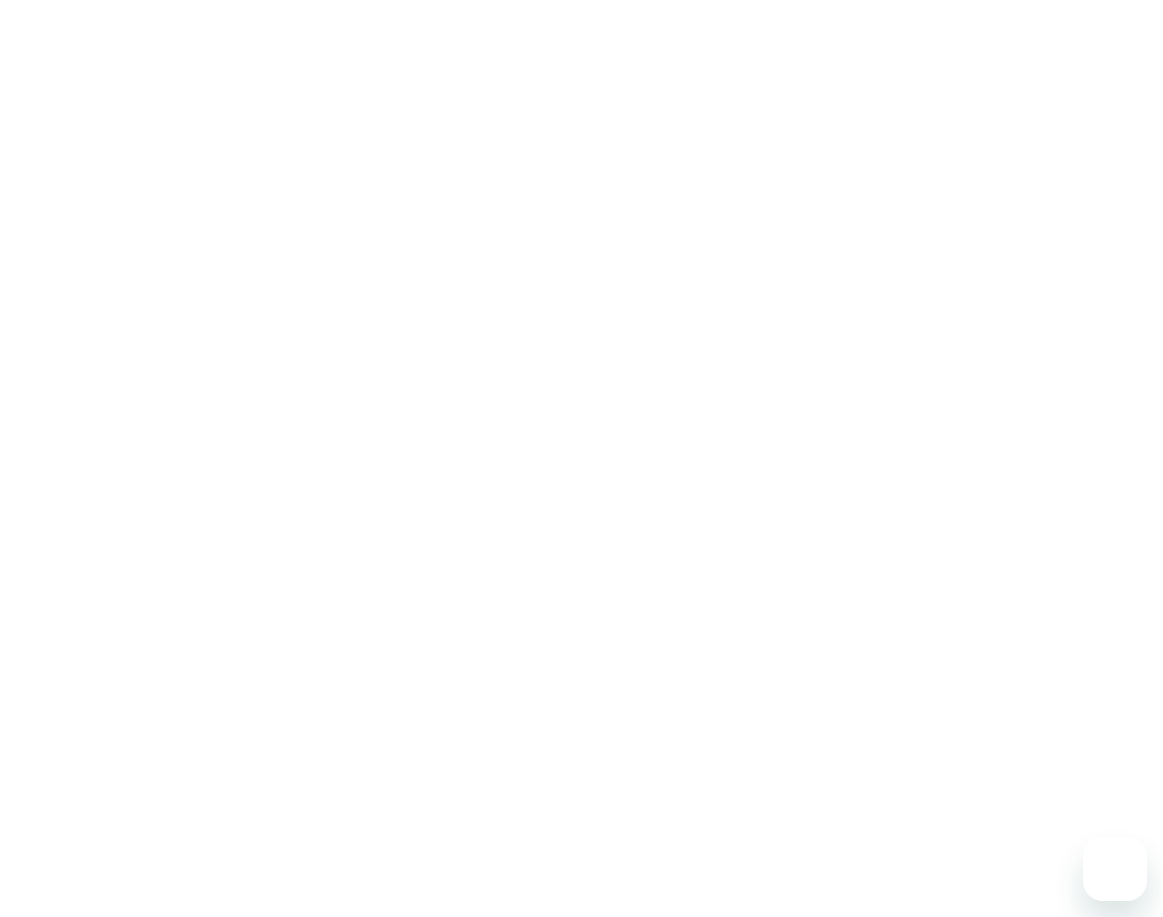 scroll, scrollTop: 0, scrollLeft: 0, axis: both 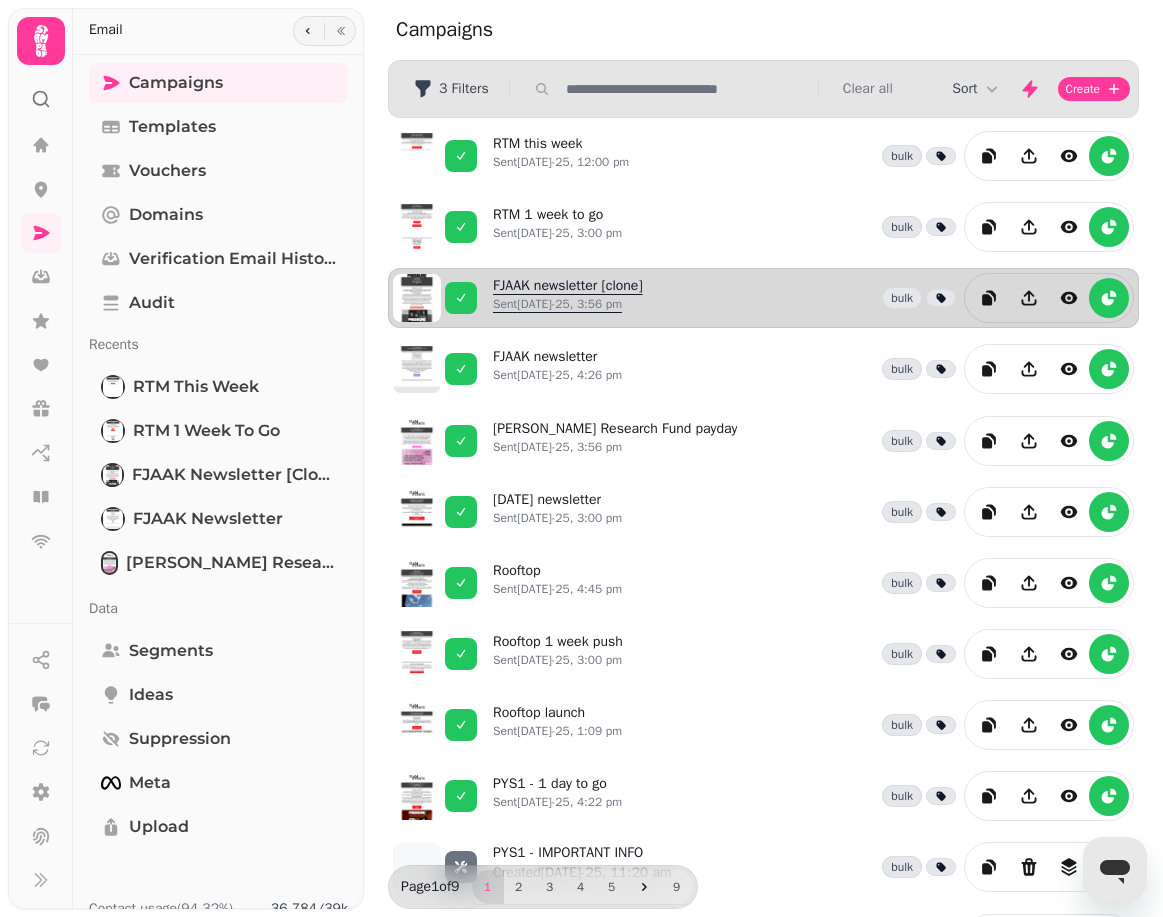click on "FJAAK newsletter [clone] Sent  1st Jul-25, 3:56 pm" at bounding box center (568, 298) 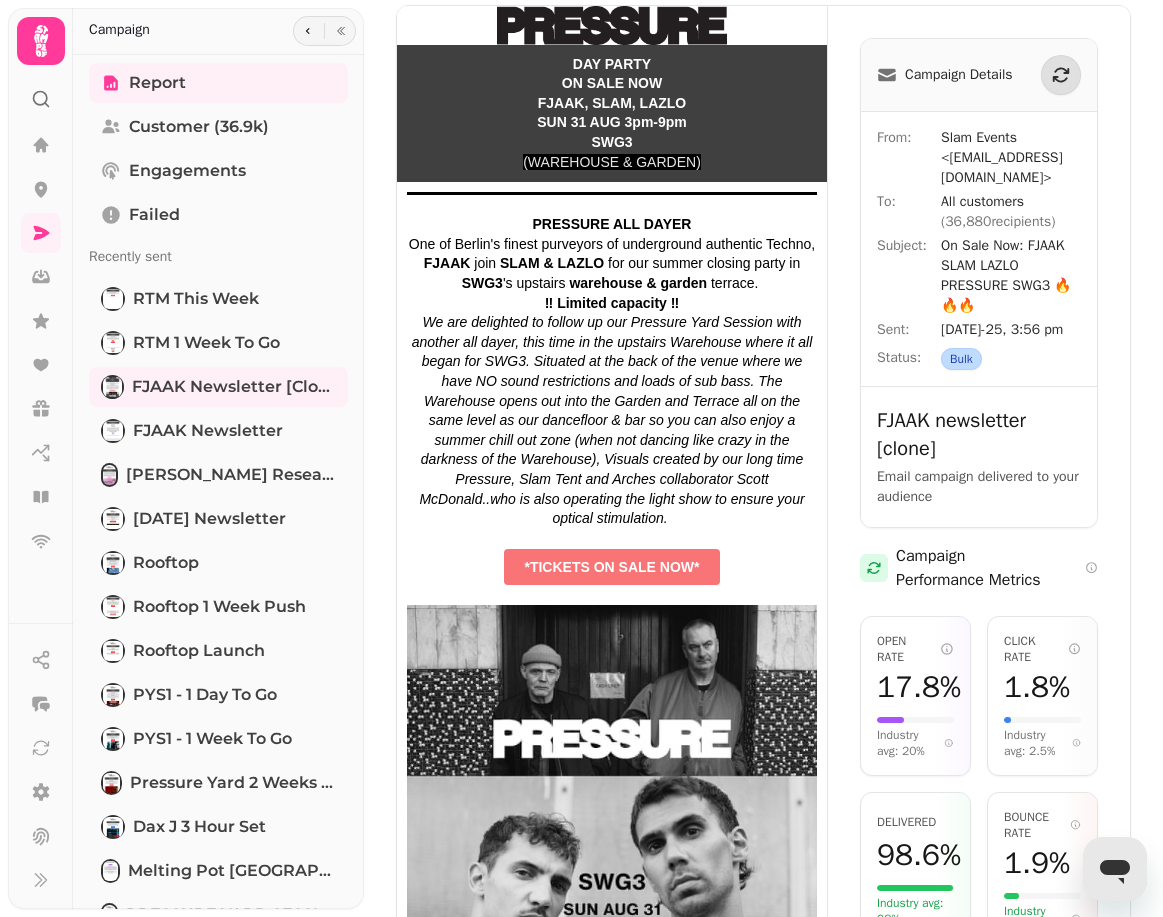 scroll, scrollTop: 0, scrollLeft: 0, axis: both 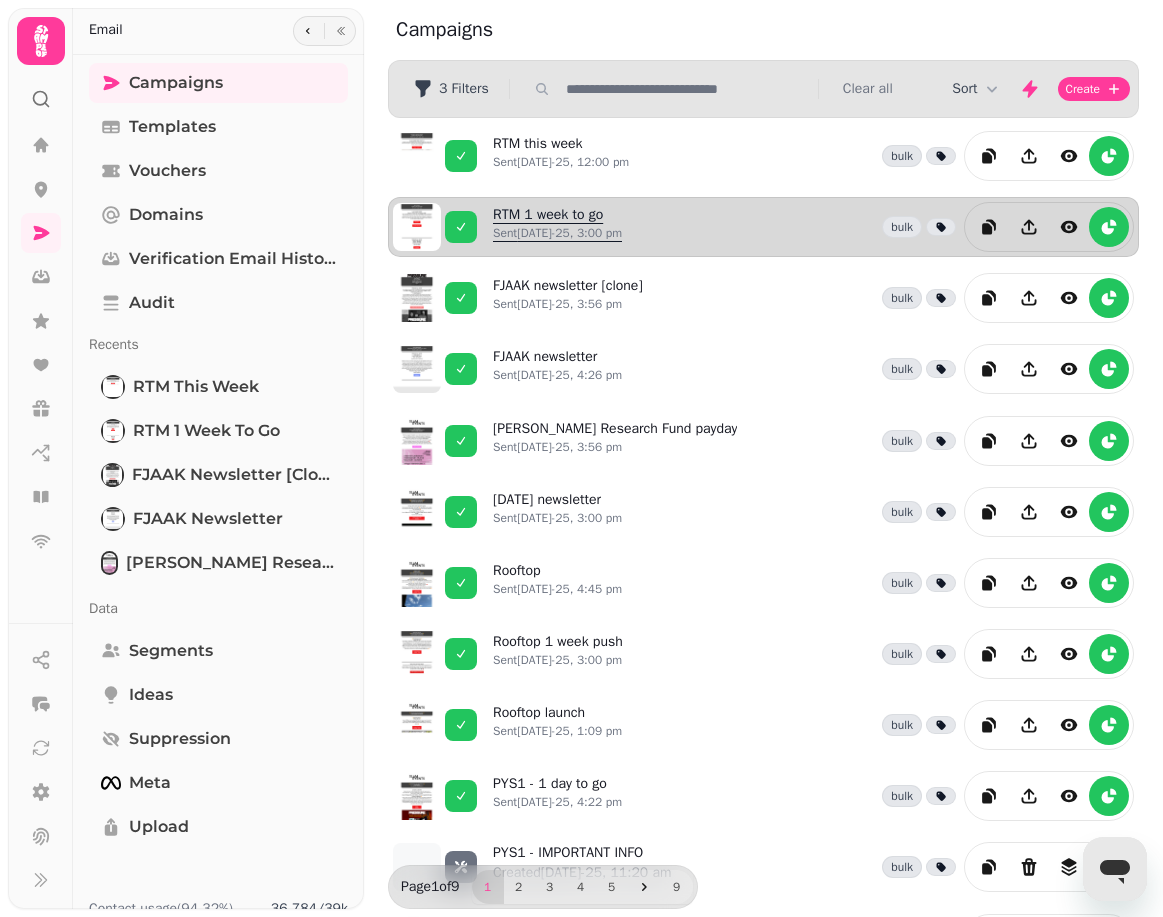 click on "RTM 1 week to go Sent  4th Jul-25, 3:00 pm" at bounding box center [557, 227] 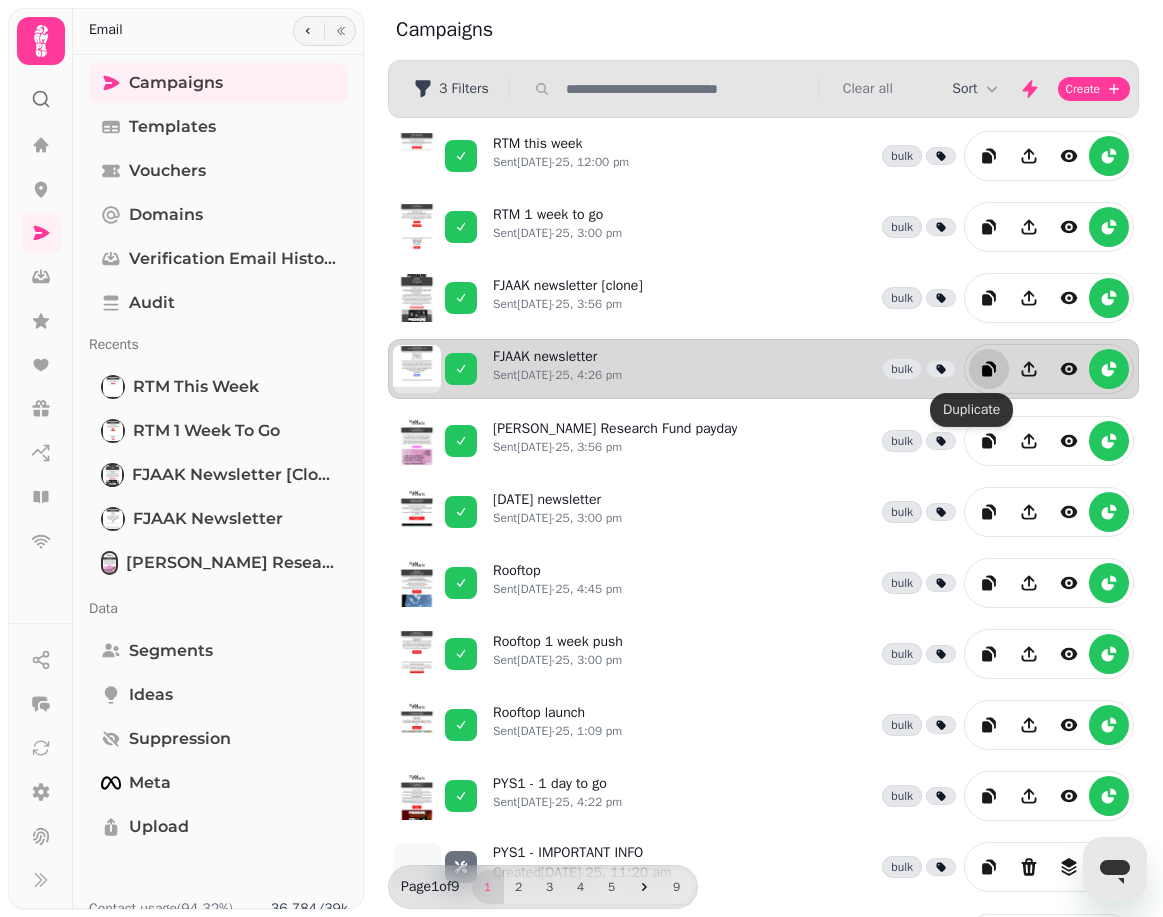 click 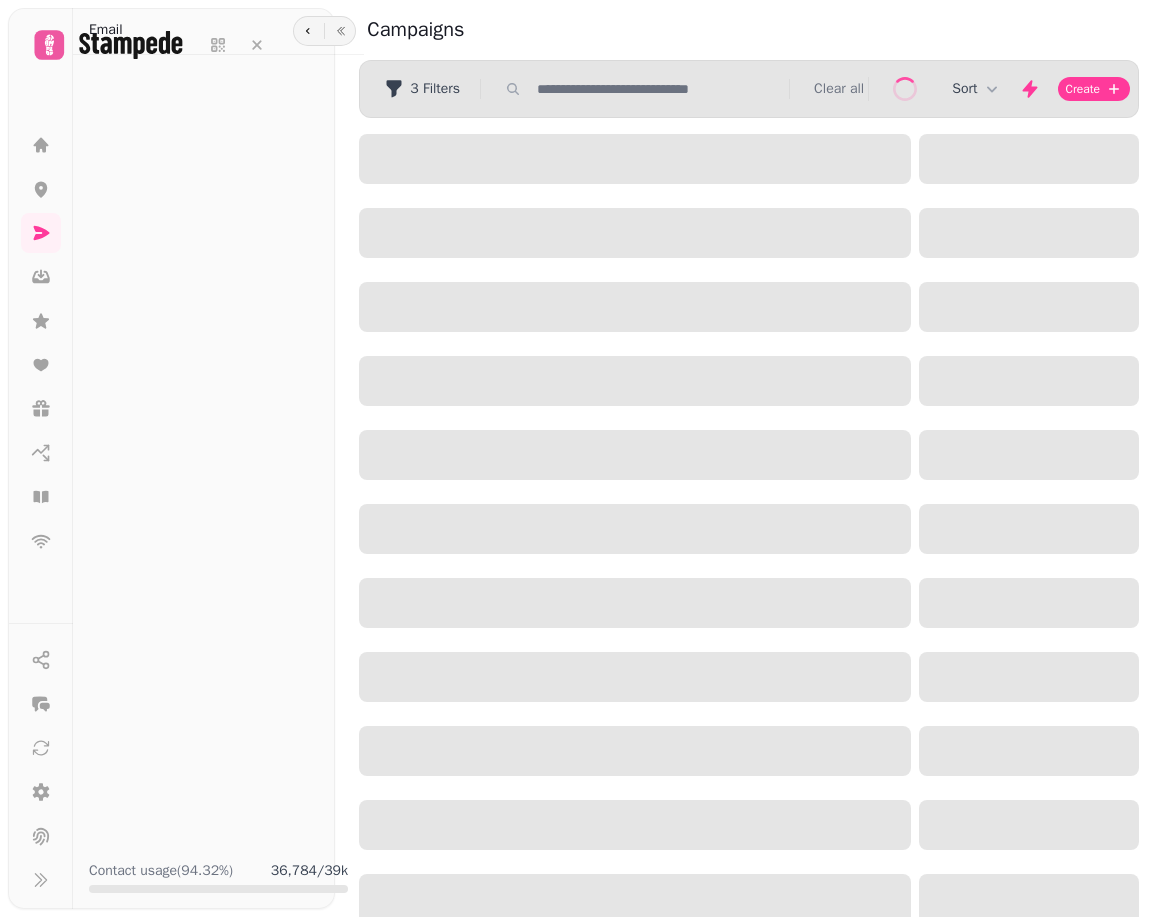 scroll, scrollTop: 0, scrollLeft: 0, axis: both 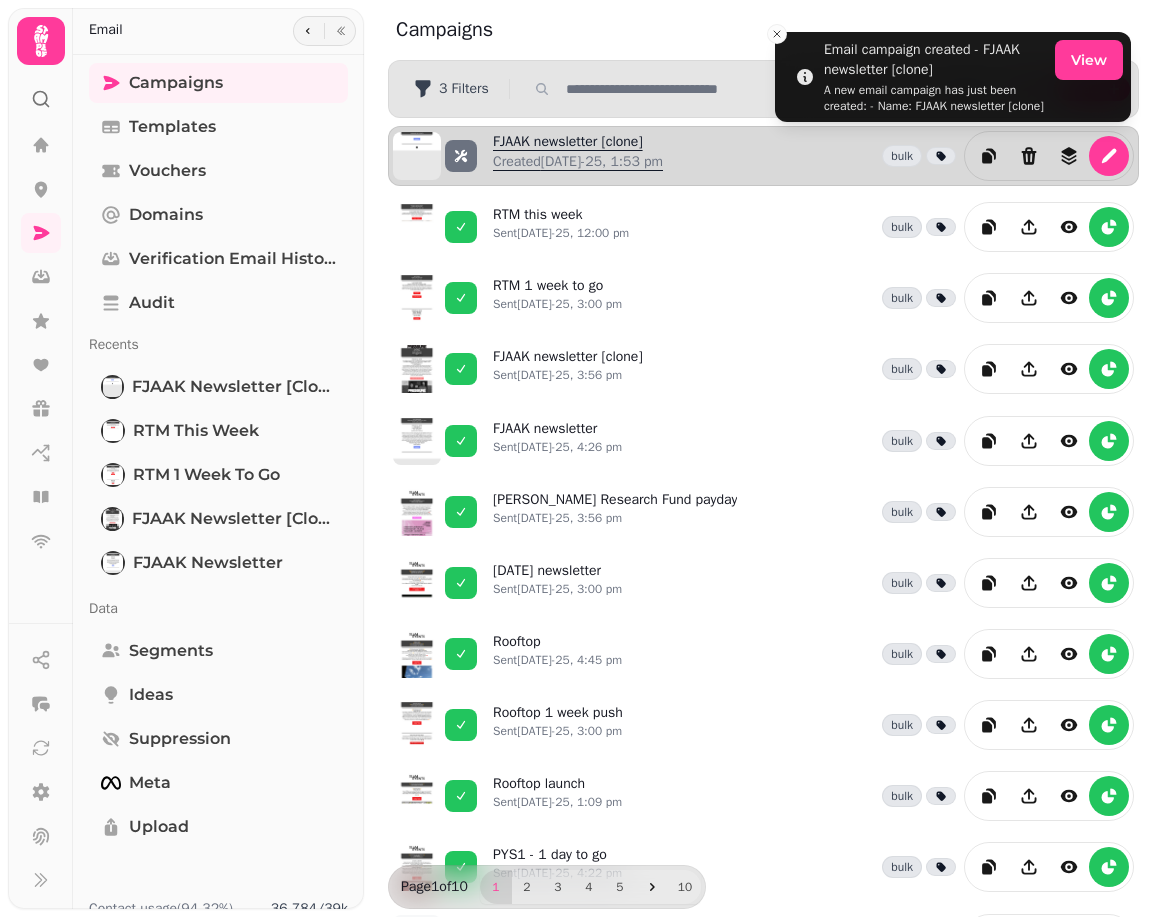 click on "FJAAK newsletter [clone] Created  17th Jul-25, 1:53 pm" at bounding box center [578, 156] 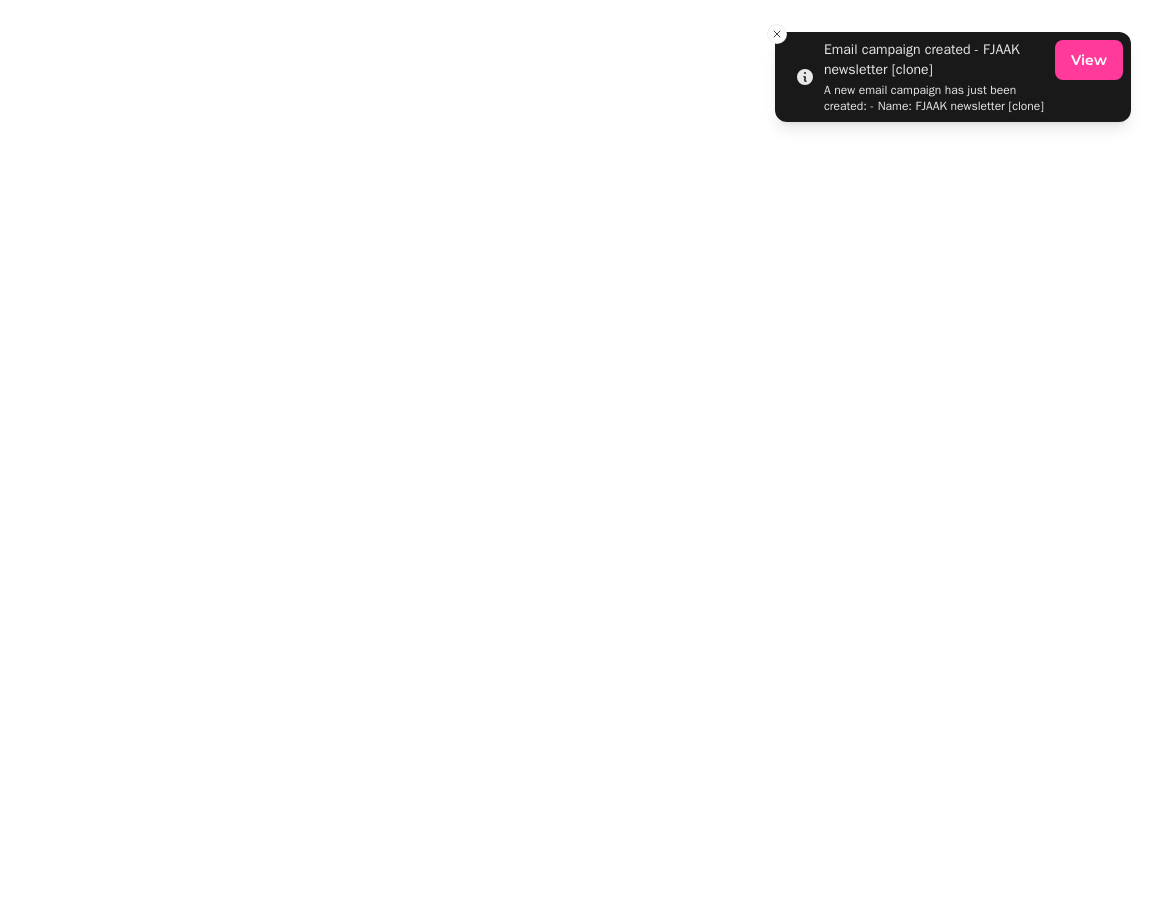 select on "**********" 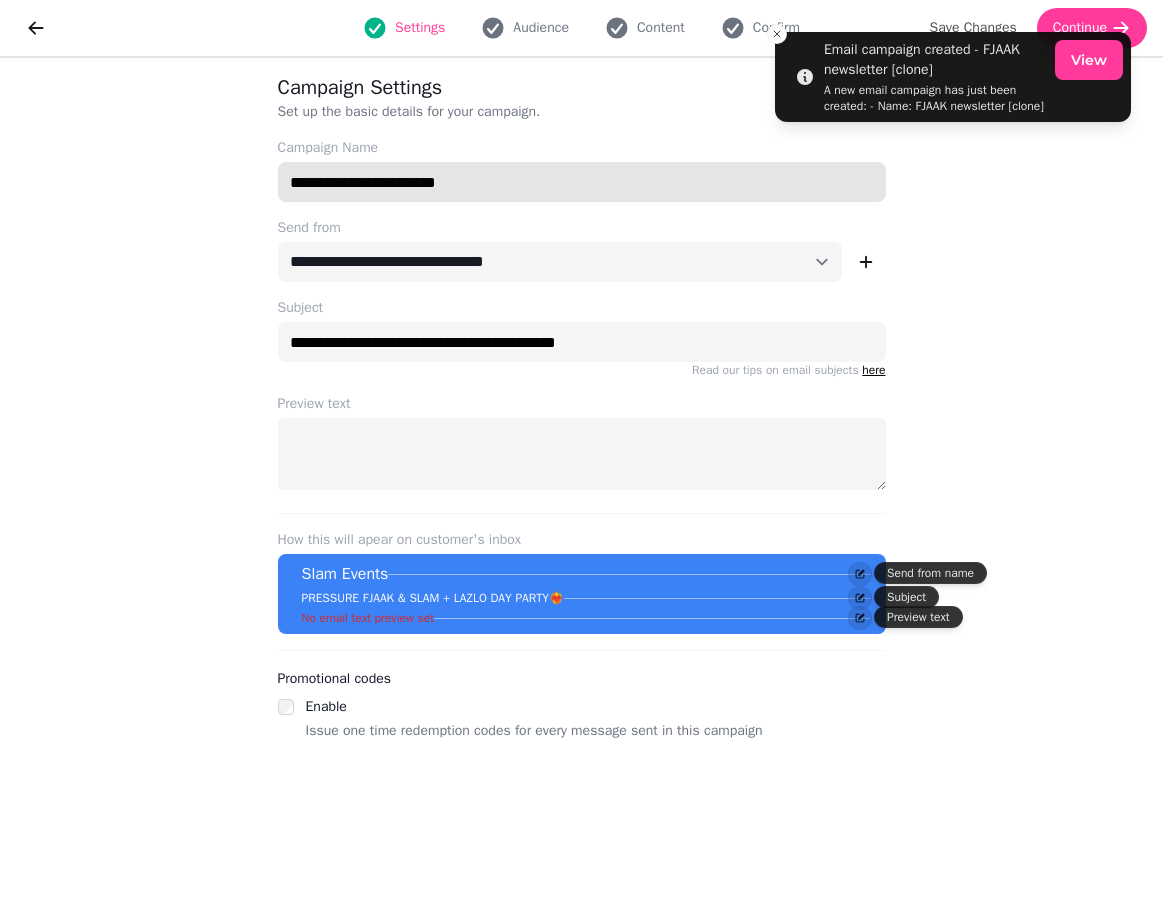 drag, startPoint x: 488, startPoint y: 185, endPoint x: -37, endPoint y: 171, distance: 525.18665 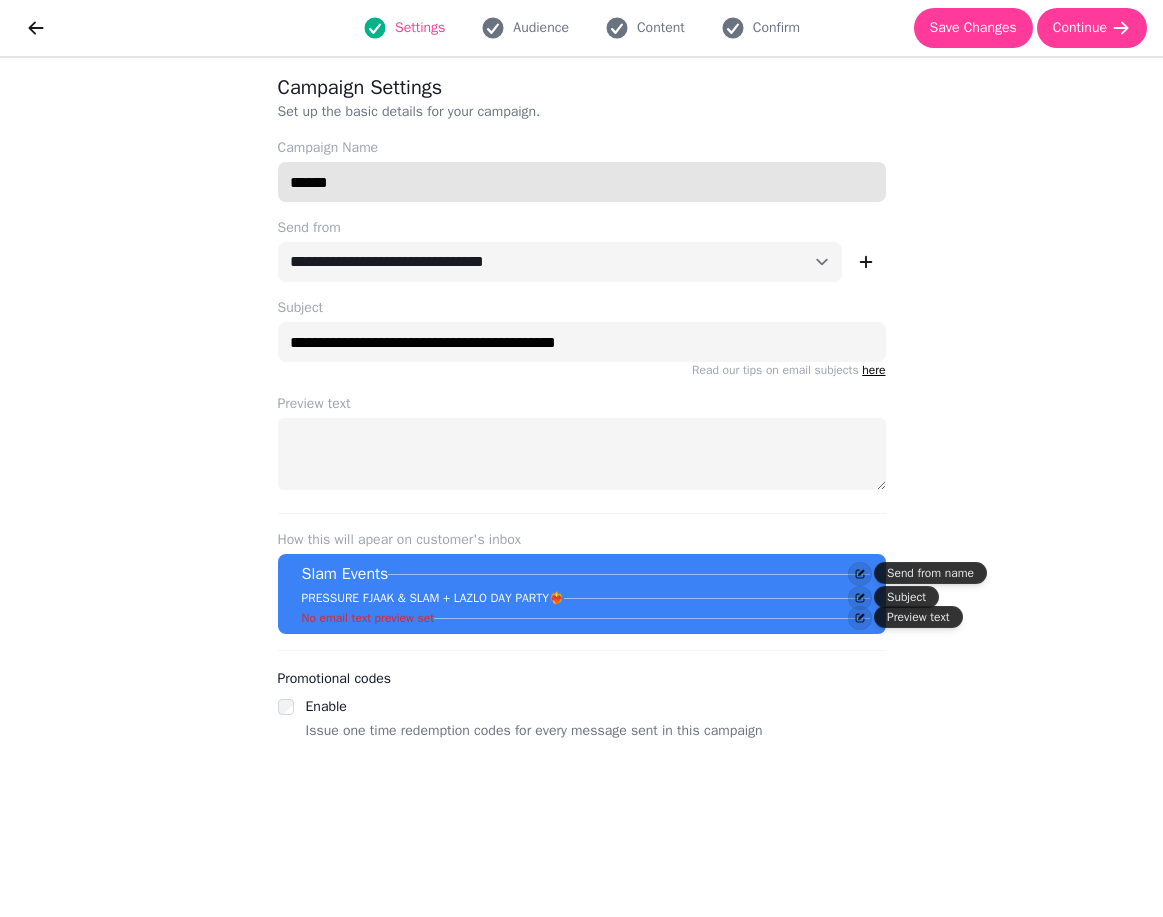 type on "******" 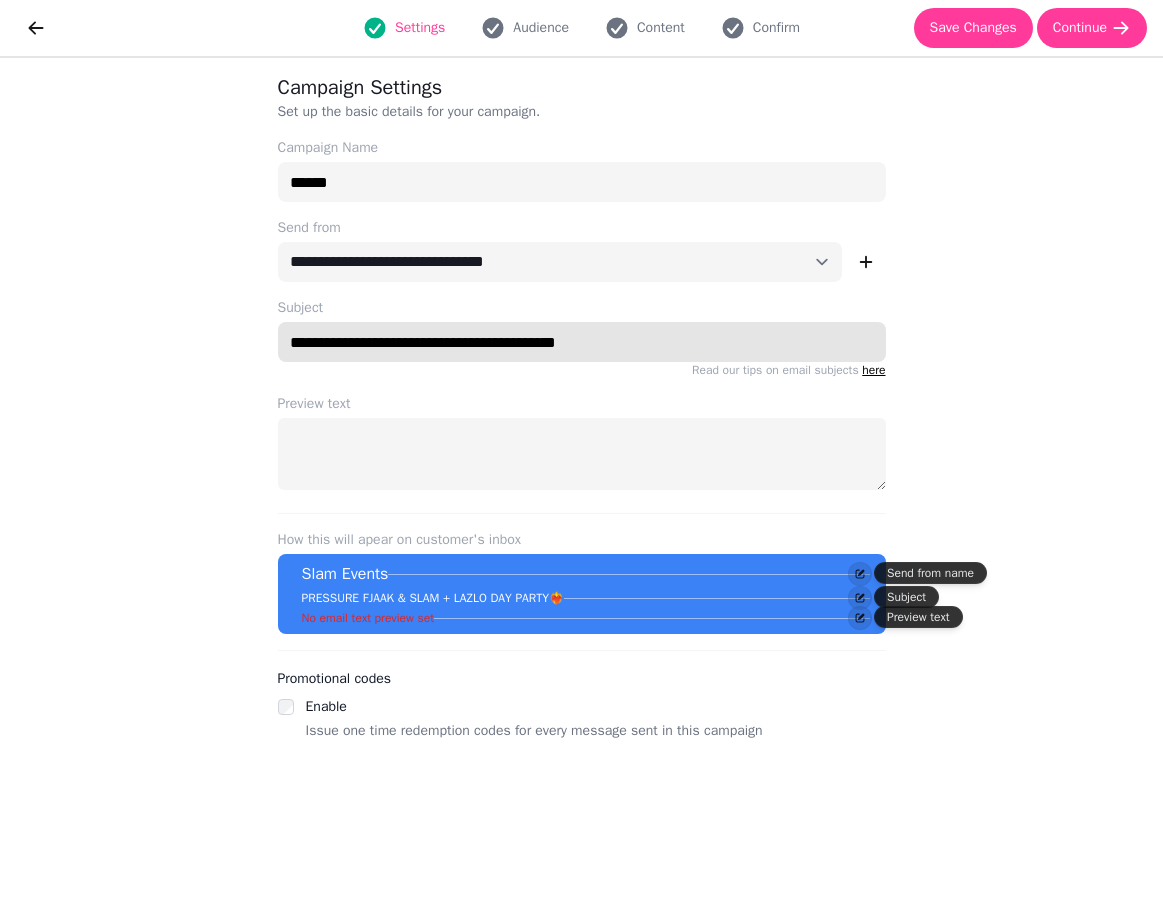 drag, startPoint x: 672, startPoint y: 342, endPoint x: 119, endPoint y: 342, distance: 553 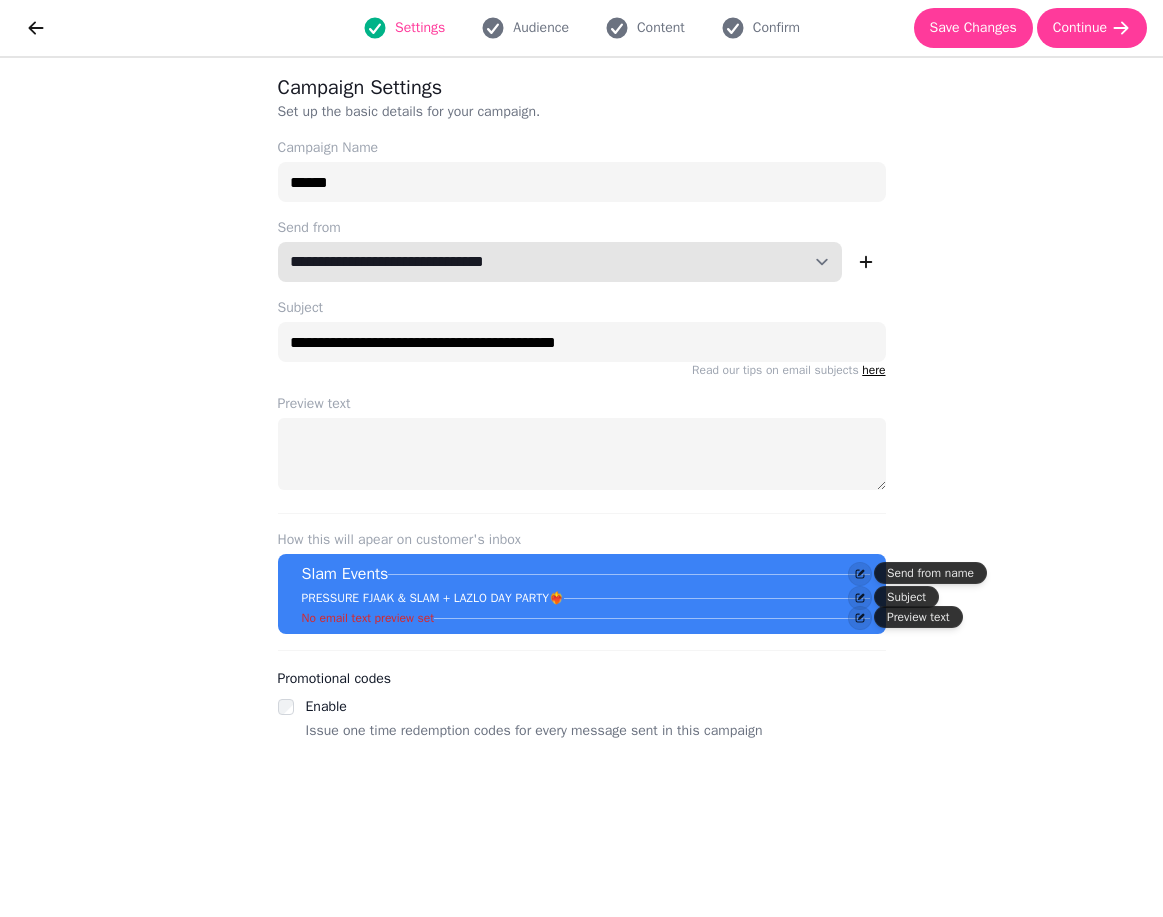 click on "**********" at bounding box center (560, 262) 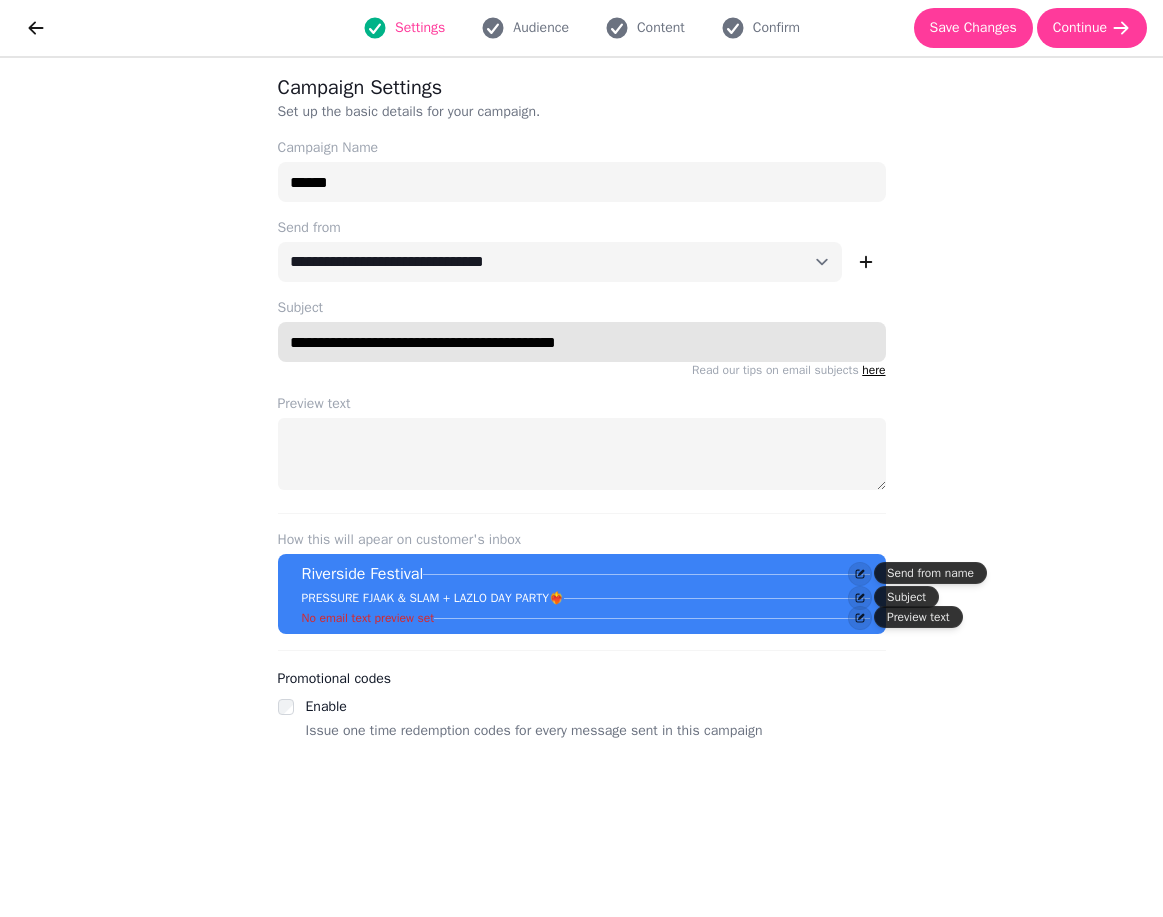 drag, startPoint x: 672, startPoint y: 342, endPoint x: 159, endPoint y: 294, distance: 515.2407 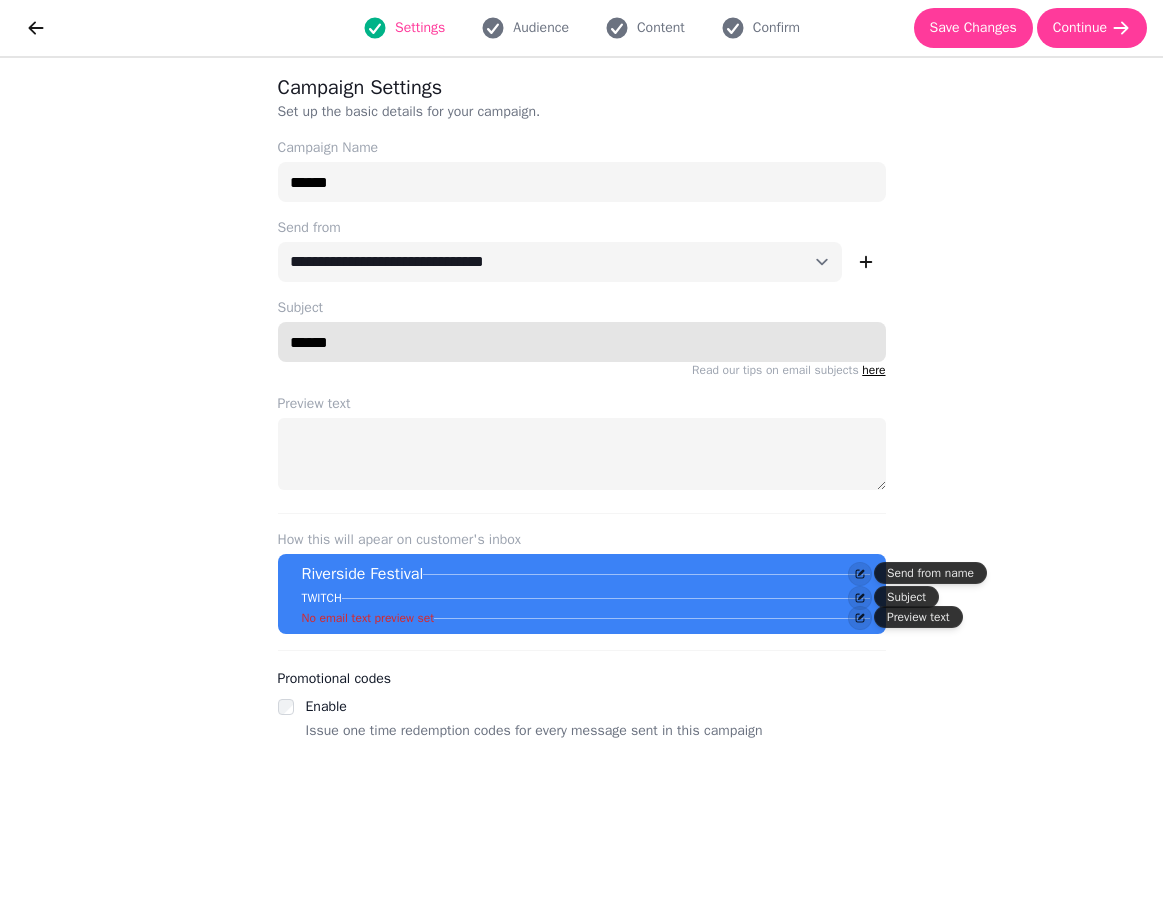 click on "******" at bounding box center (582, 342) 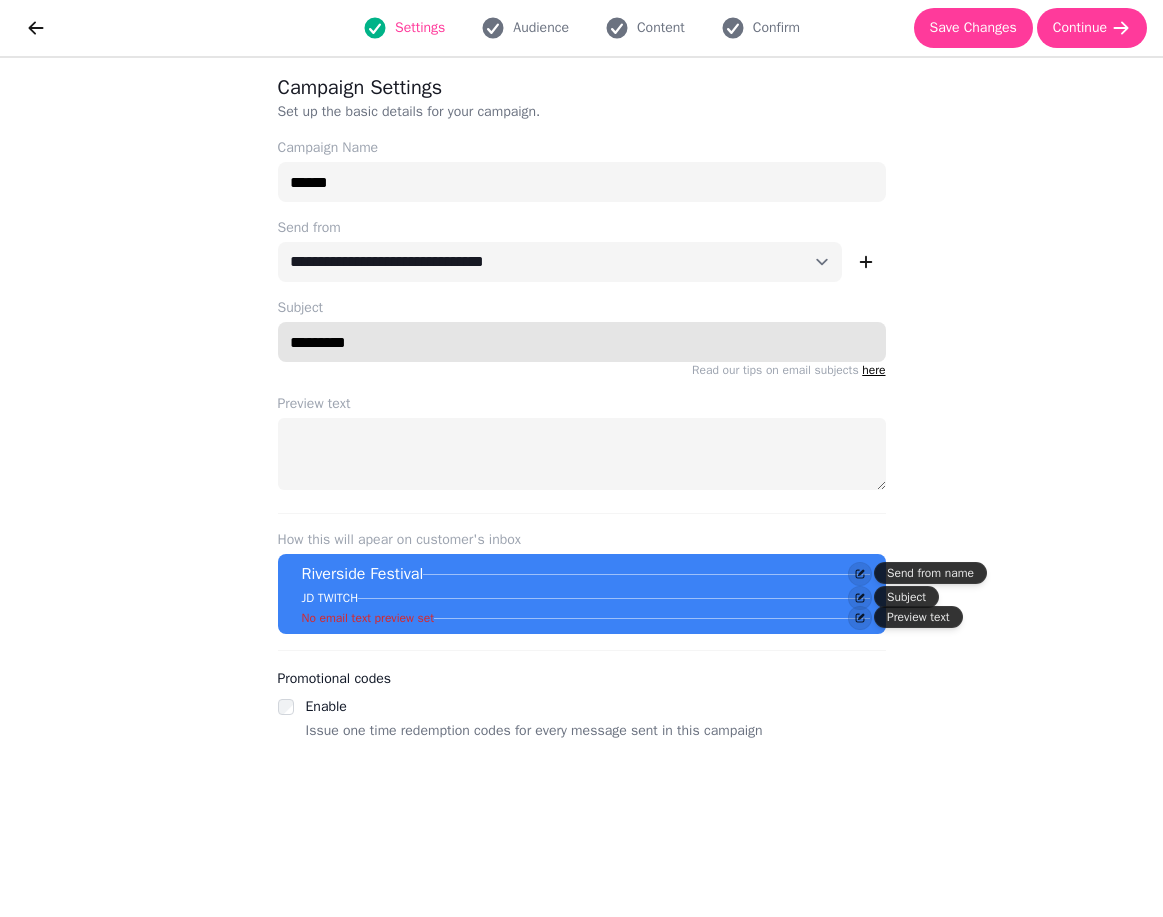 click on "*********" at bounding box center [582, 342] 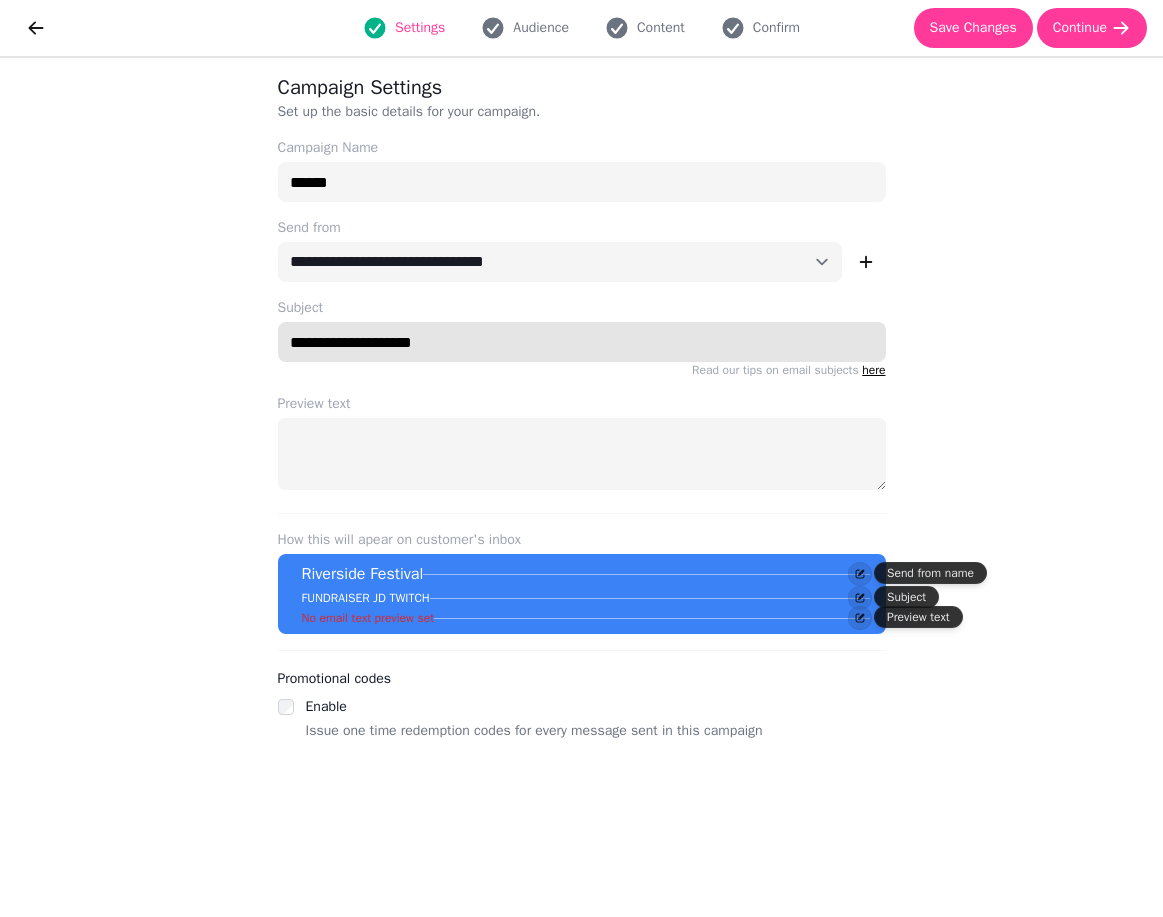 type on "**********" 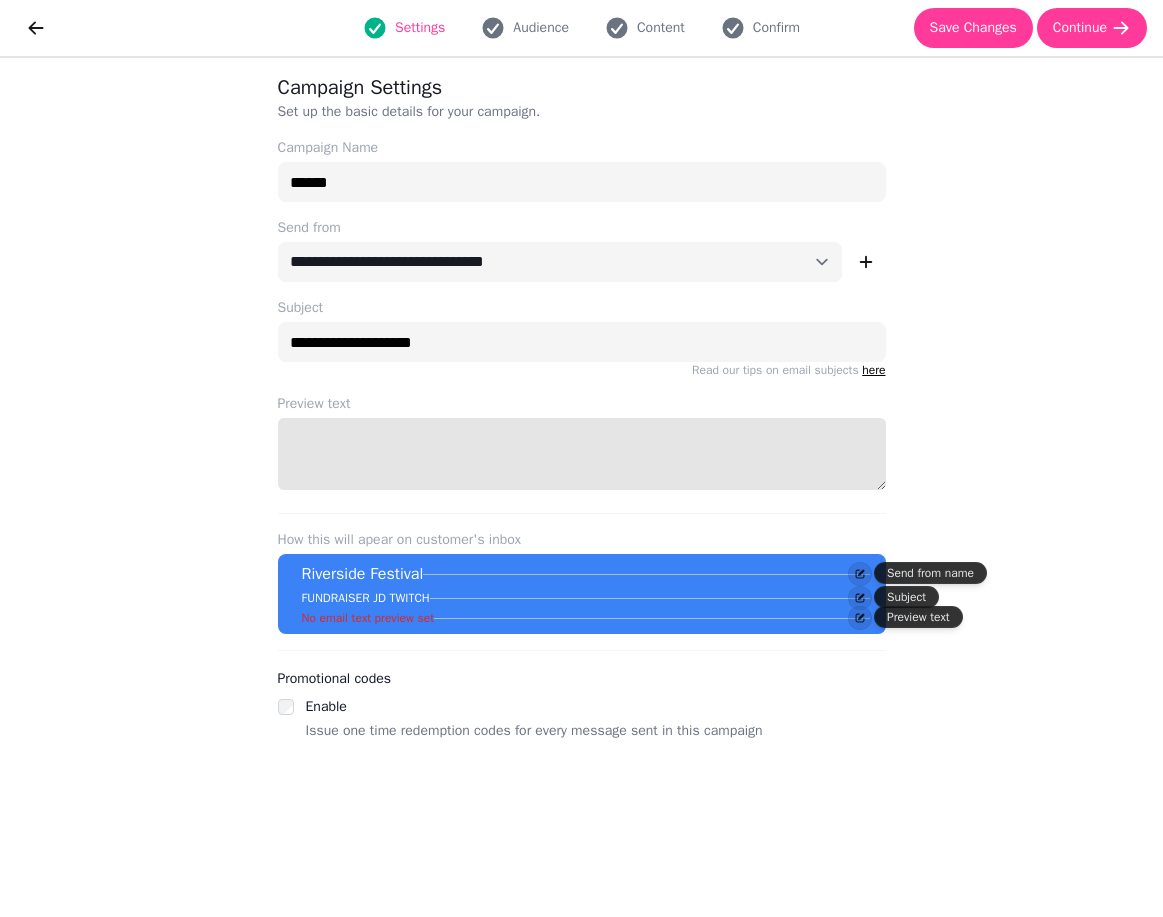 click on "Preview text" at bounding box center (582, 454) 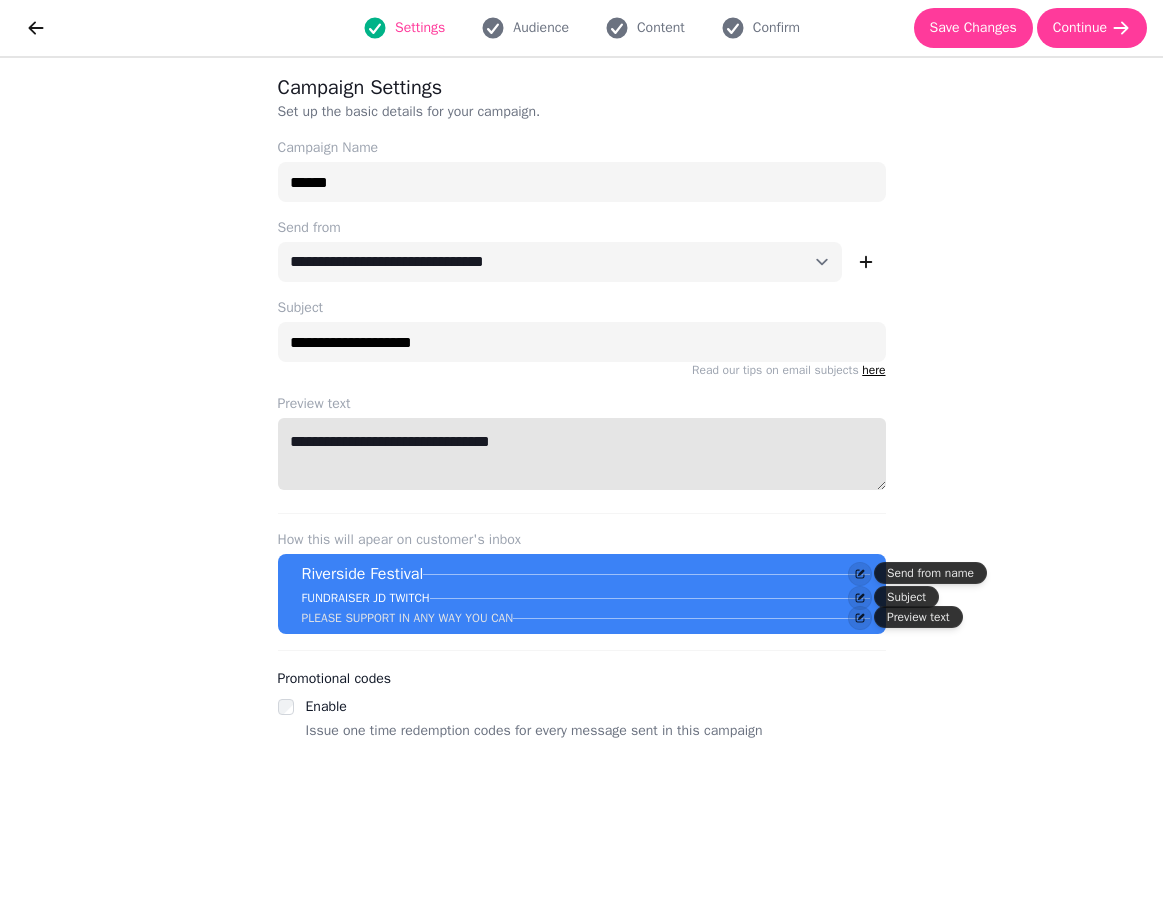 drag, startPoint x: 604, startPoint y: 433, endPoint x: 39, endPoint y: 350, distance: 571.0639 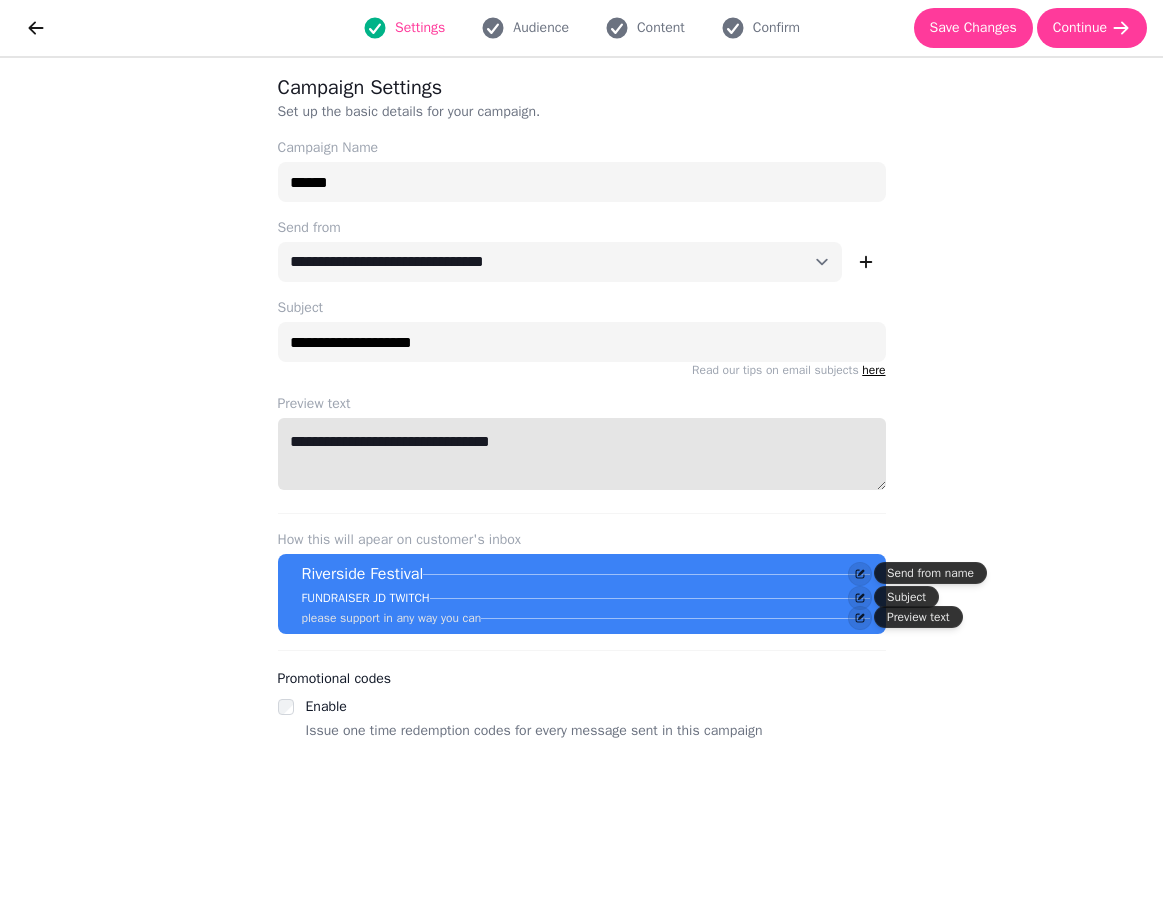 click on "**********" at bounding box center (582, 454) 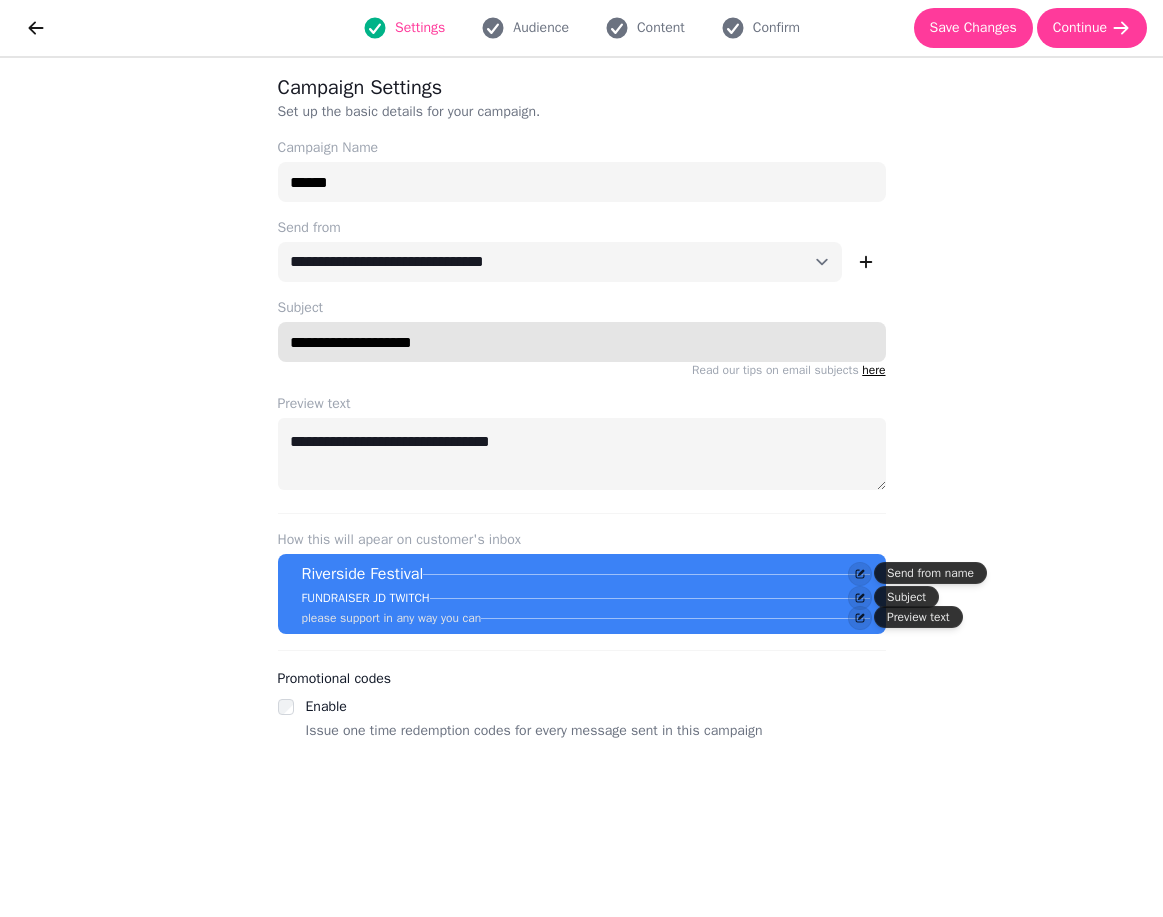 click on "**********" at bounding box center [582, 342] 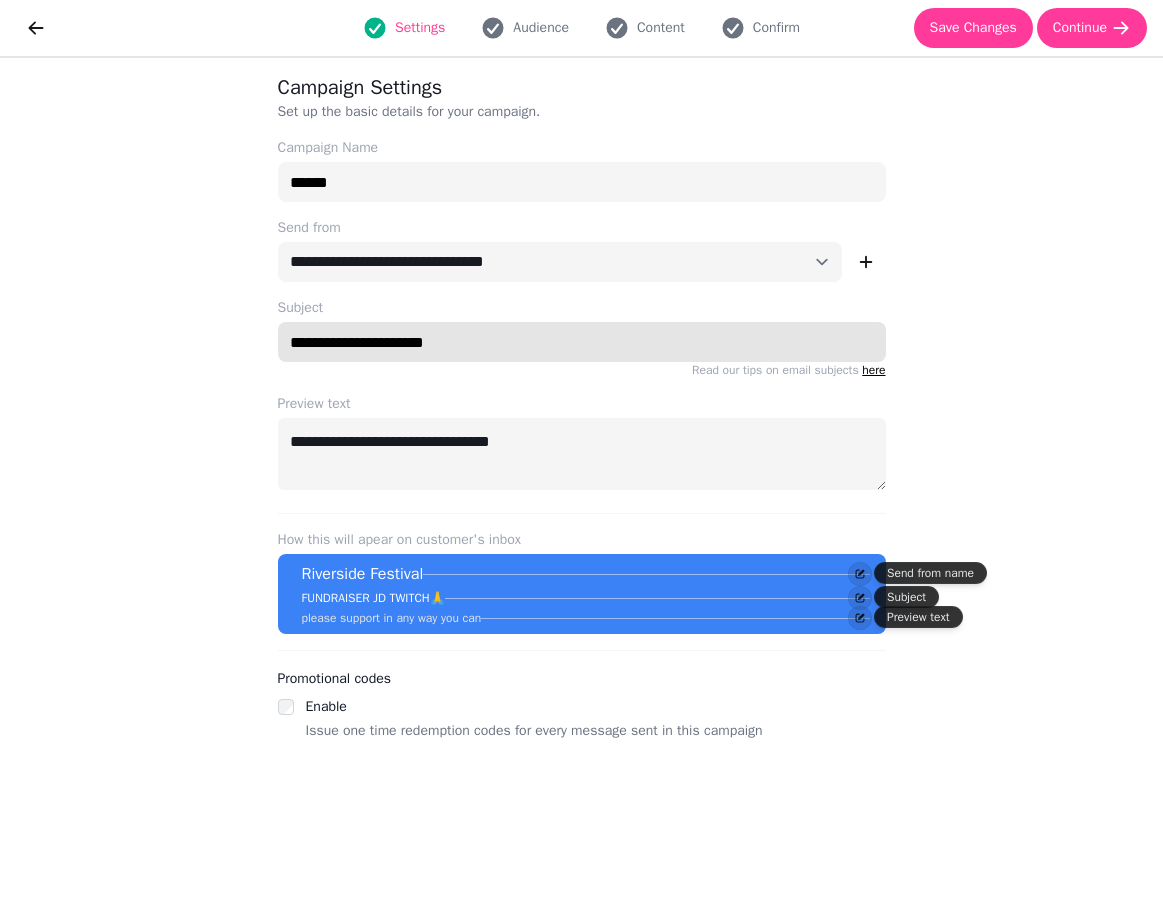 click on "**********" at bounding box center (582, 342) 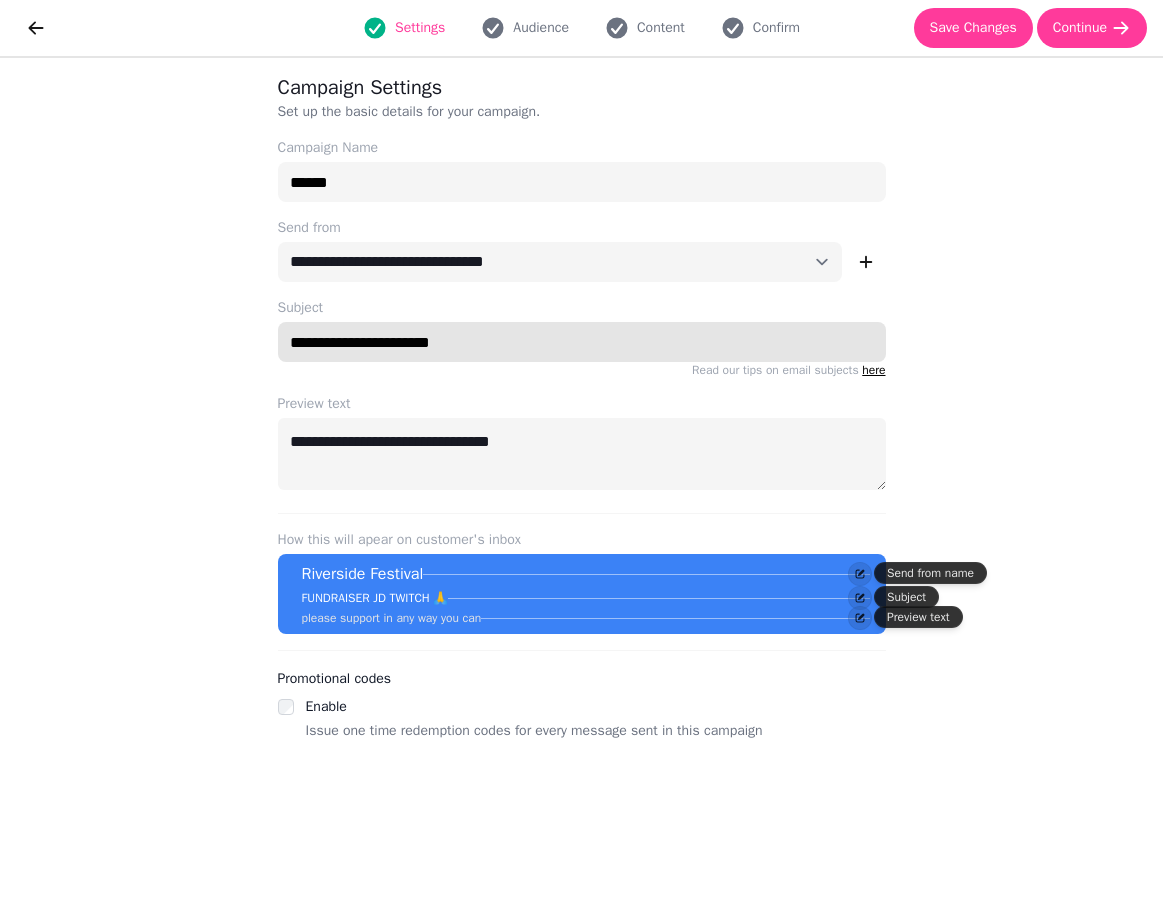 drag, startPoint x: 510, startPoint y: 345, endPoint x: 480, endPoint y: 349, distance: 30.265491 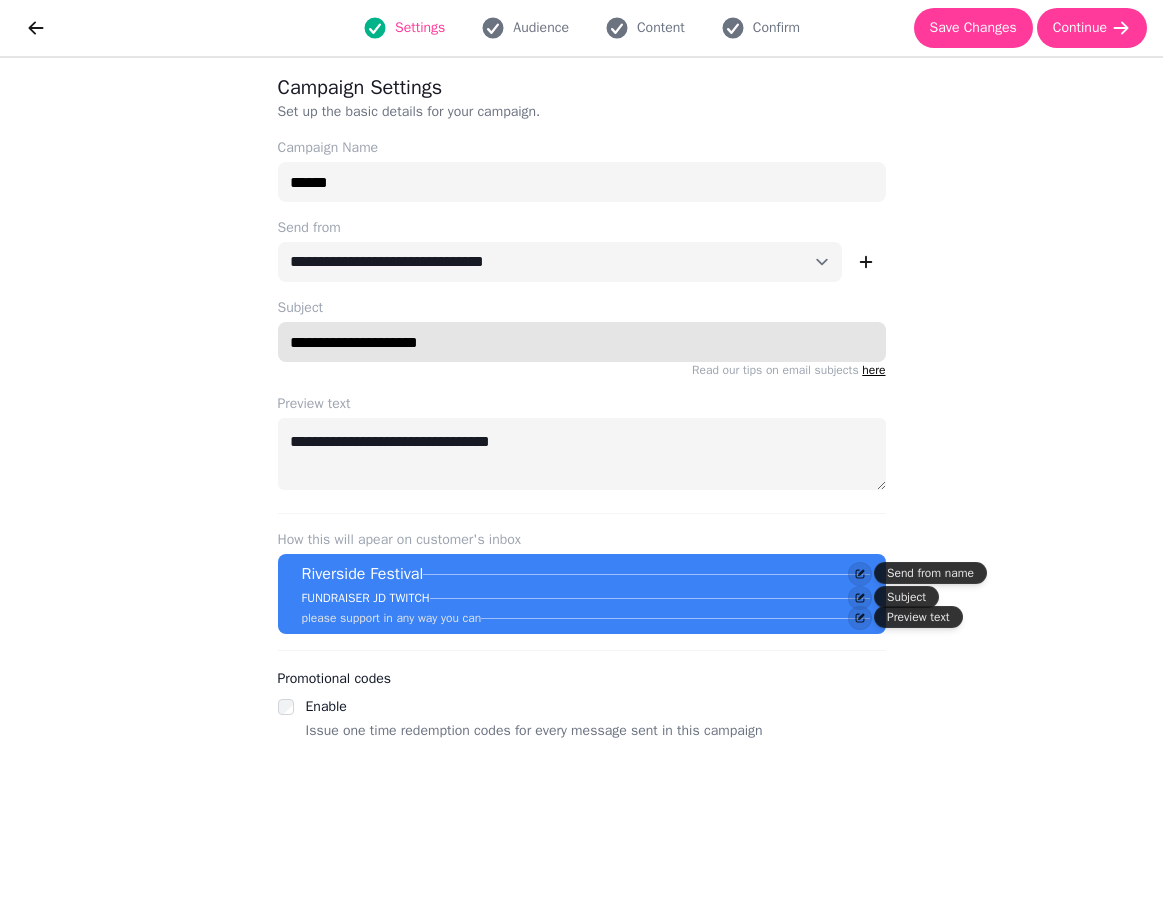 type on "**********" 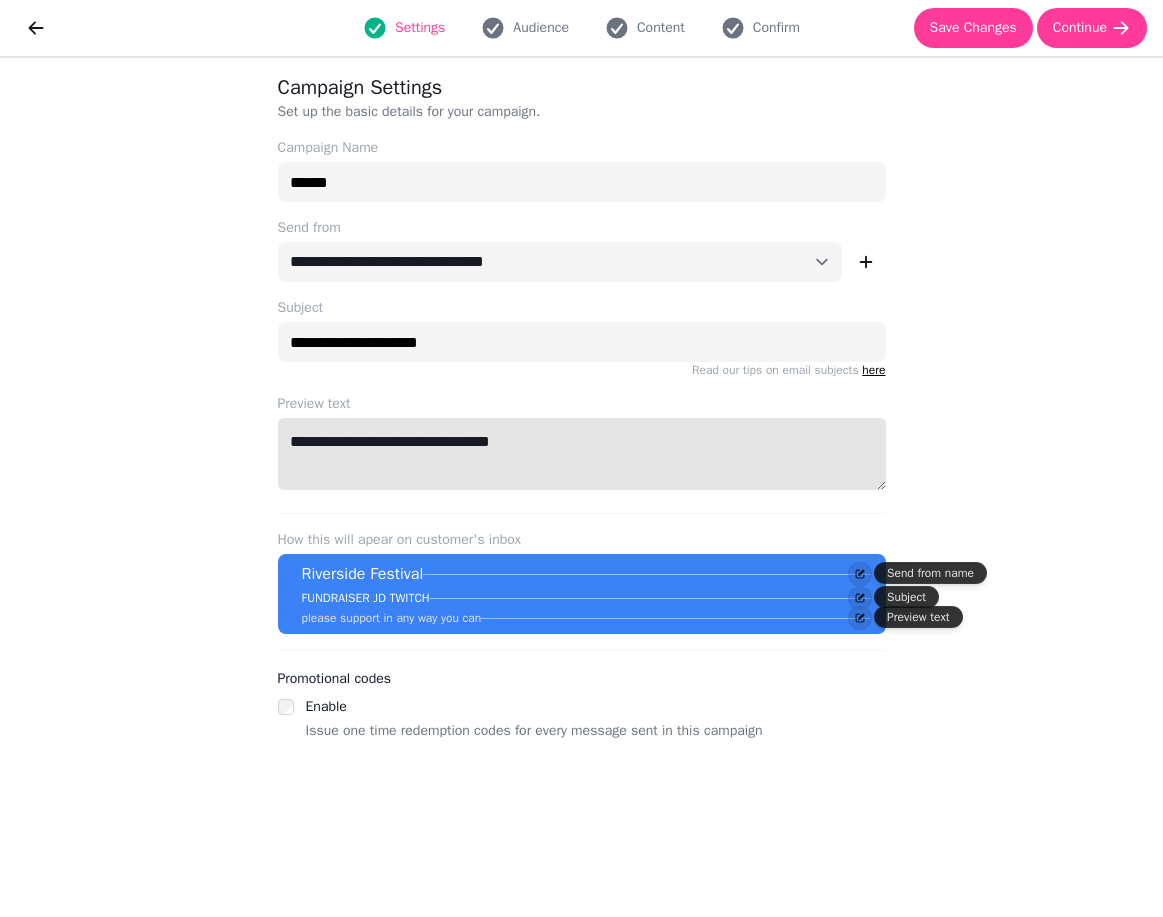 click on "**********" at bounding box center [582, 454] 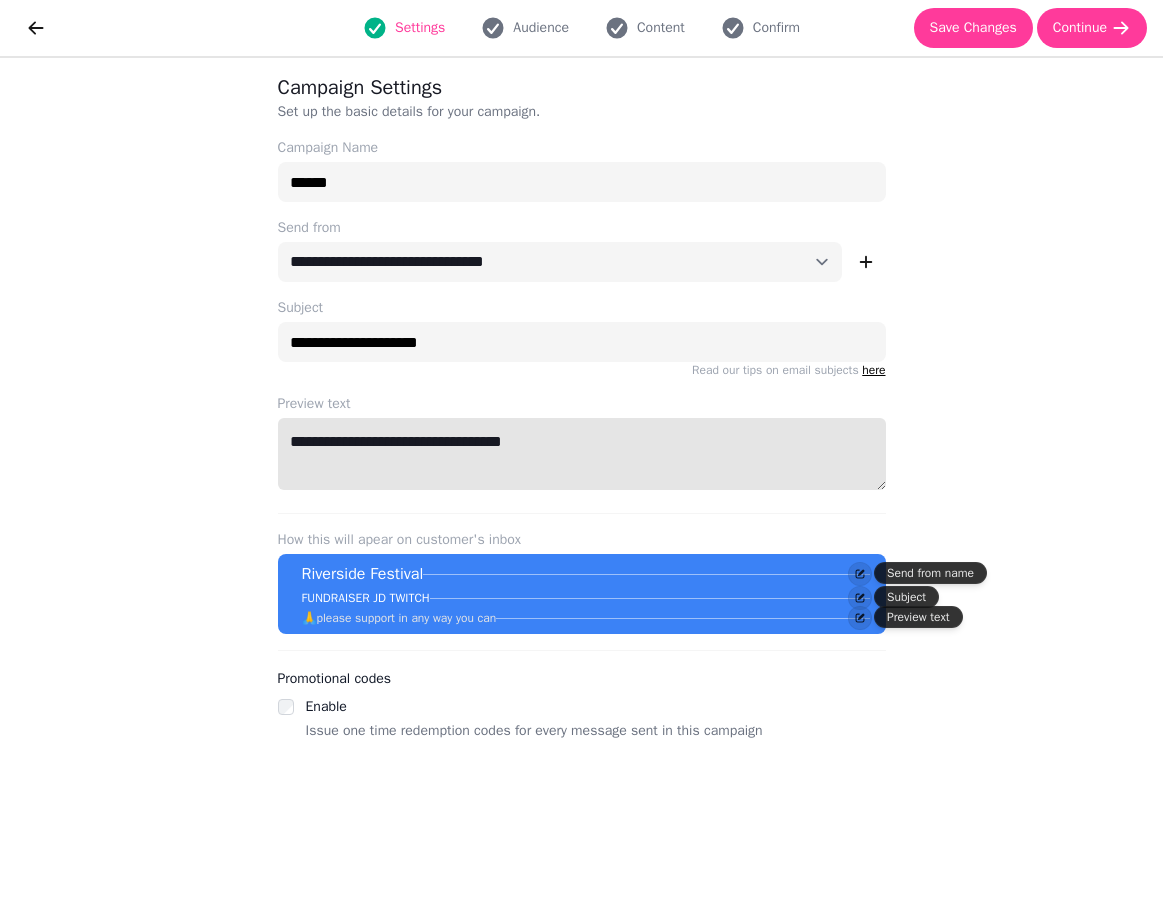 type on "**********" 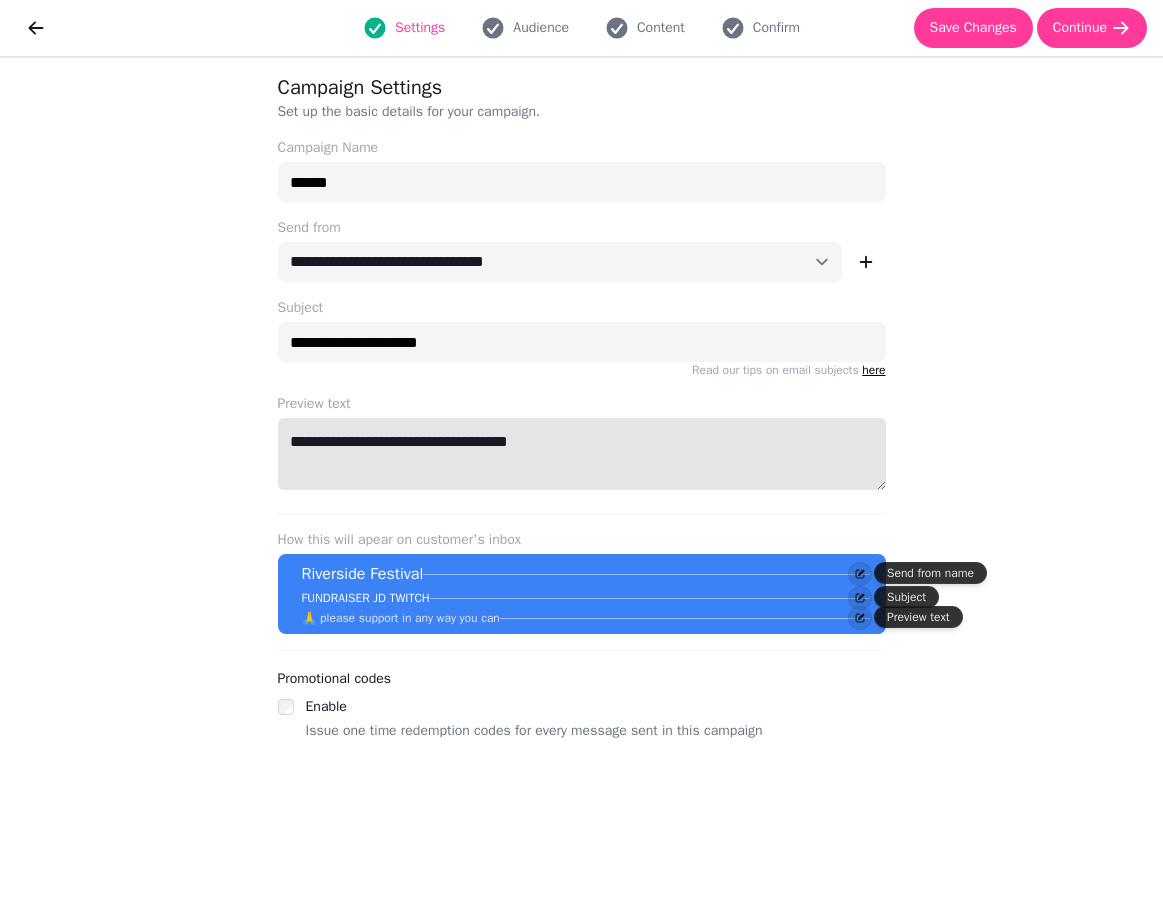 click on "**********" at bounding box center (582, 454) 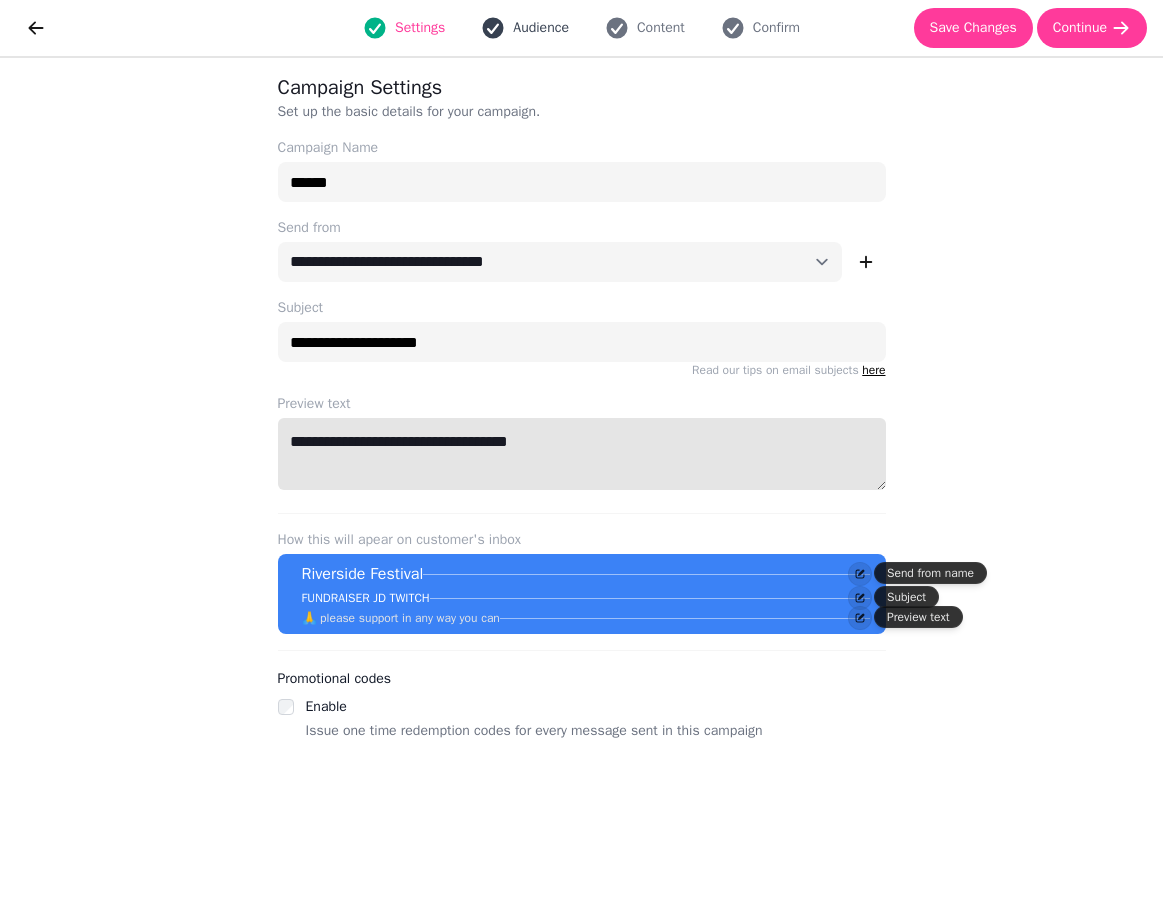 click on "Audience" at bounding box center [541, 28] 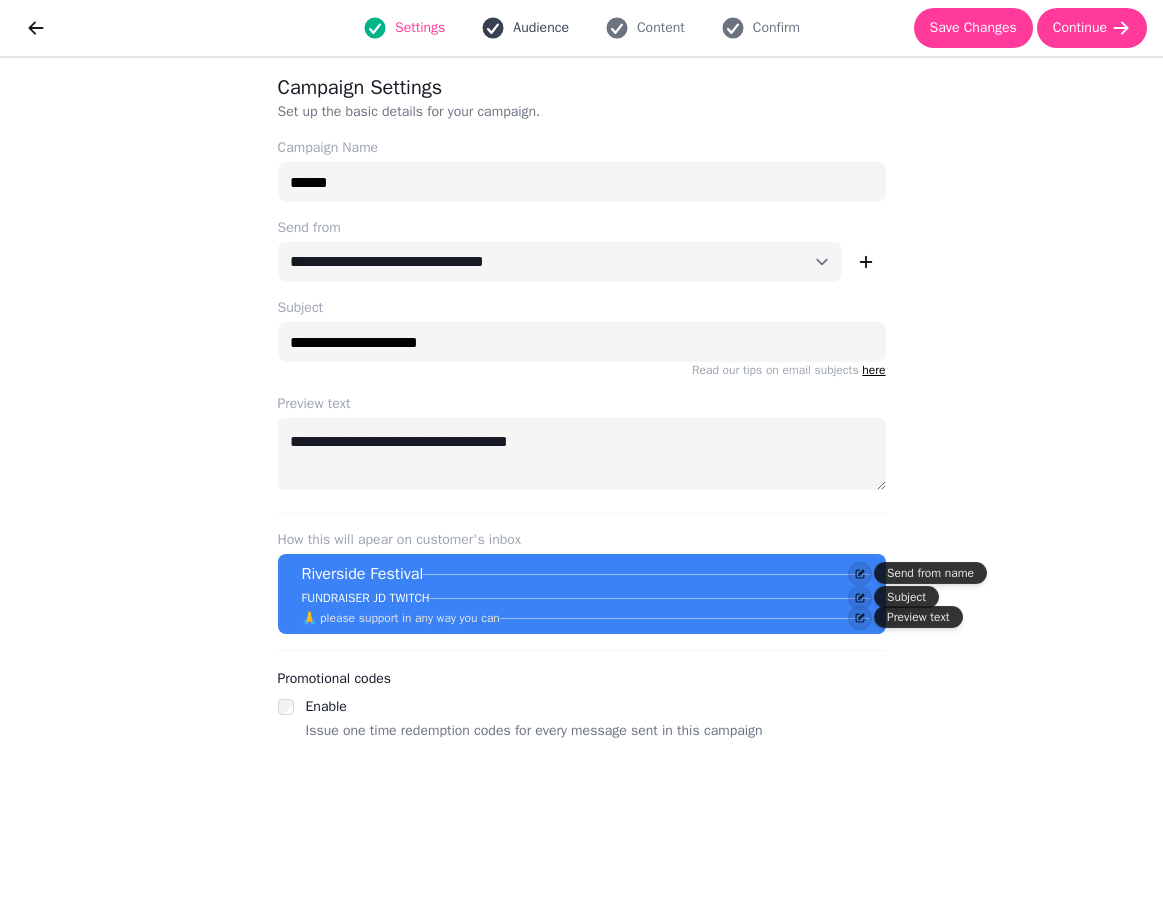 select on "***" 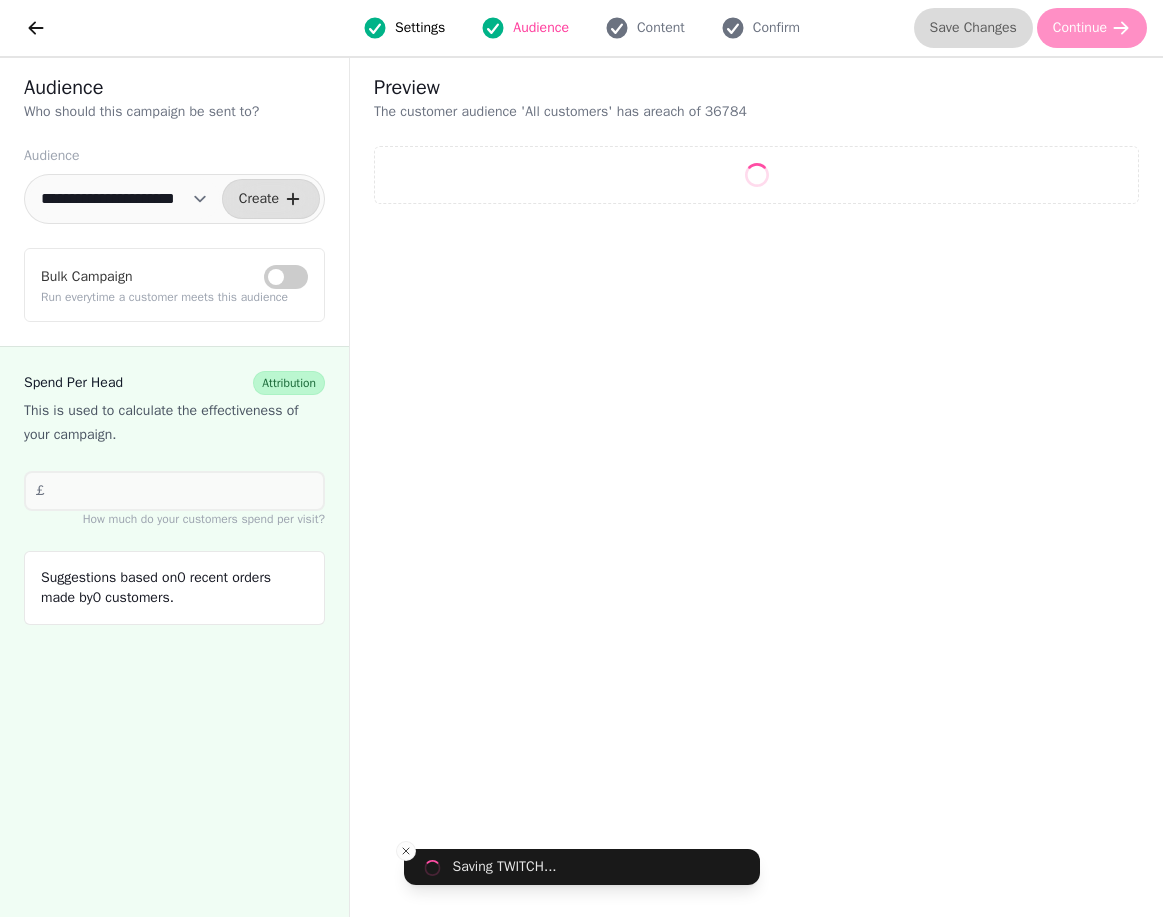 select on "**" 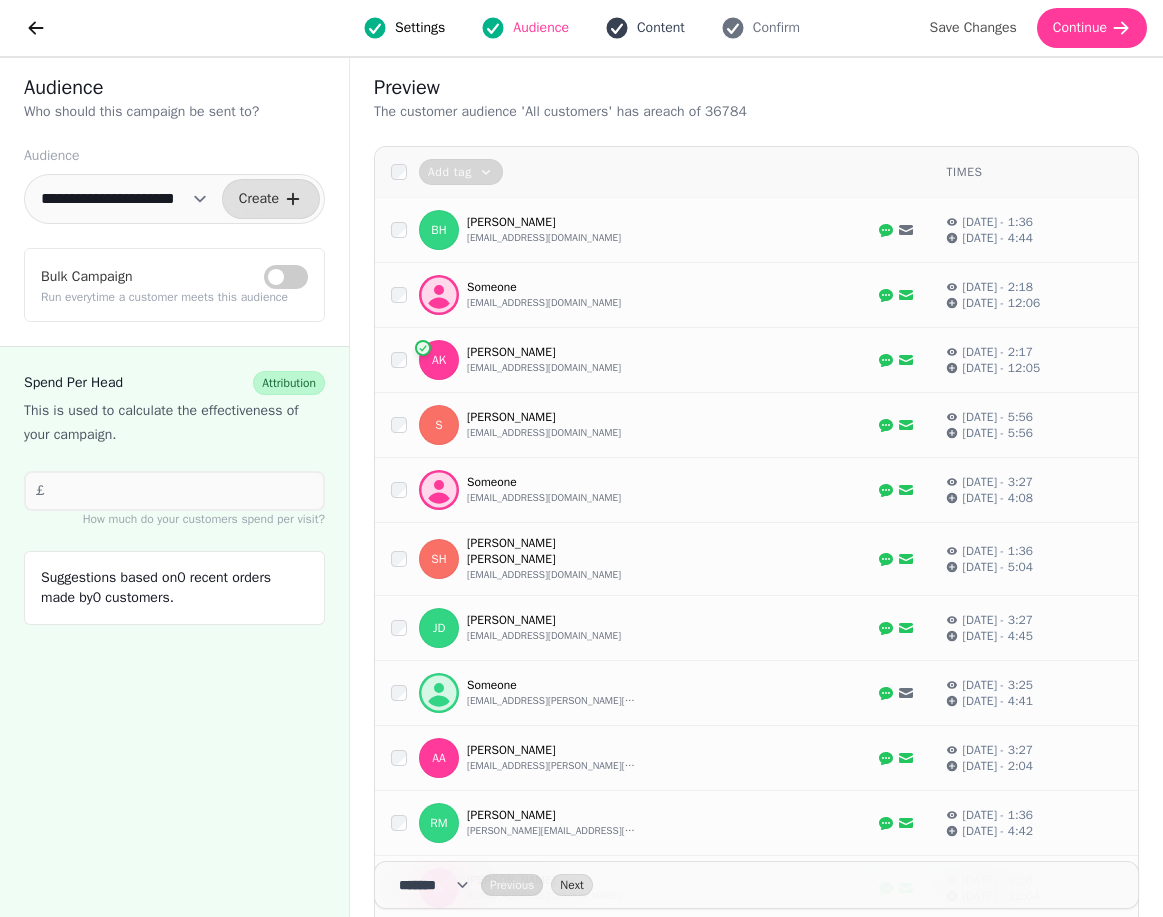click on "Content" at bounding box center (661, 28) 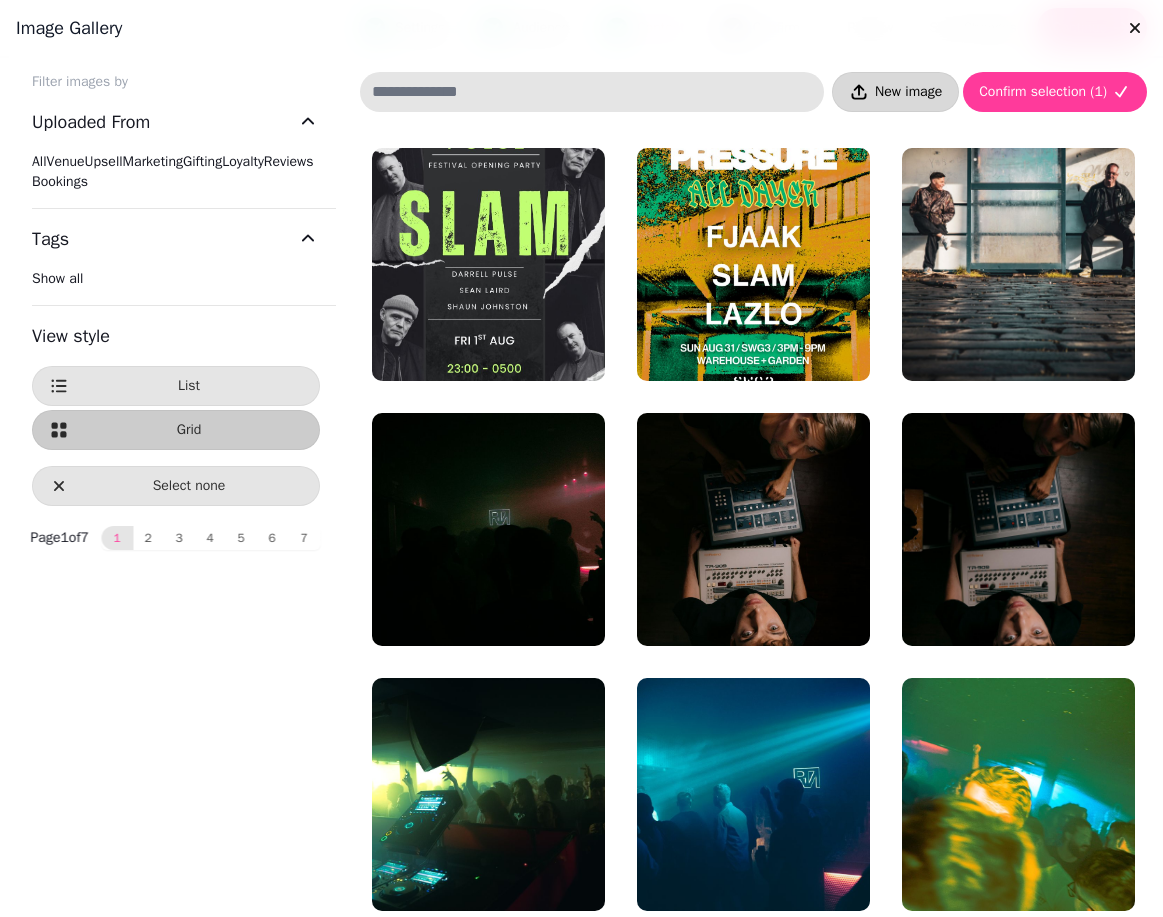click on "New image" at bounding box center [908, 92] 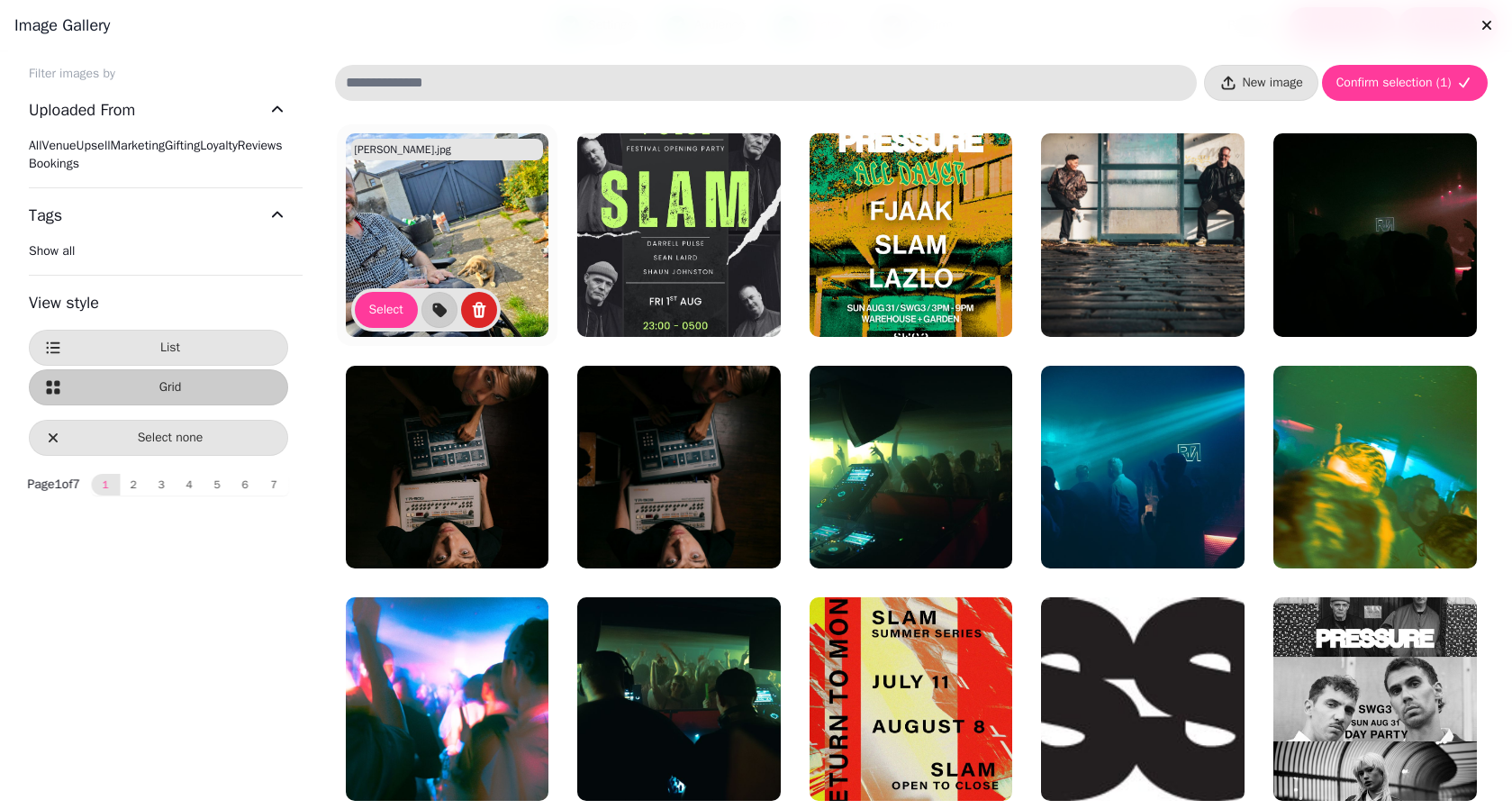 click at bounding box center (448, 235) 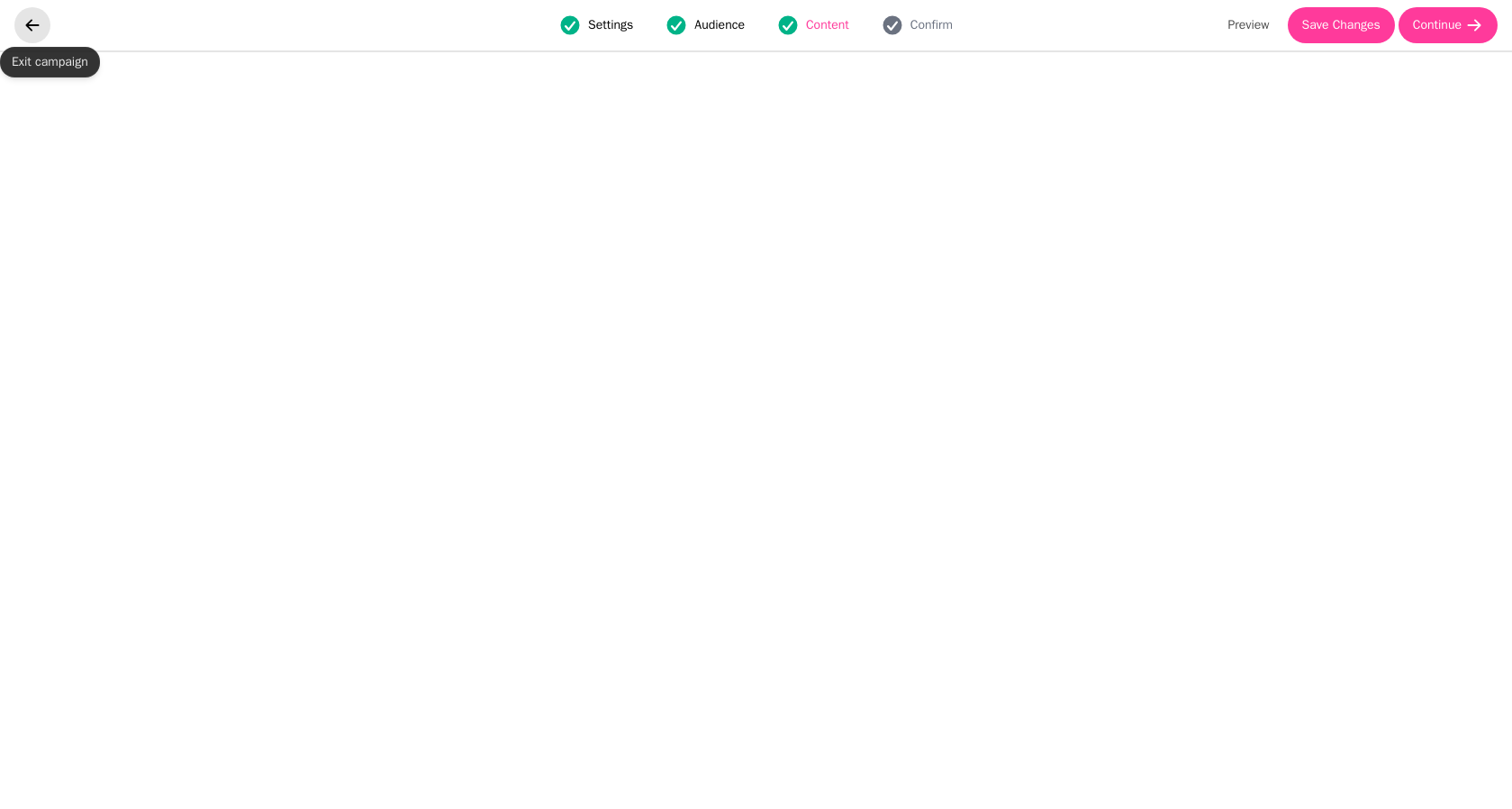 click 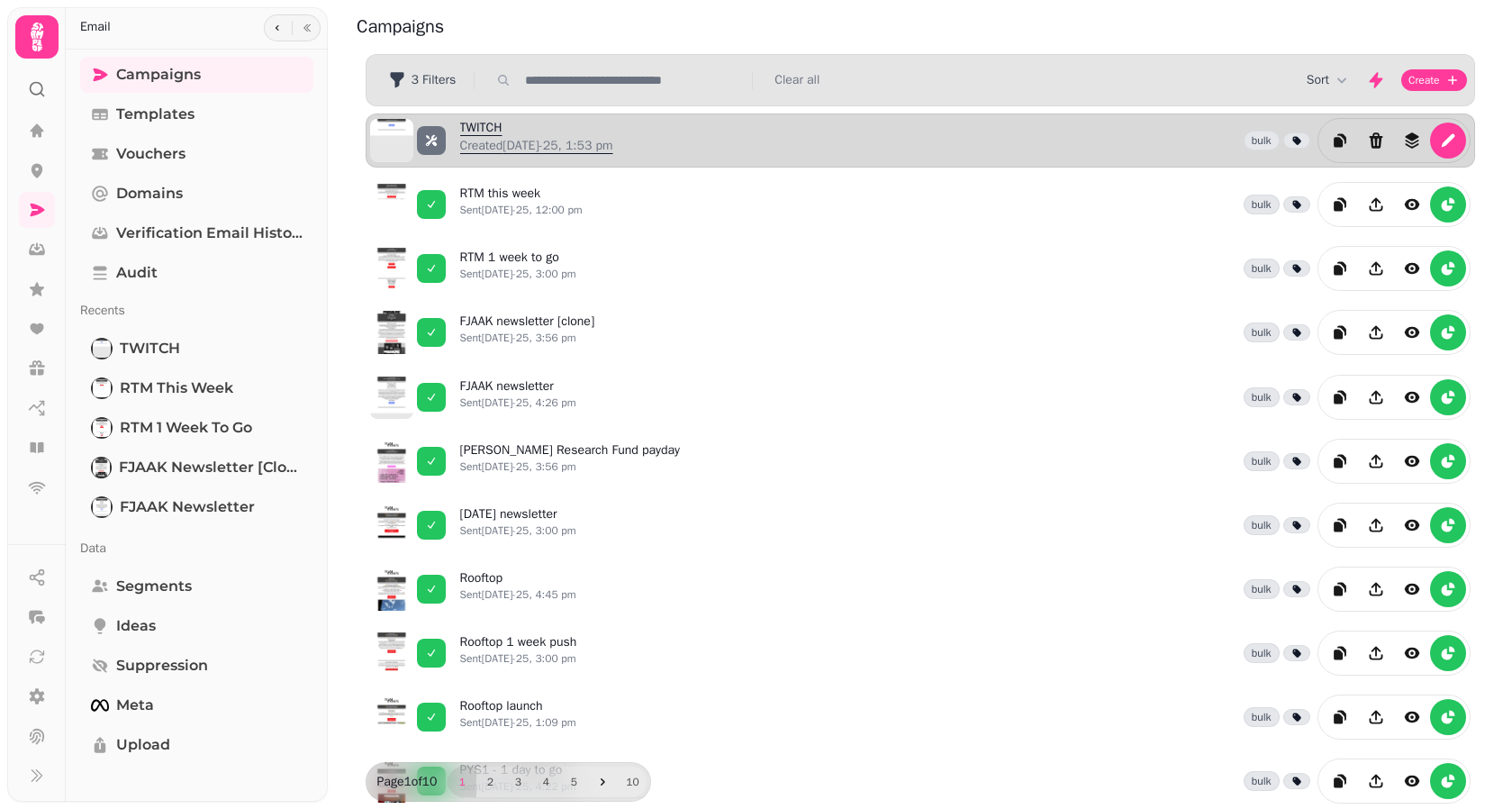 click on "Created  17th Jul-25, 1:53 pm" at bounding box center (537, 146) 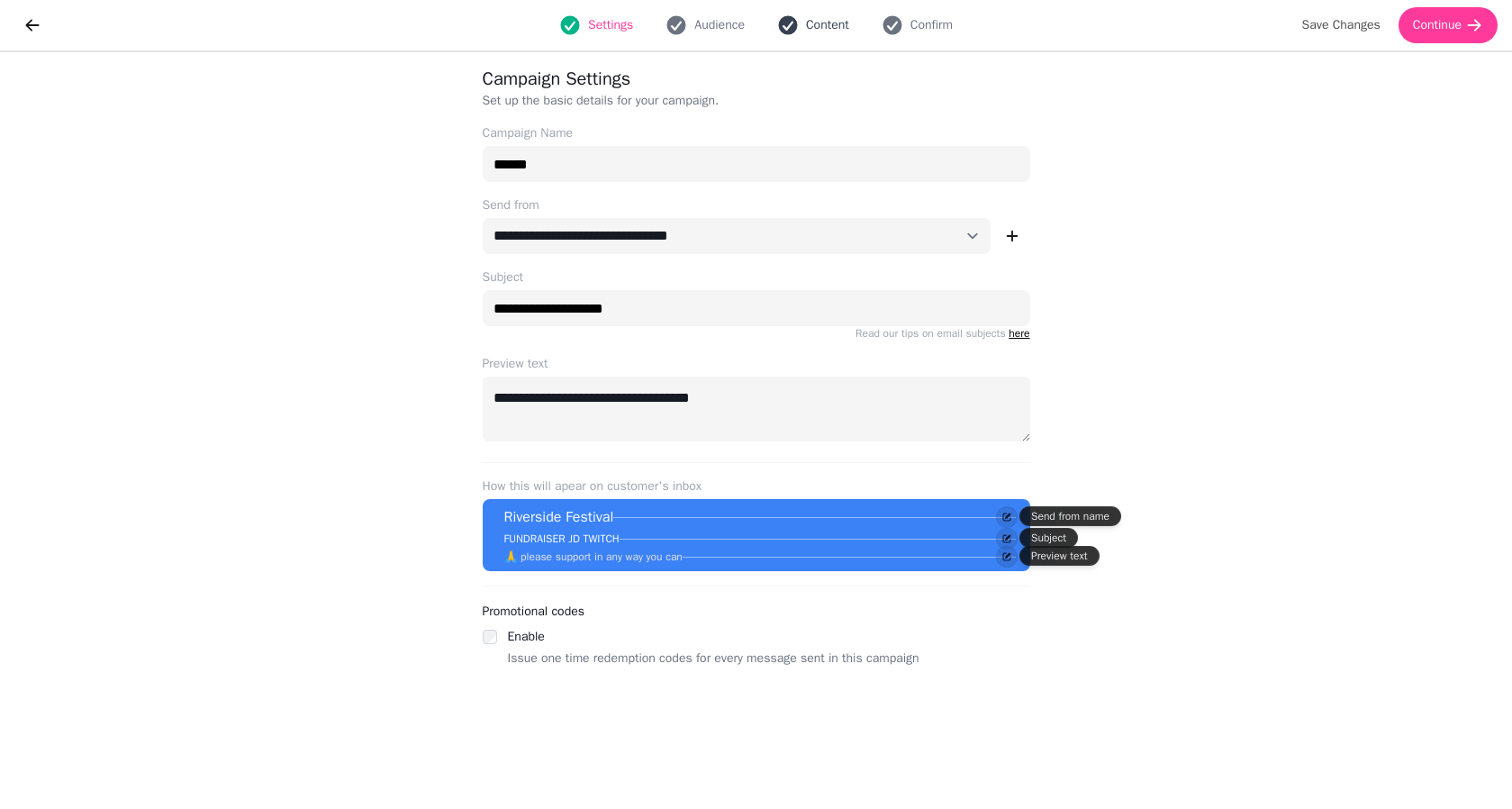 click on "Content" at bounding box center (828, 25) 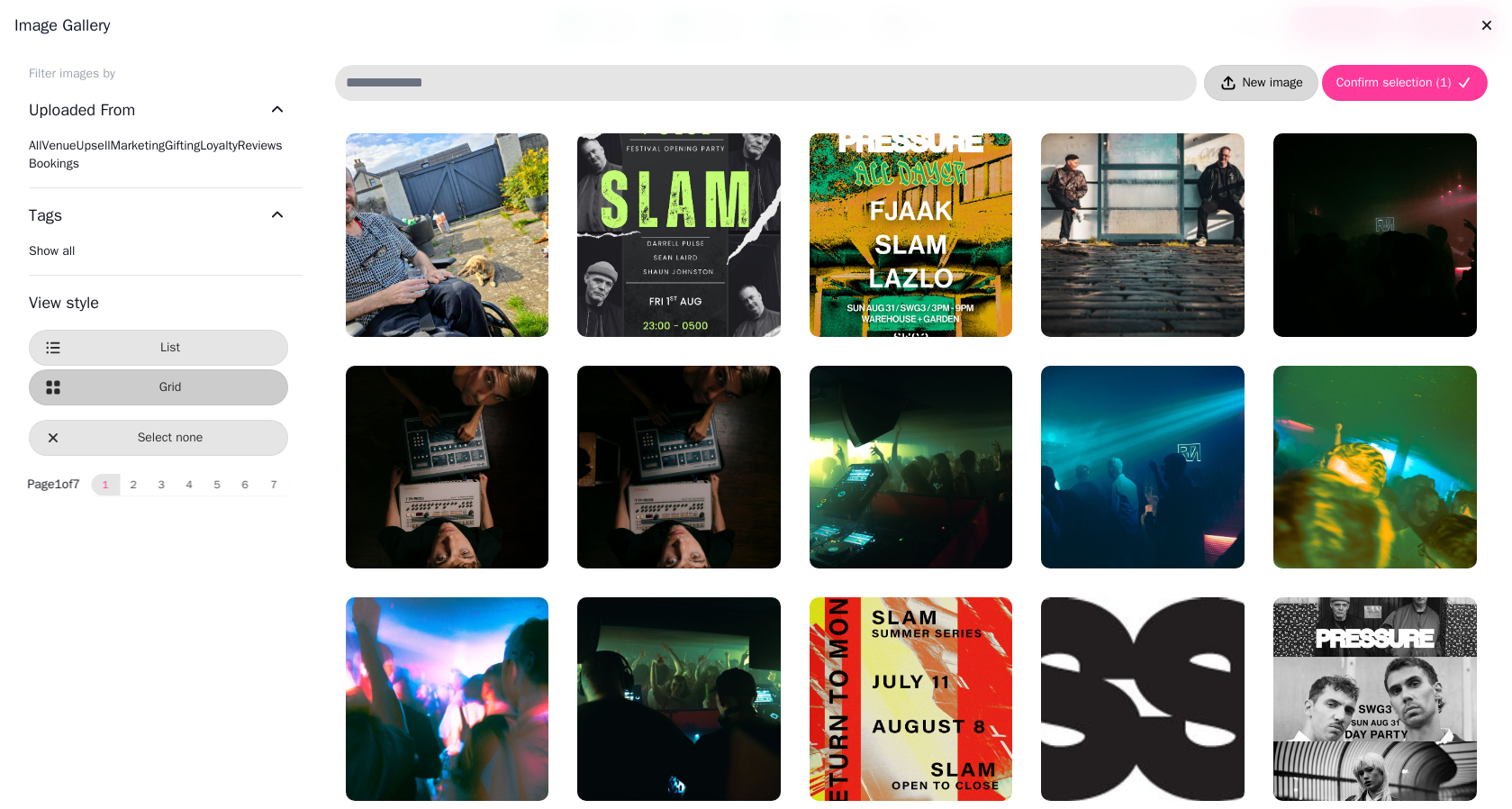 click on "New image" at bounding box center (1272, 83) 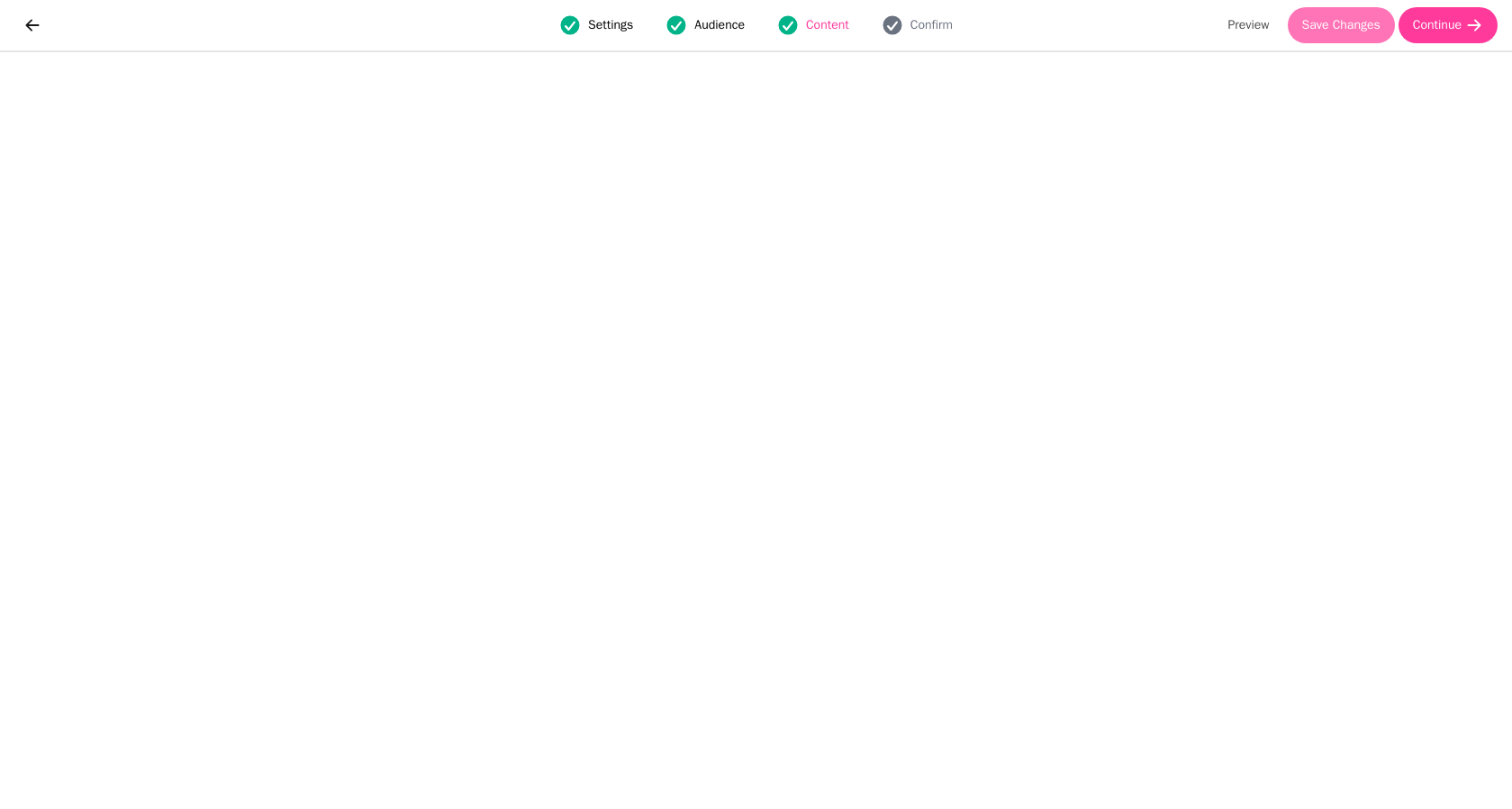 click on "Save Changes" at bounding box center [1341, 25] 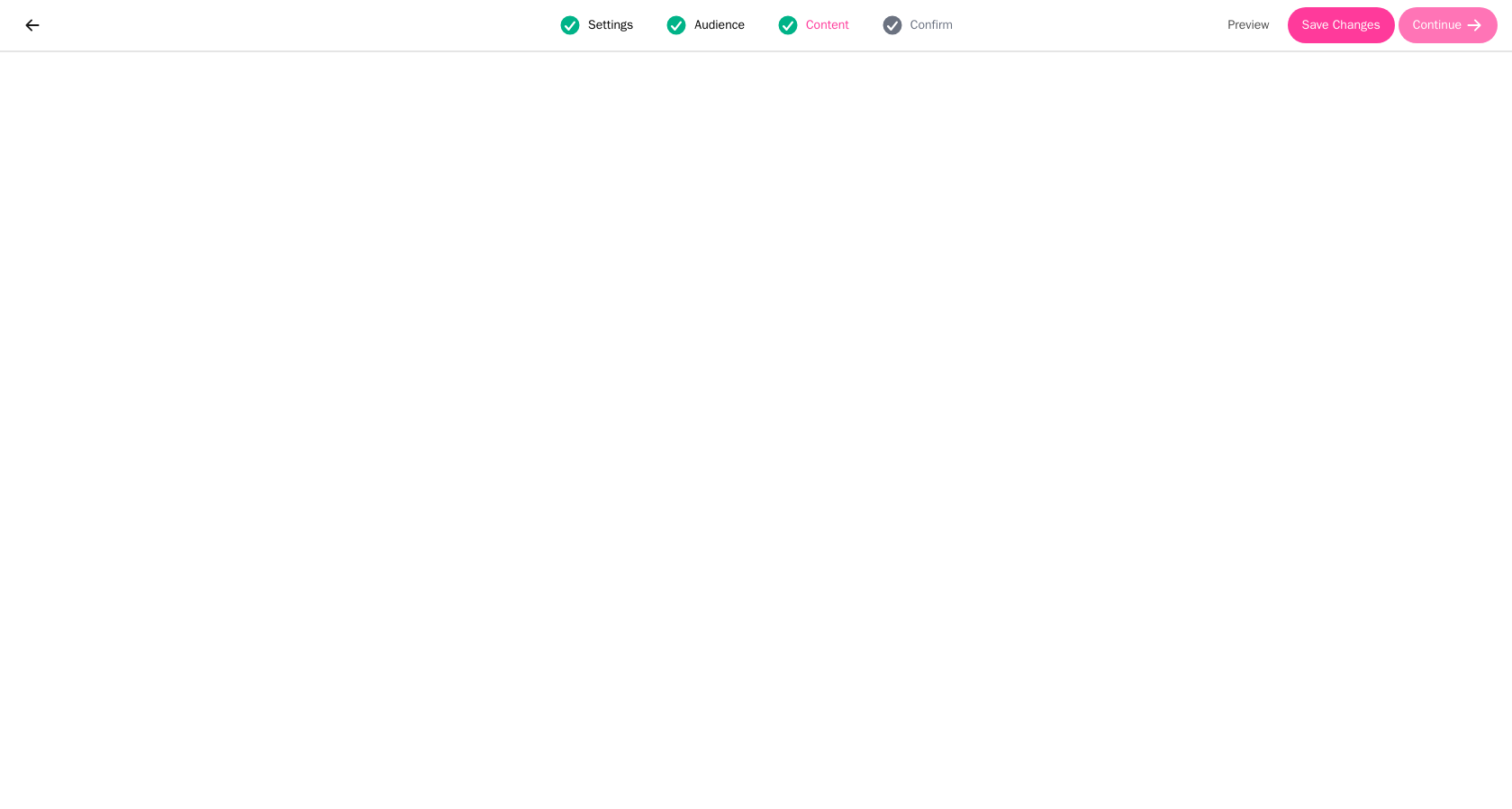 click on "Continue" at bounding box center (1437, 25) 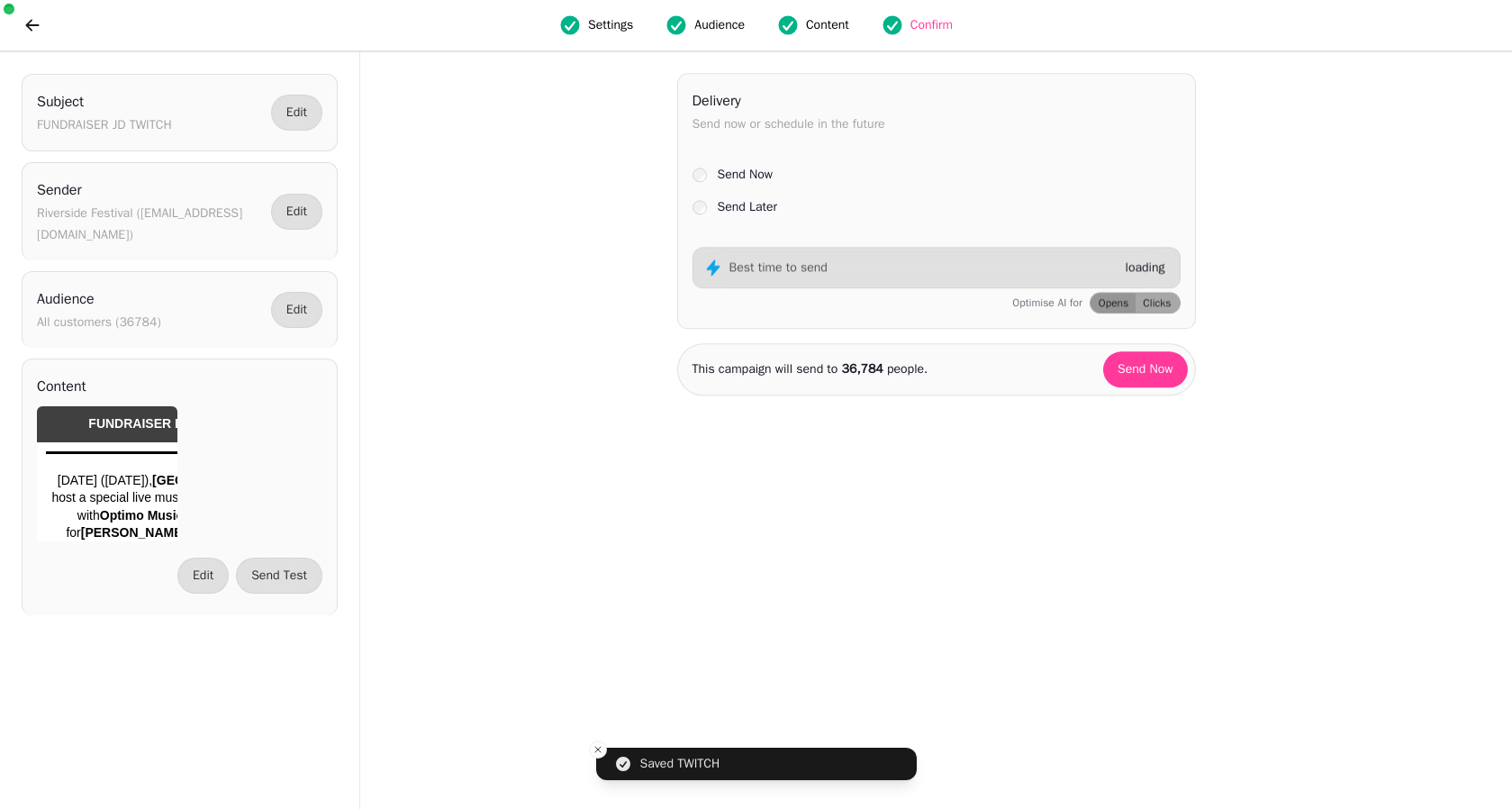 scroll, scrollTop: 0, scrollLeft: 0, axis: both 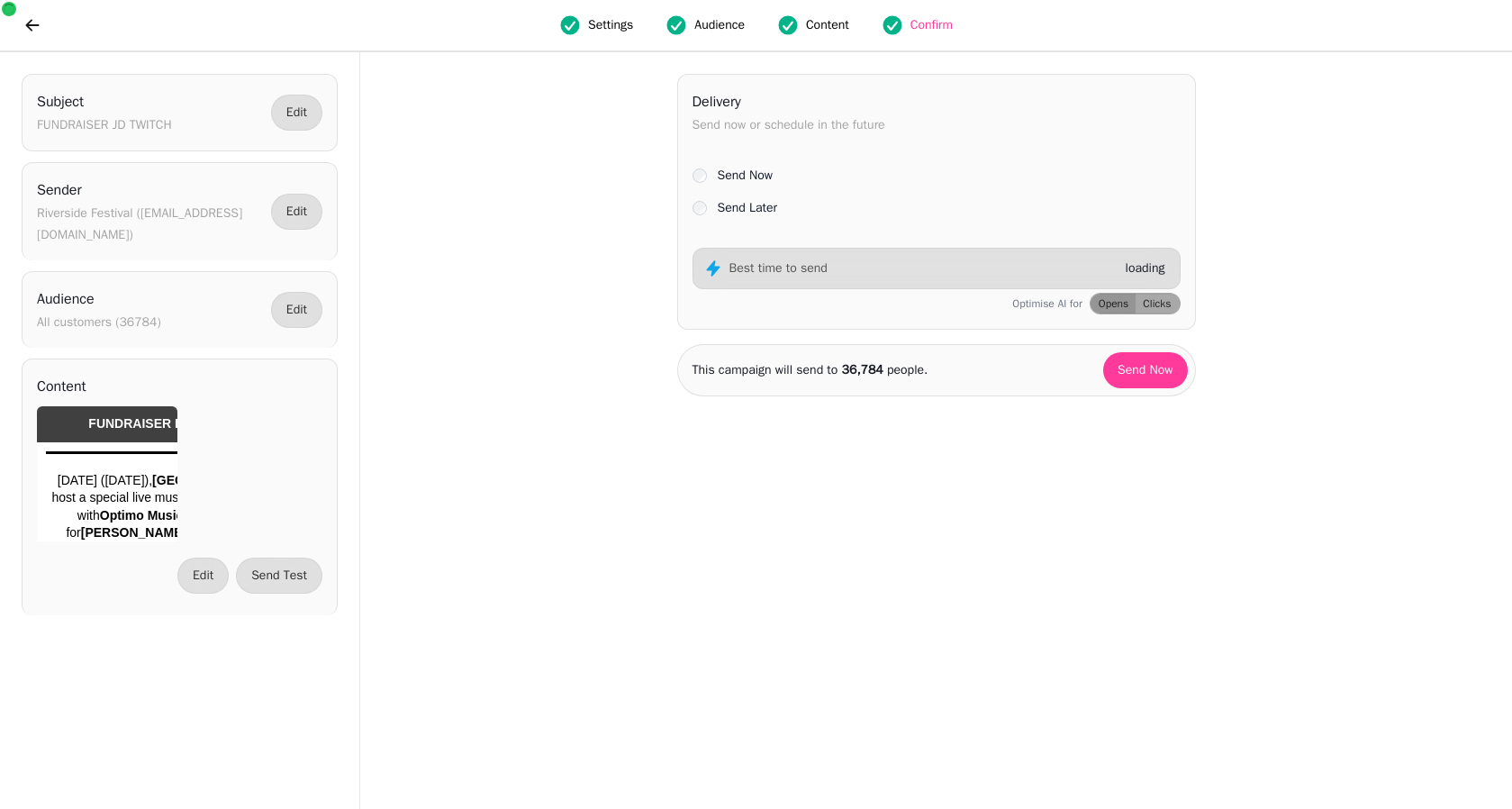drag, startPoint x: 815, startPoint y: 3, endPoint x: 807, endPoint y: 29, distance: 27.202941 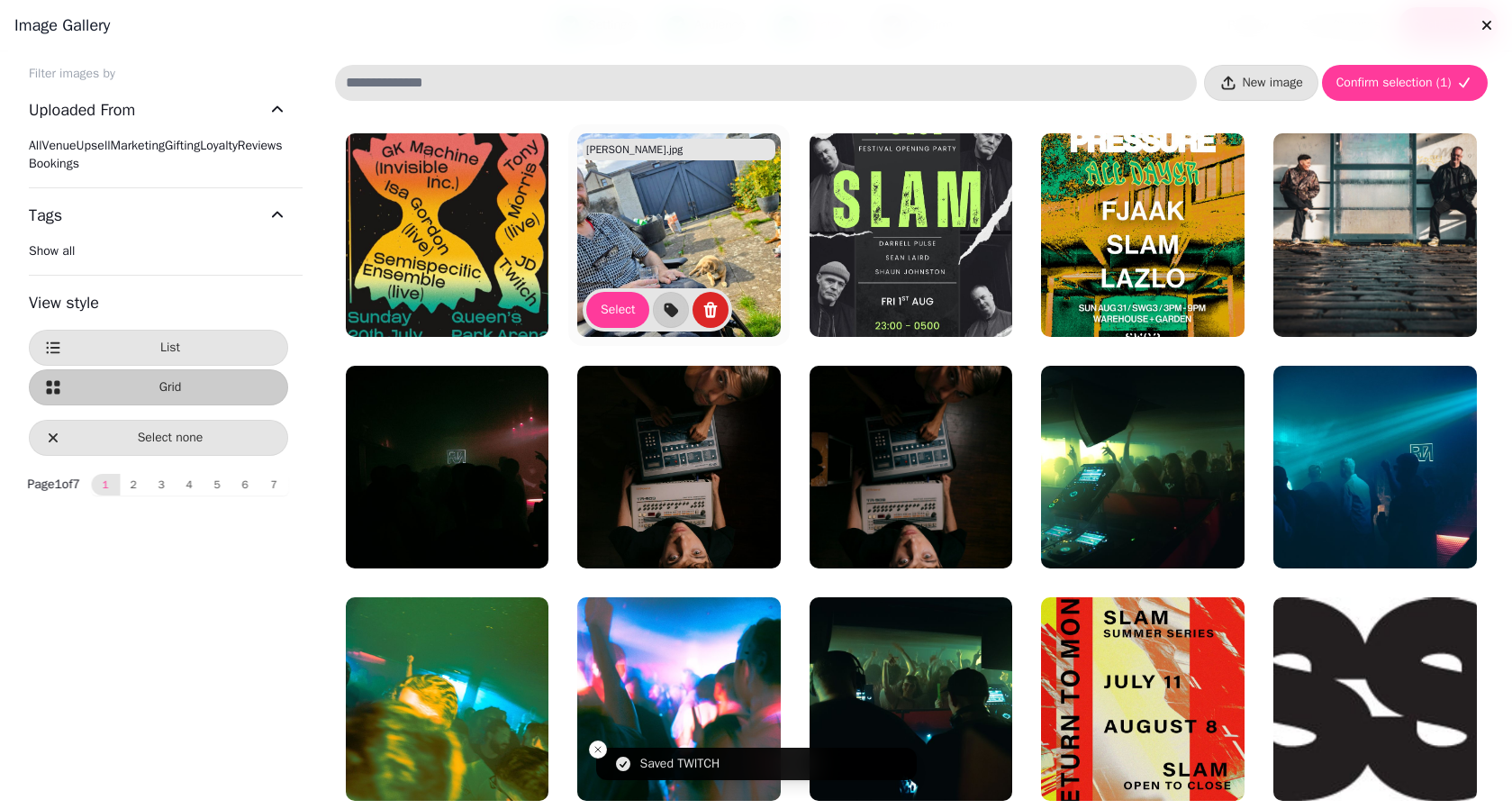 click at bounding box center [679, 235] 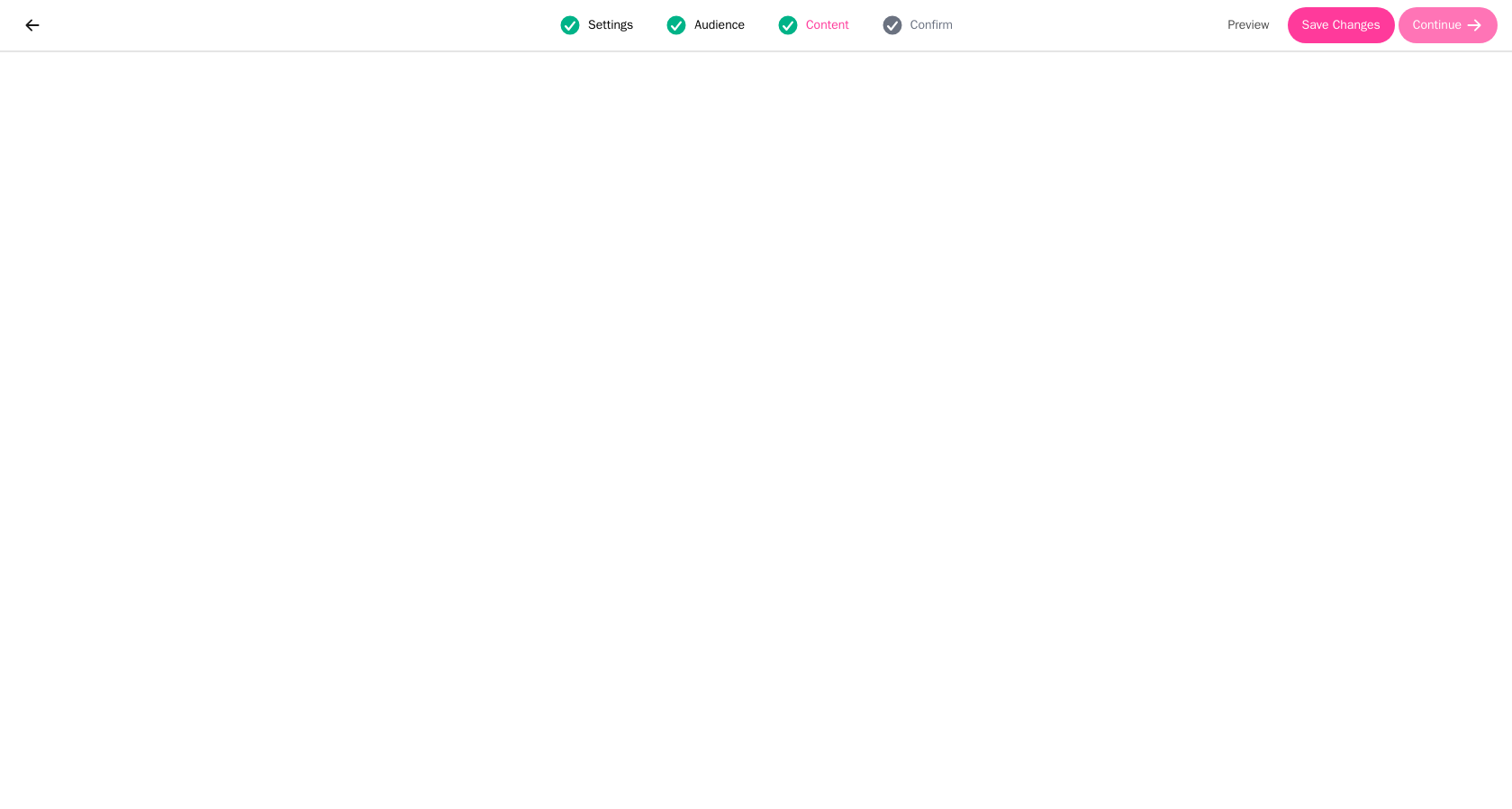 click on "Continue" at bounding box center [1437, 25] 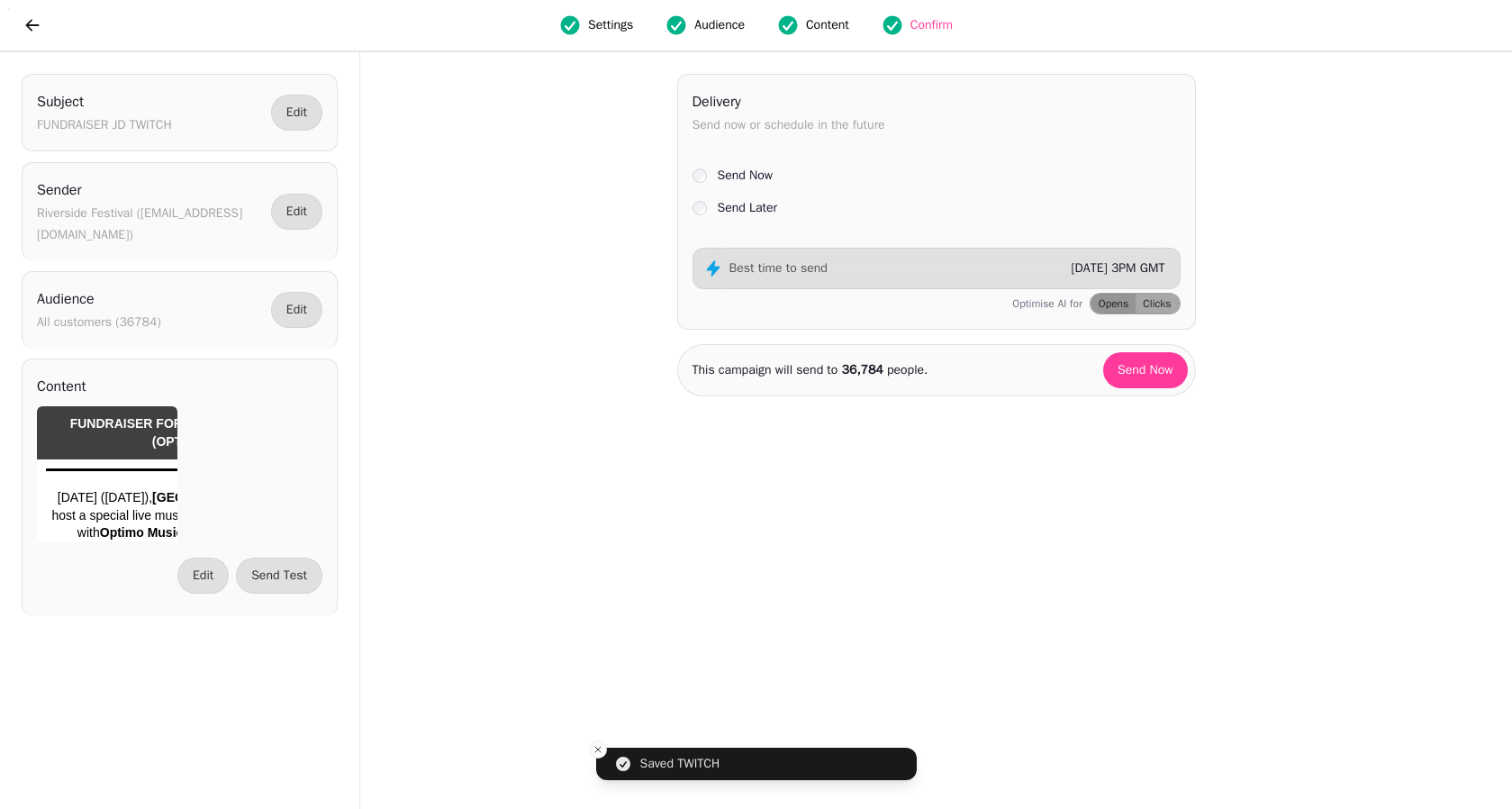 scroll, scrollTop: 0, scrollLeft: 0, axis: both 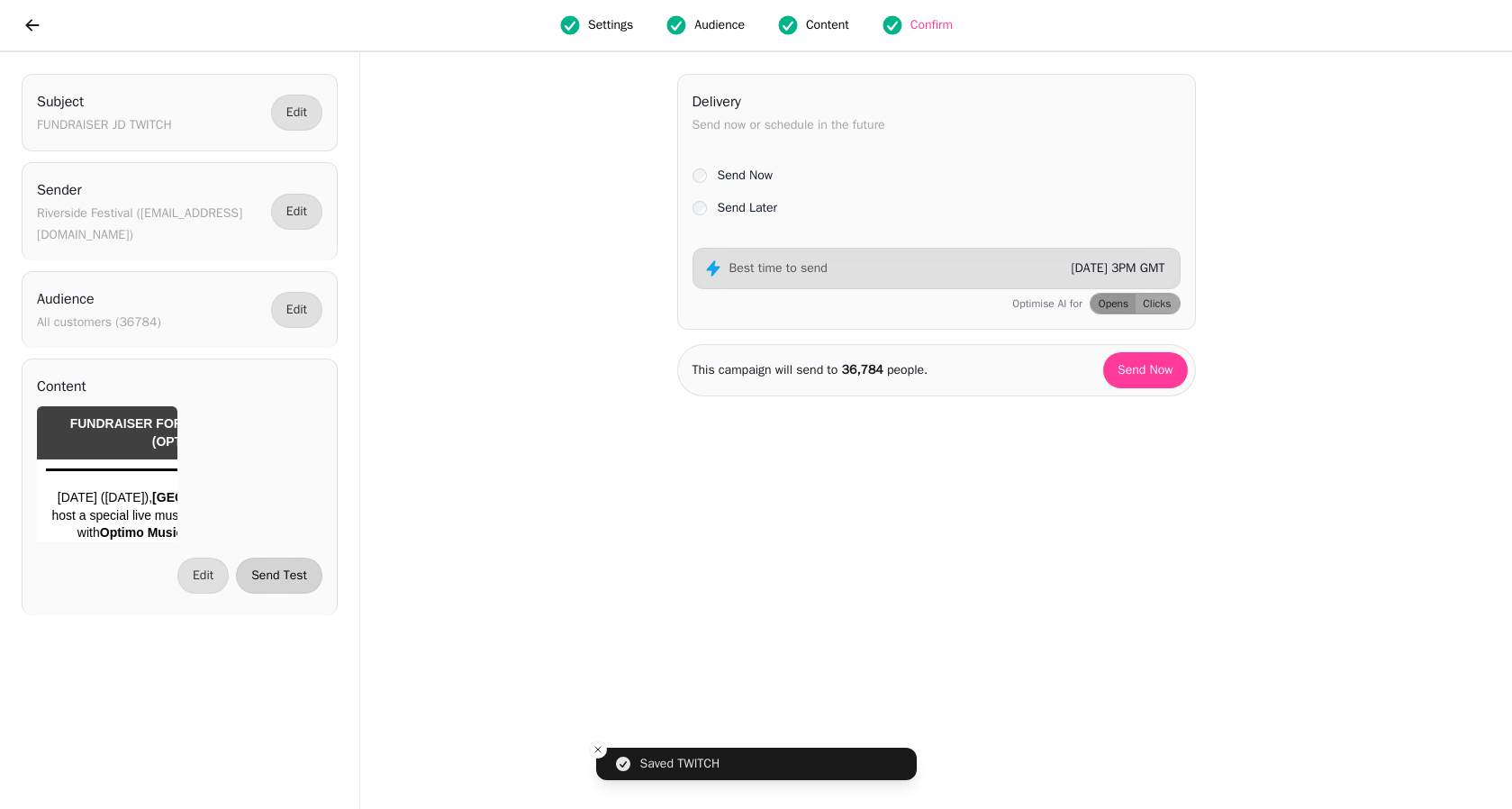 click on "Send Test" at bounding box center (279, 576) 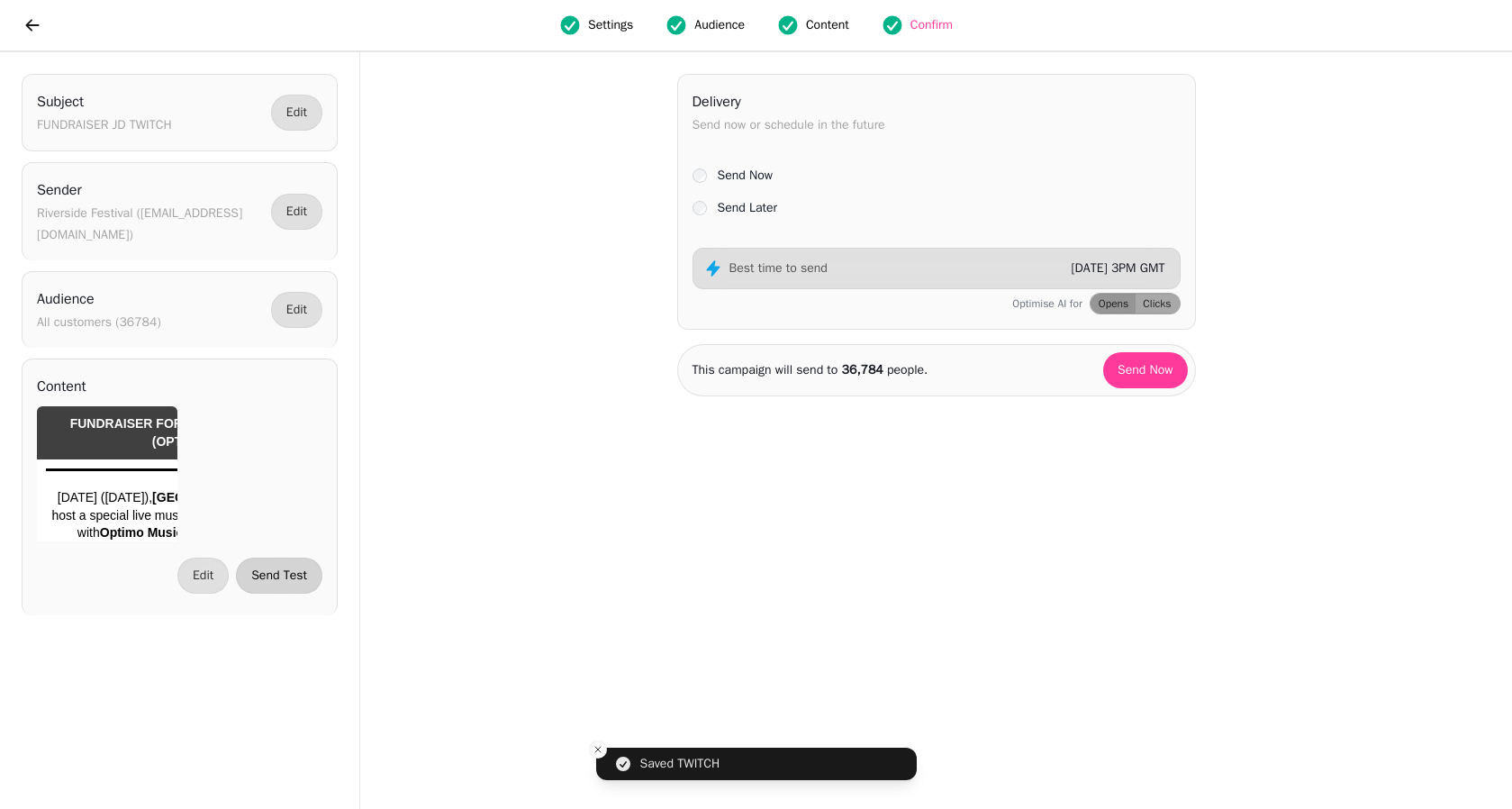 select on "**********" 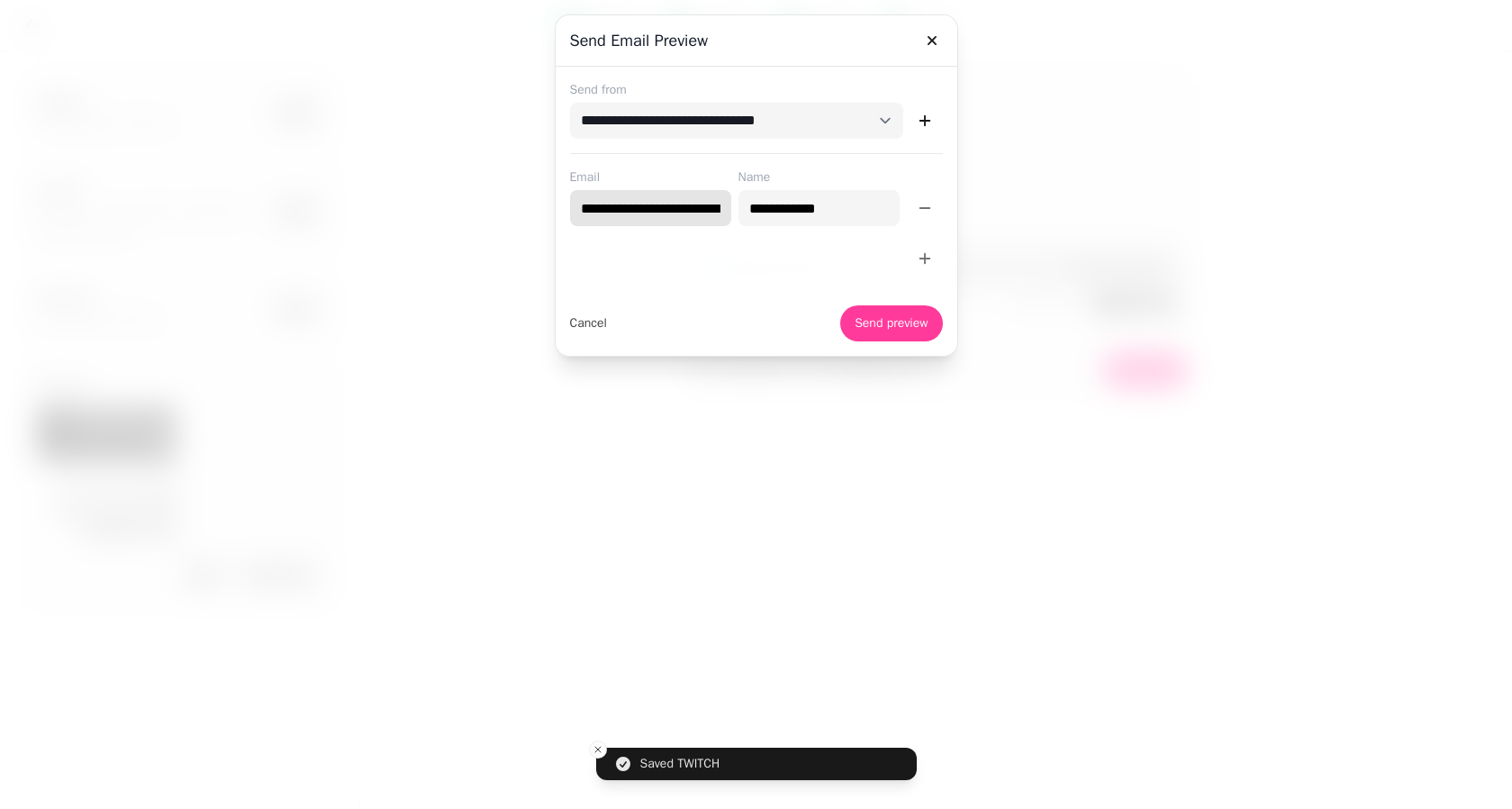 click on "**********" at bounding box center [650, 208] 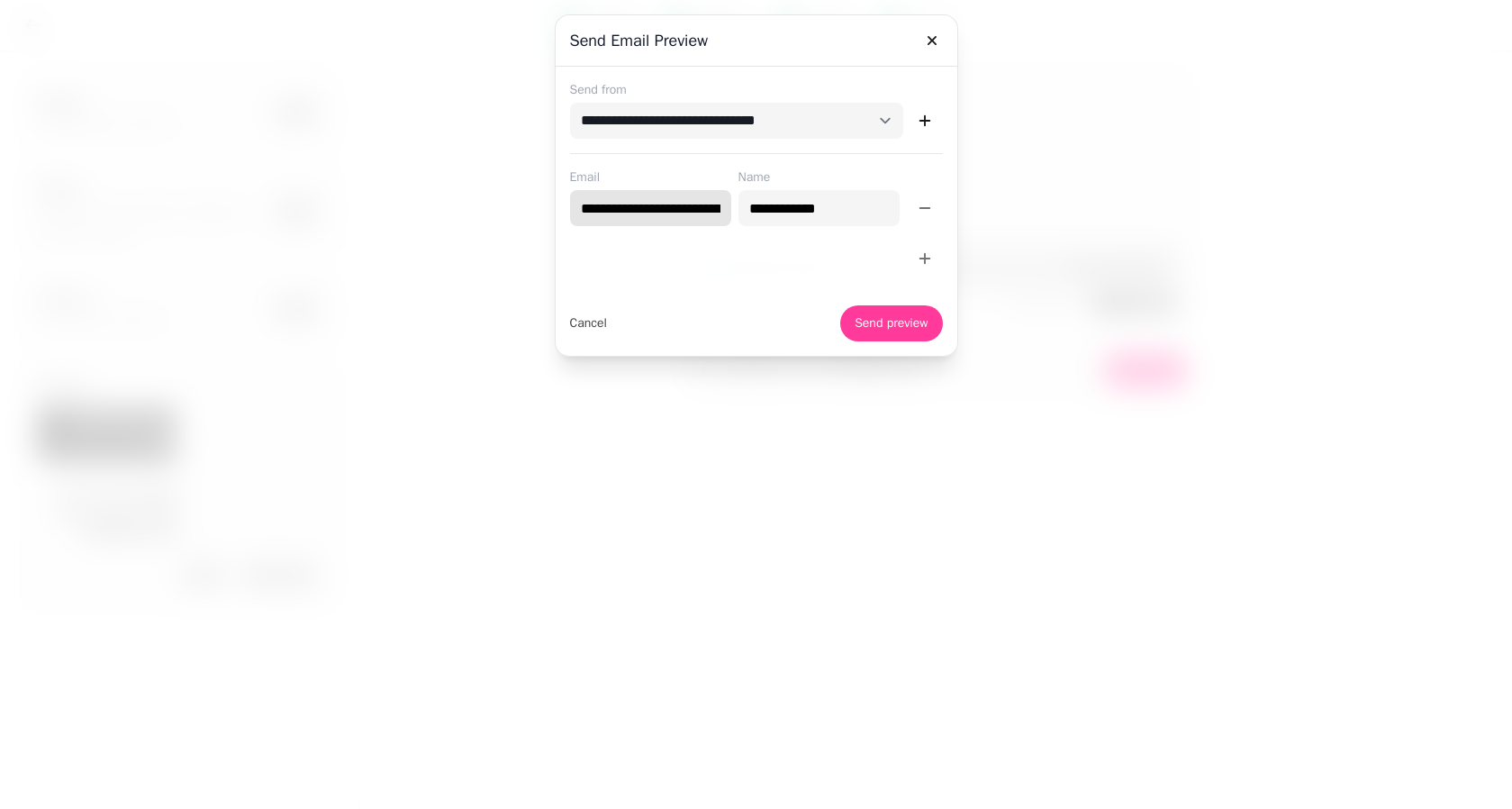 scroll, scrollTop: 0, scrollLeft: 92, axis: horizontal 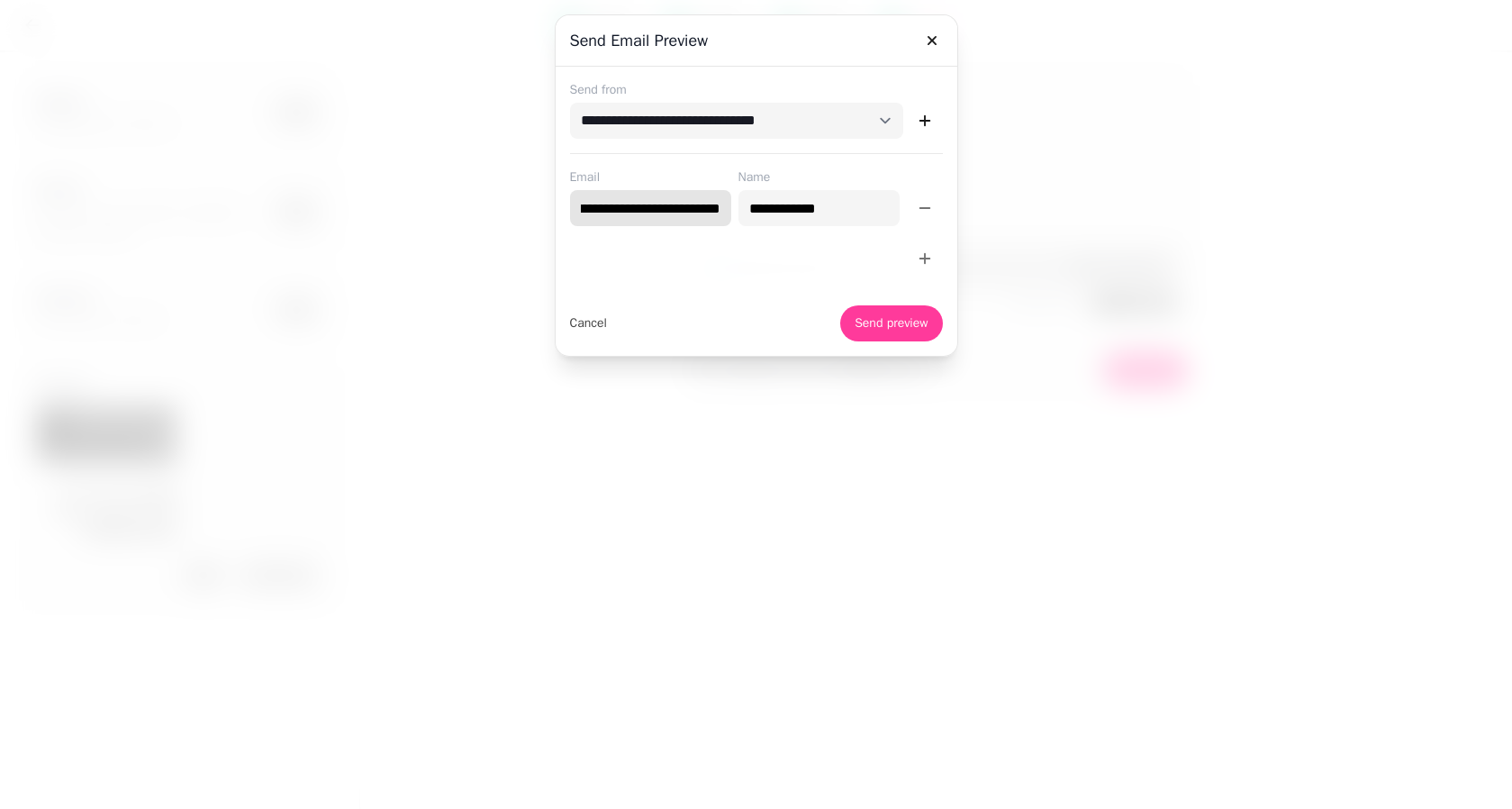 drag, startPoint x: 577, startPoint y: 207, endPoint x: 863, endPoint y: 246, distance: 288.6468 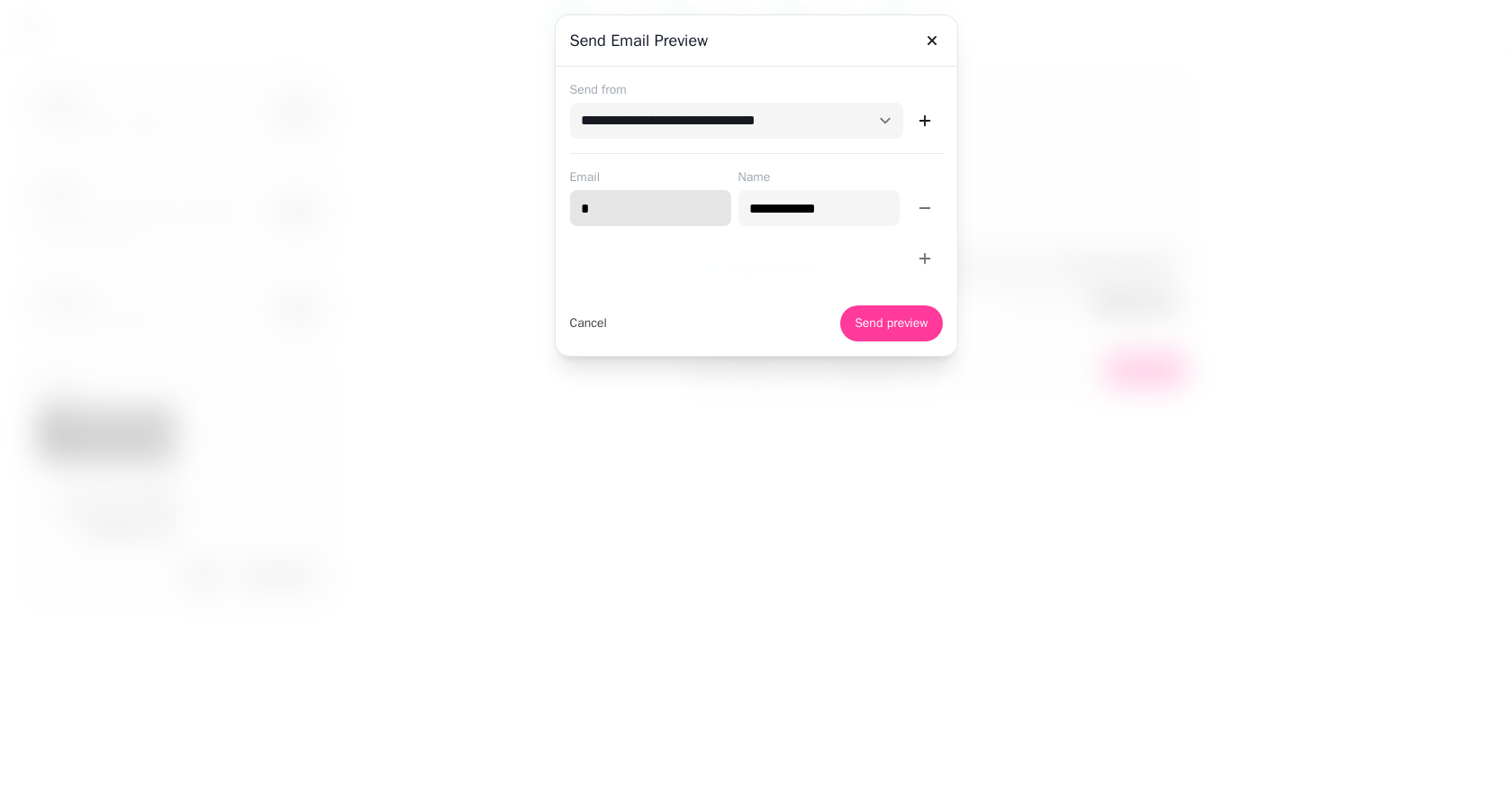 scroll, scrollTop: 0, scrollLeft: 0, axis: both 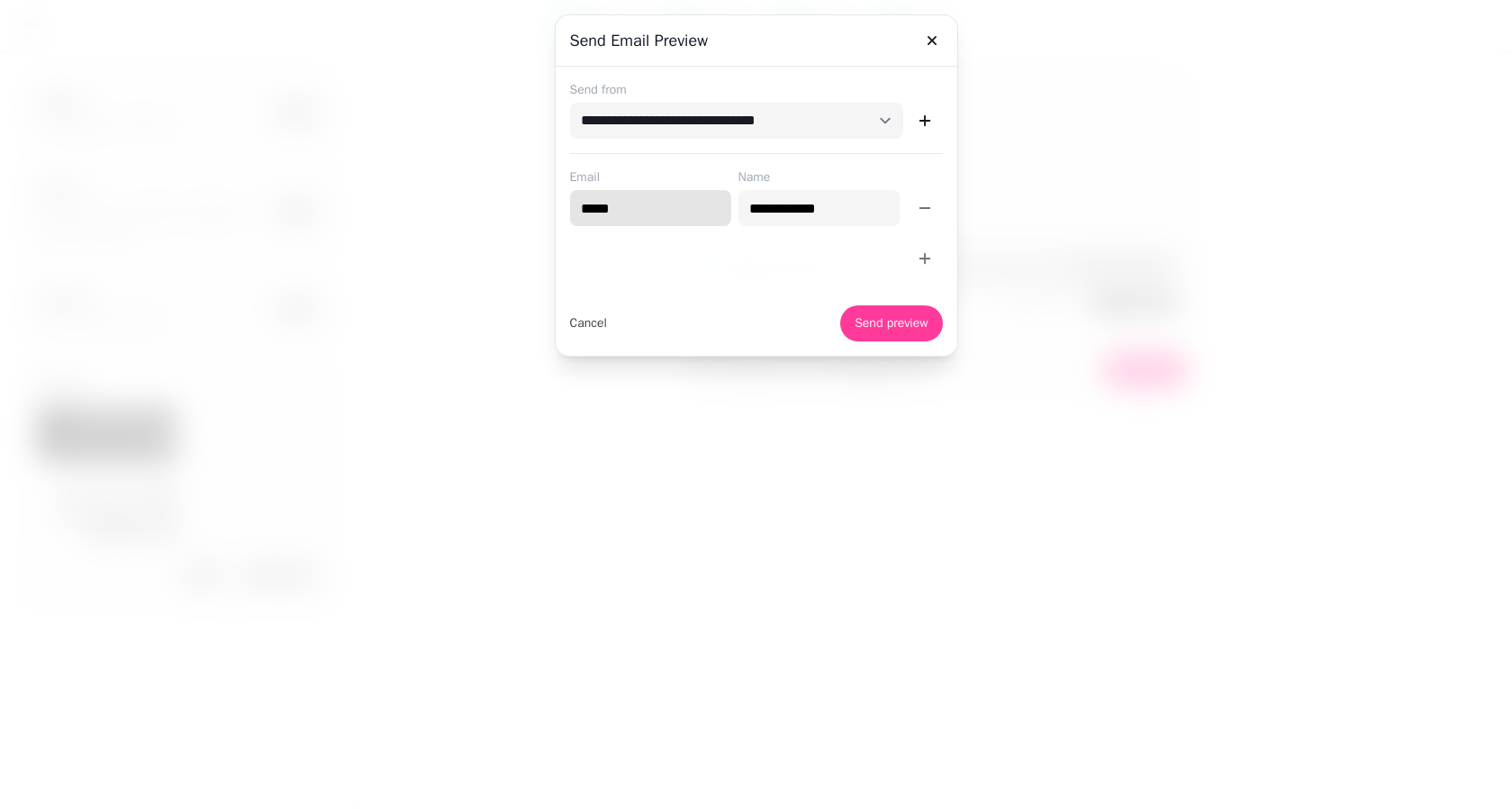 type on "**********" 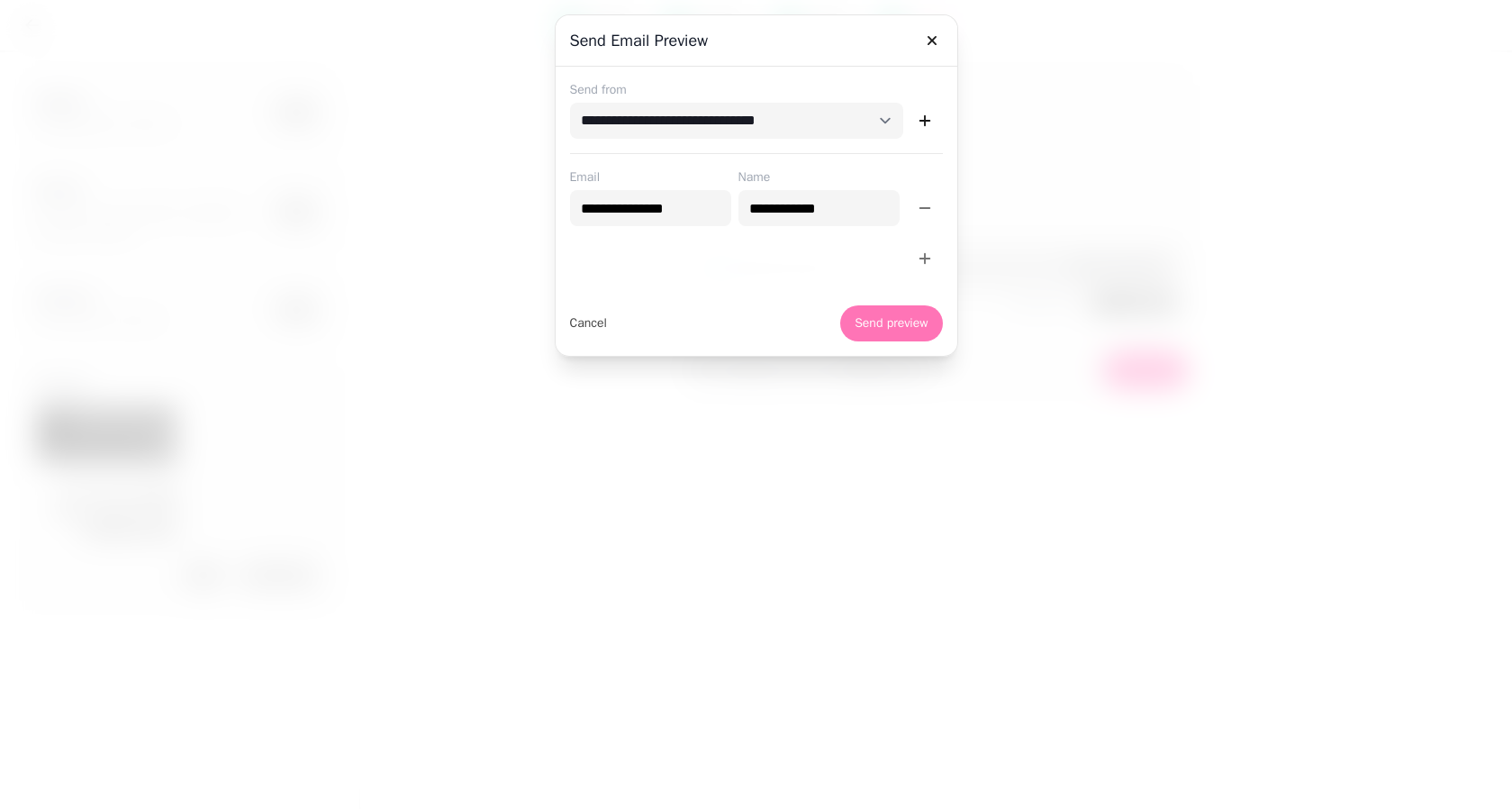 click on "Send preview" at bounding box center [891, 323] 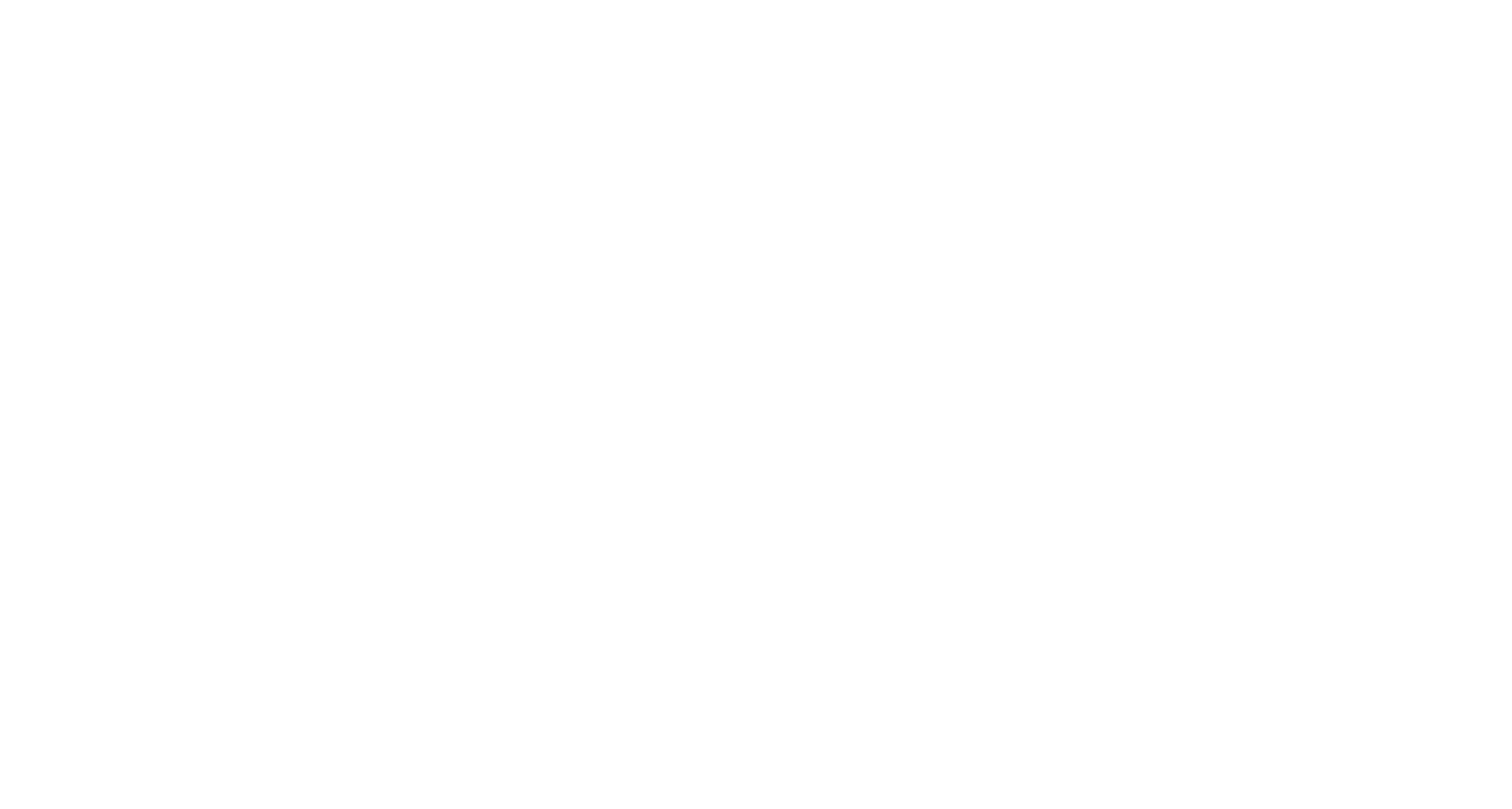 scroll, scrollTop: 0, scrollLeft: 0, axis: both 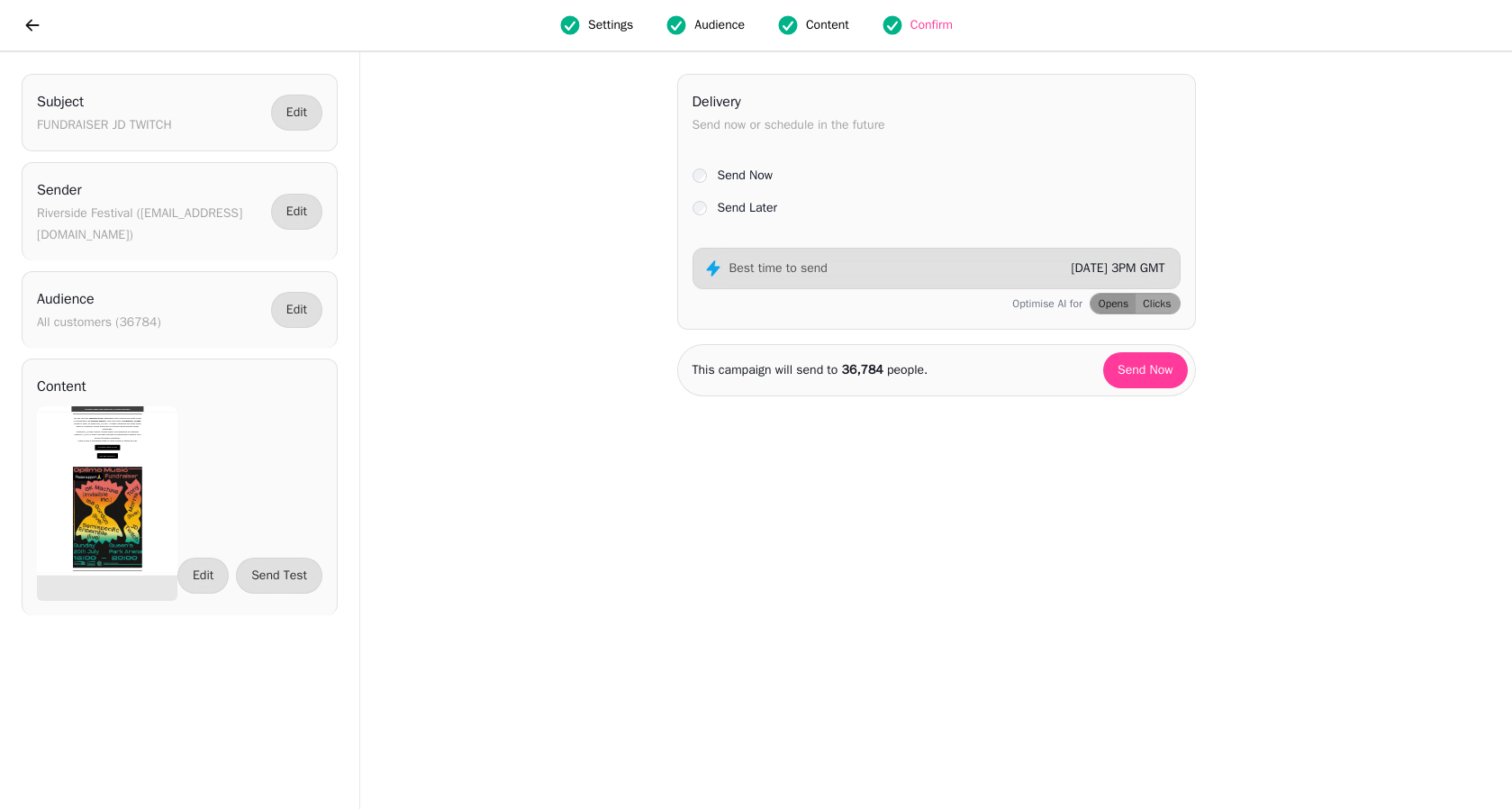 click on "Content" at bounding box center [828, 25] 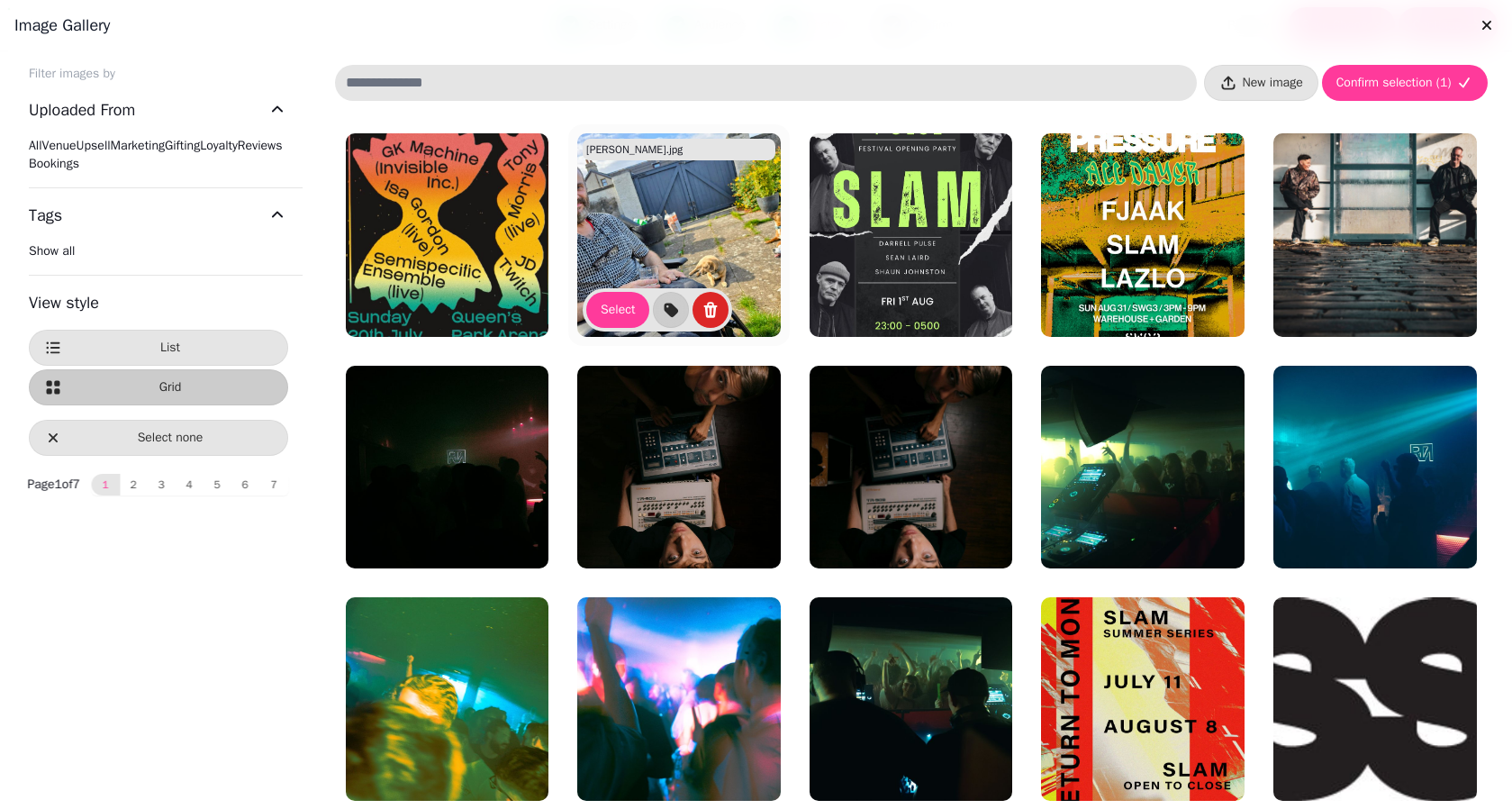 click at bounding box center (679, 235) 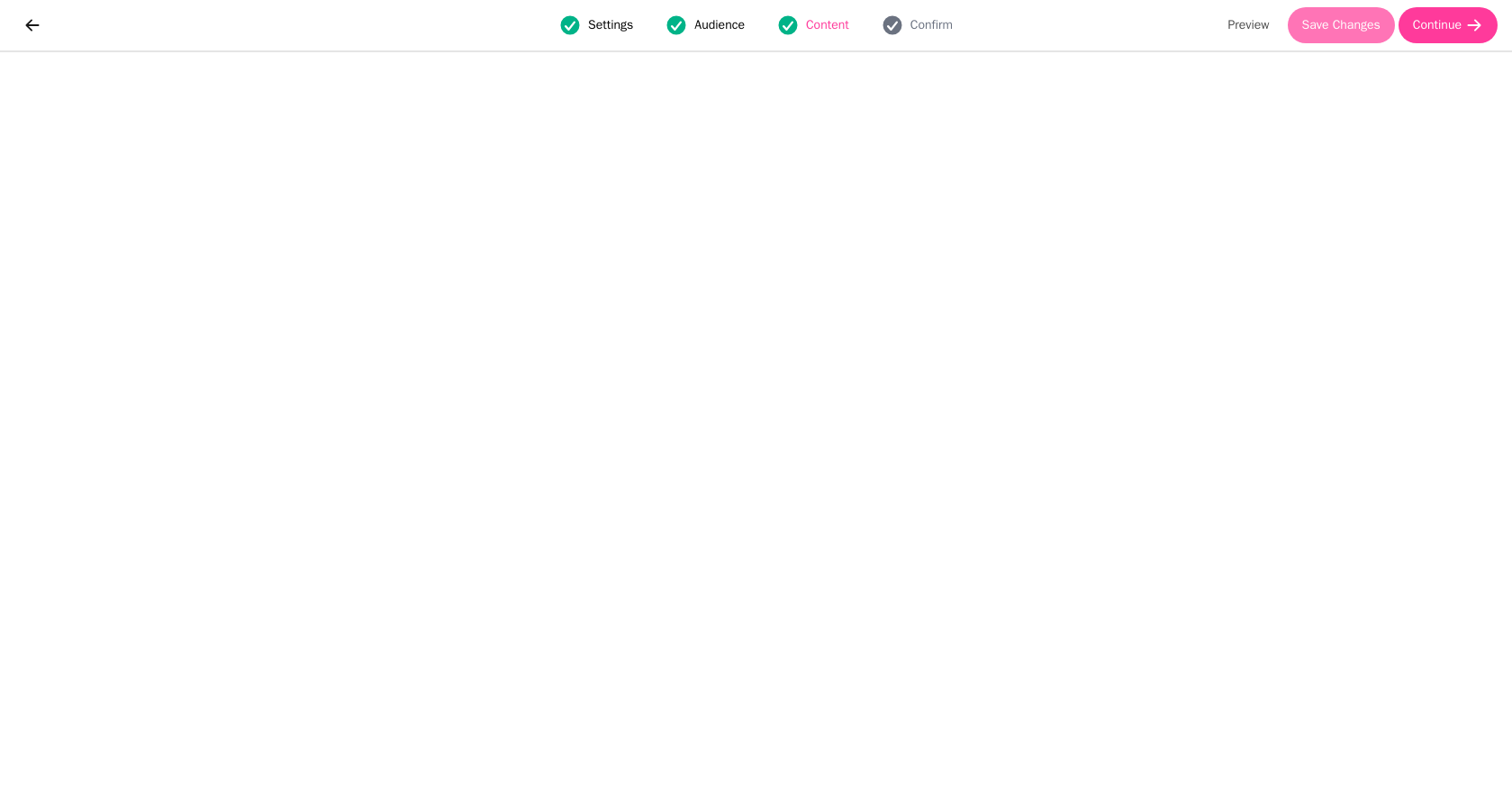 click on "Save Changes" at bounding box center (1341, 25) 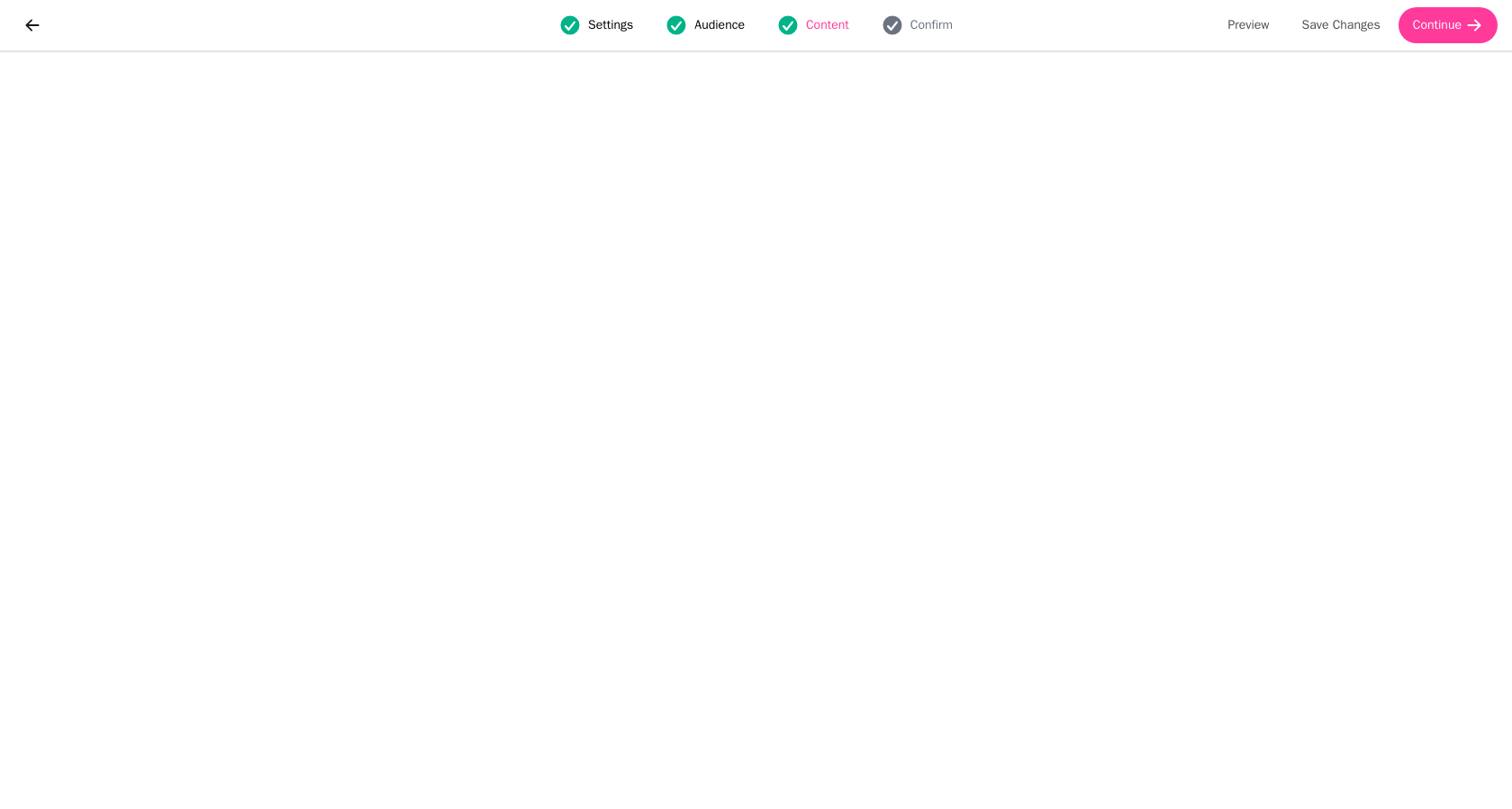 click on "Audience" at bounding box center [720, 25] 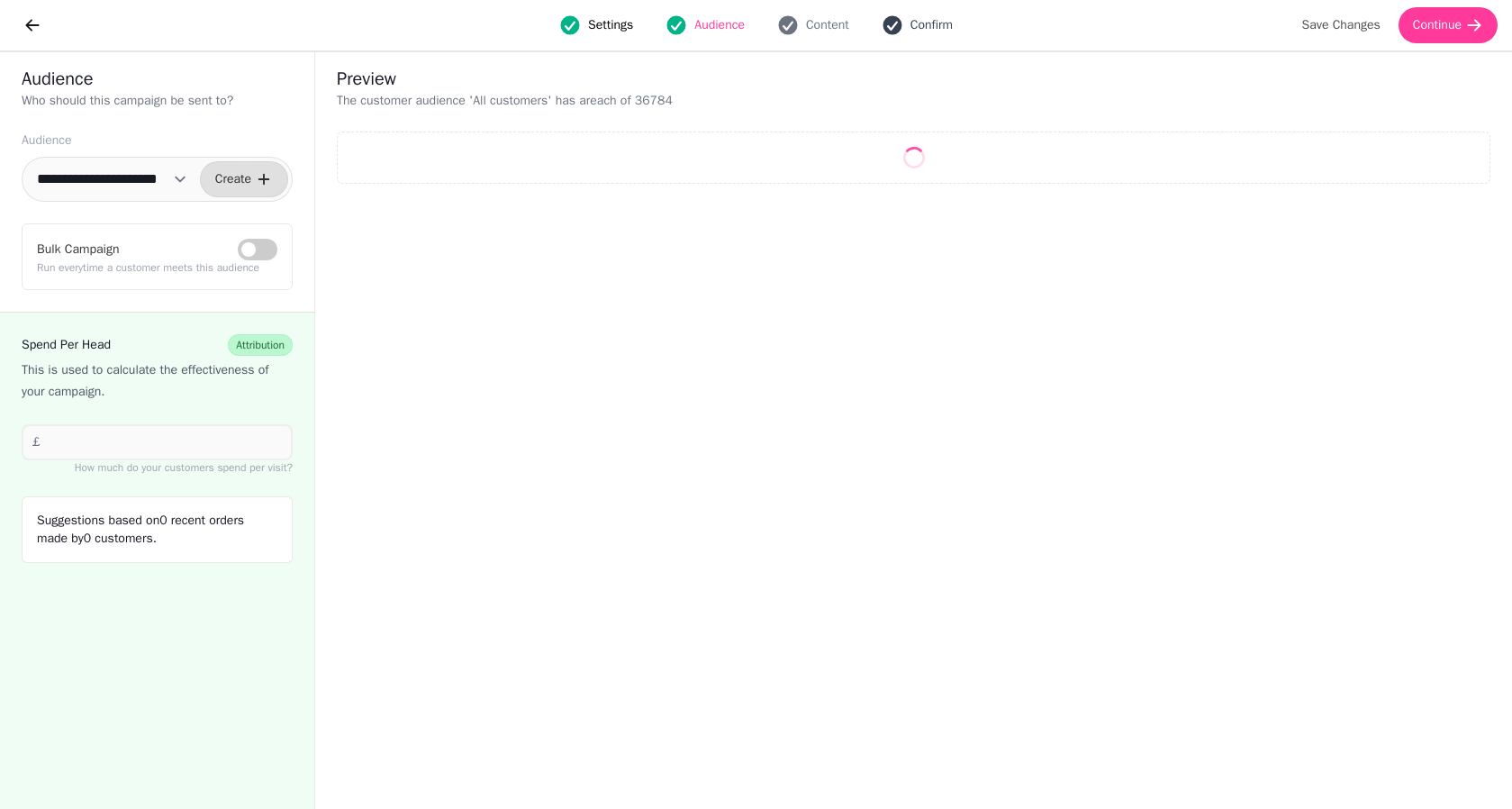 select on "**" 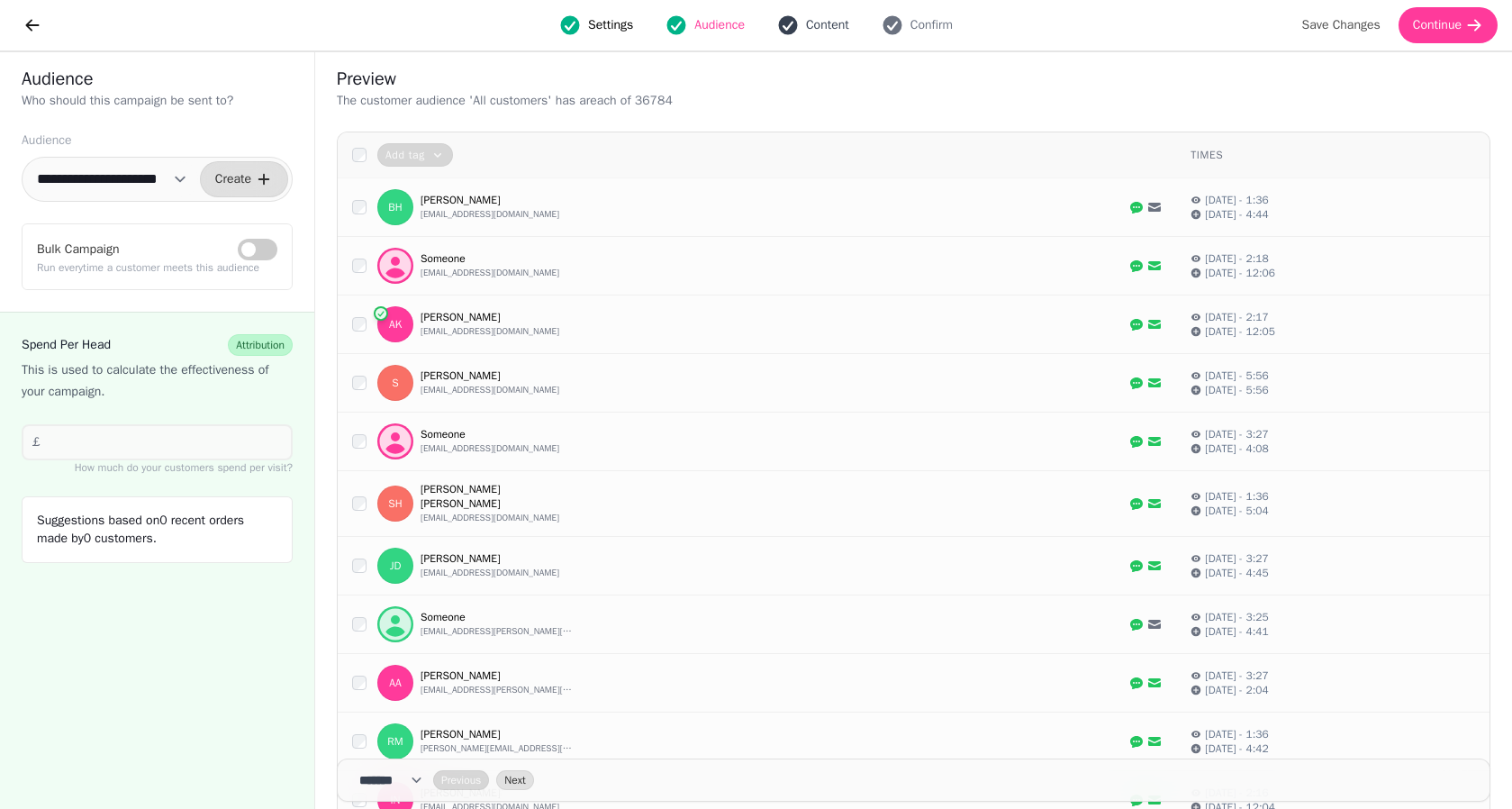 click on "Content" at bounding box center [828, 25] 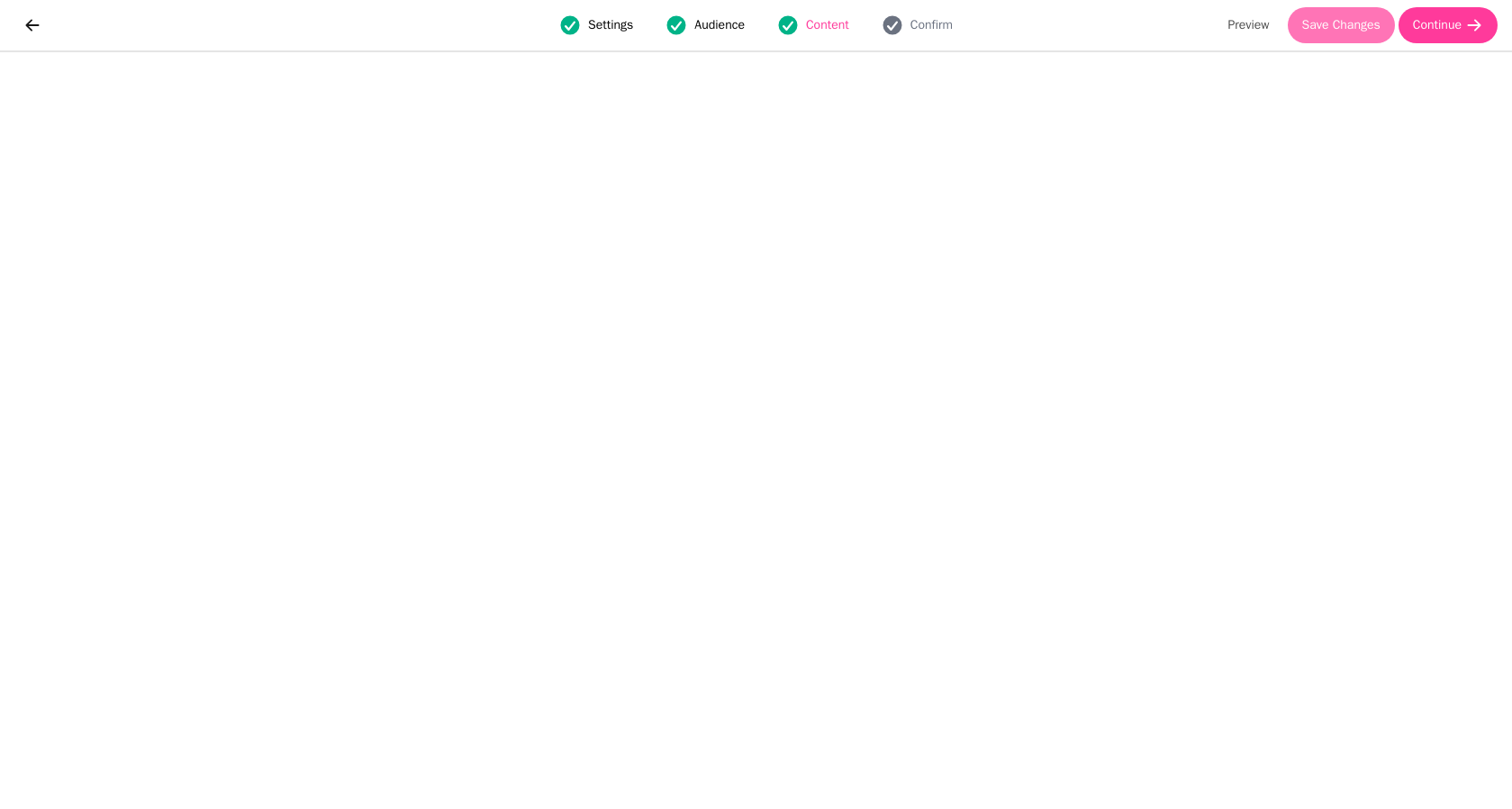 click on "Save Changes" at bounding box center [1341, 25] 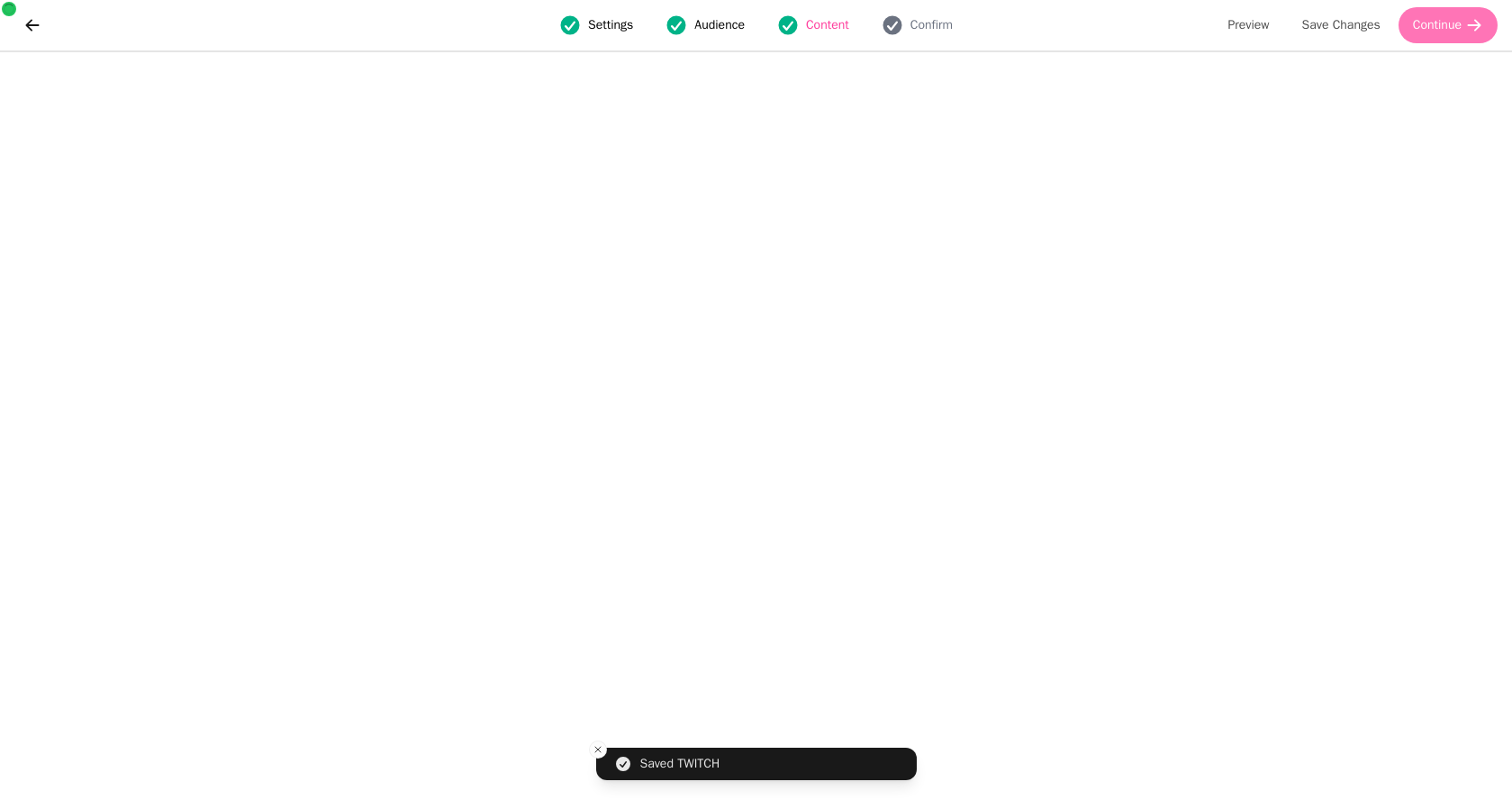 click on "Continue" at bounding box center [1437, 25] 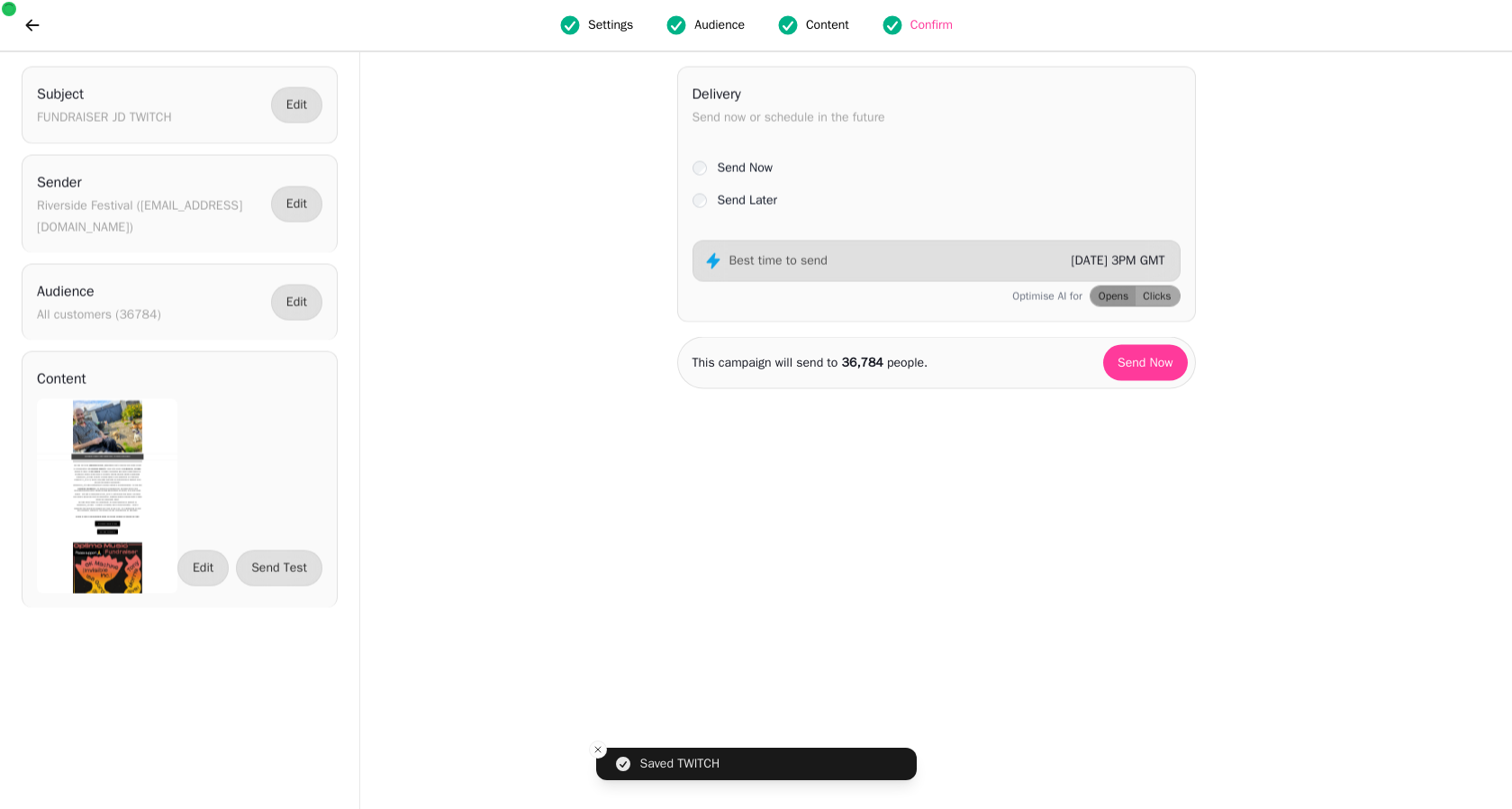scroll, scrollTop: 0, scrollLeft: 0, axis: both 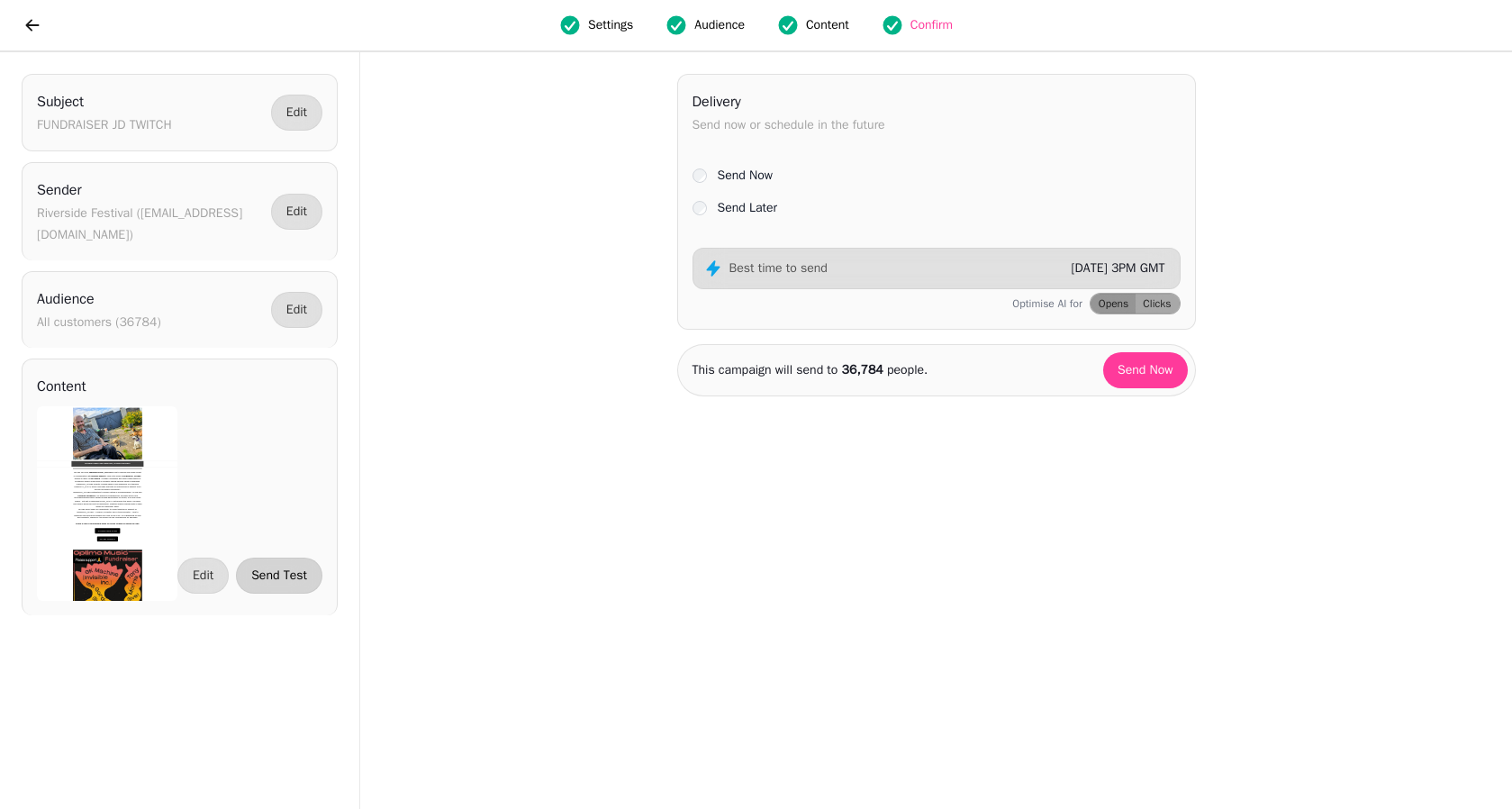 click on "Send Test" at bounding box center (279, 576) 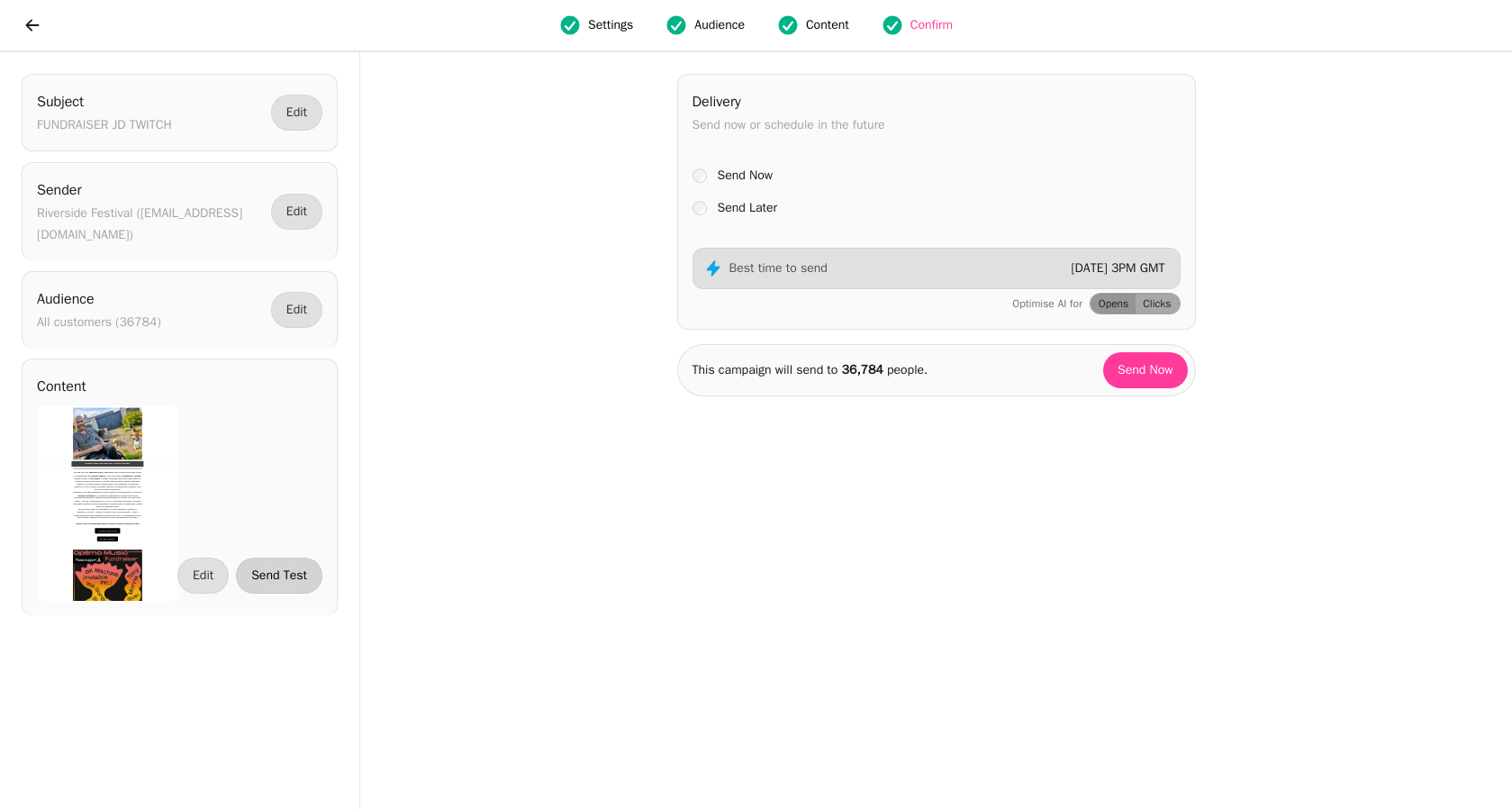select on "**********" 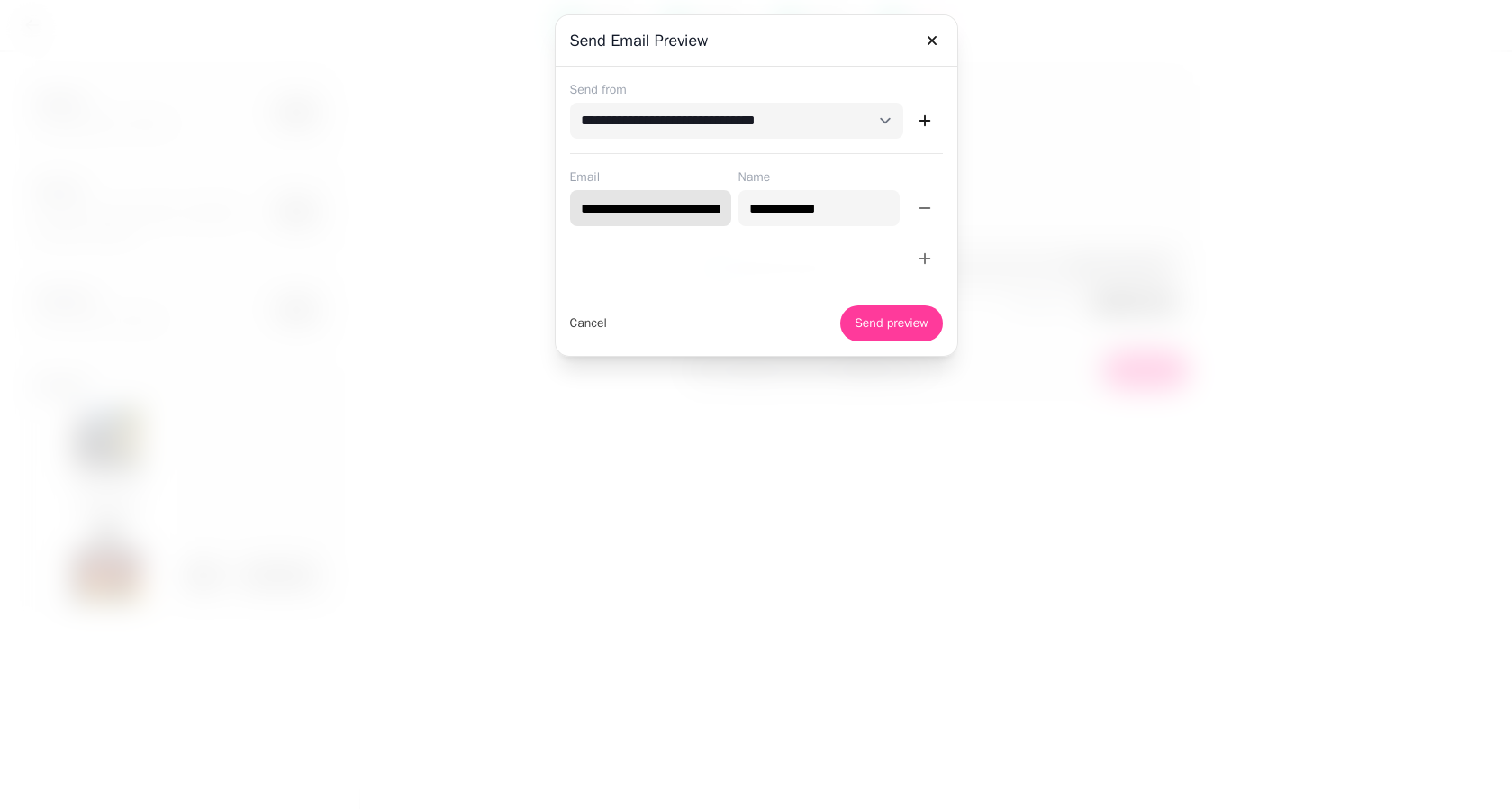 click on "**********" at bounding box center [650, 208] 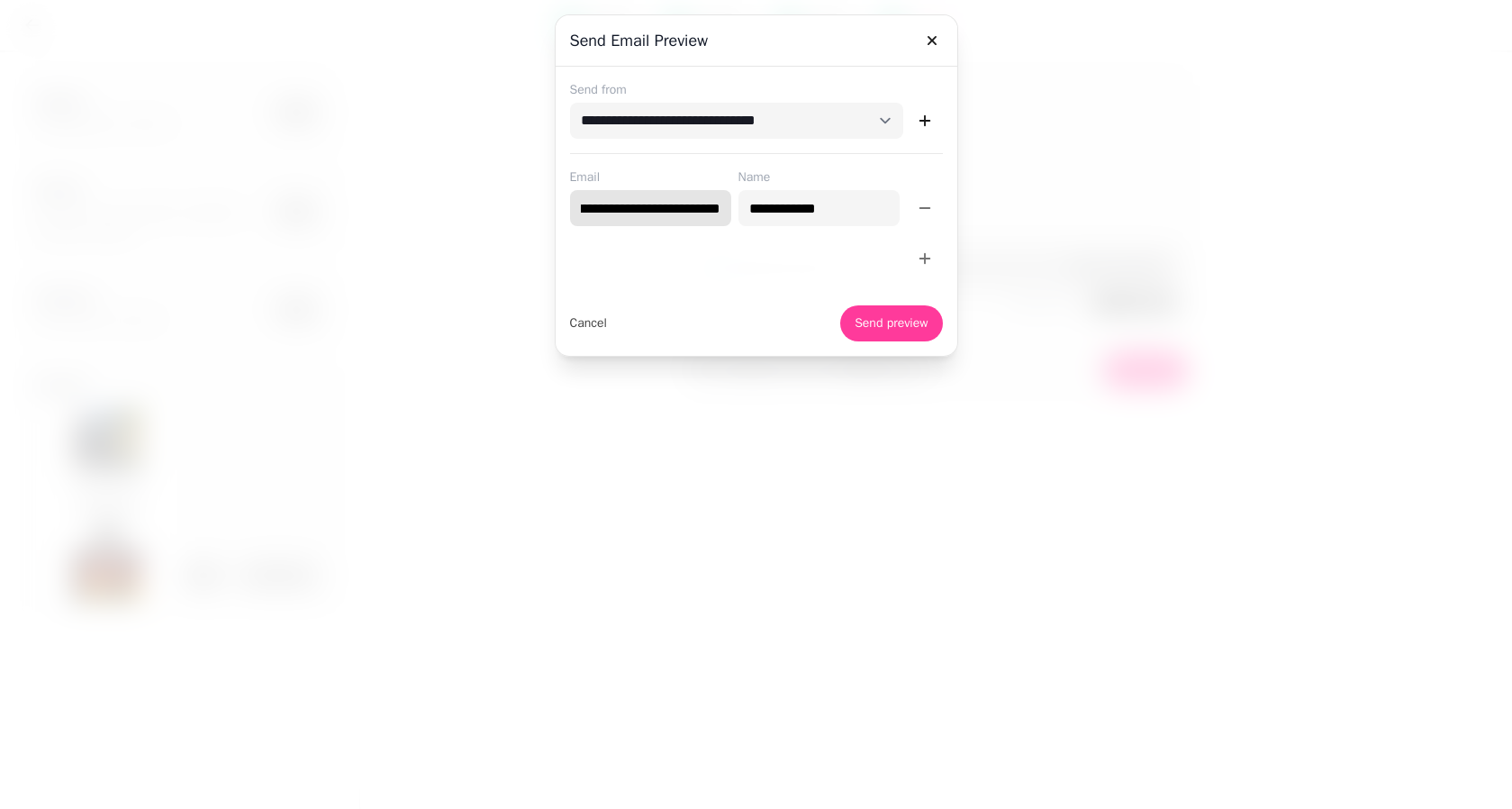 drag, startPoint x: 576, startPoint y: 210, endPoint x: 778, endPoint y: 233, distance: 203.30519 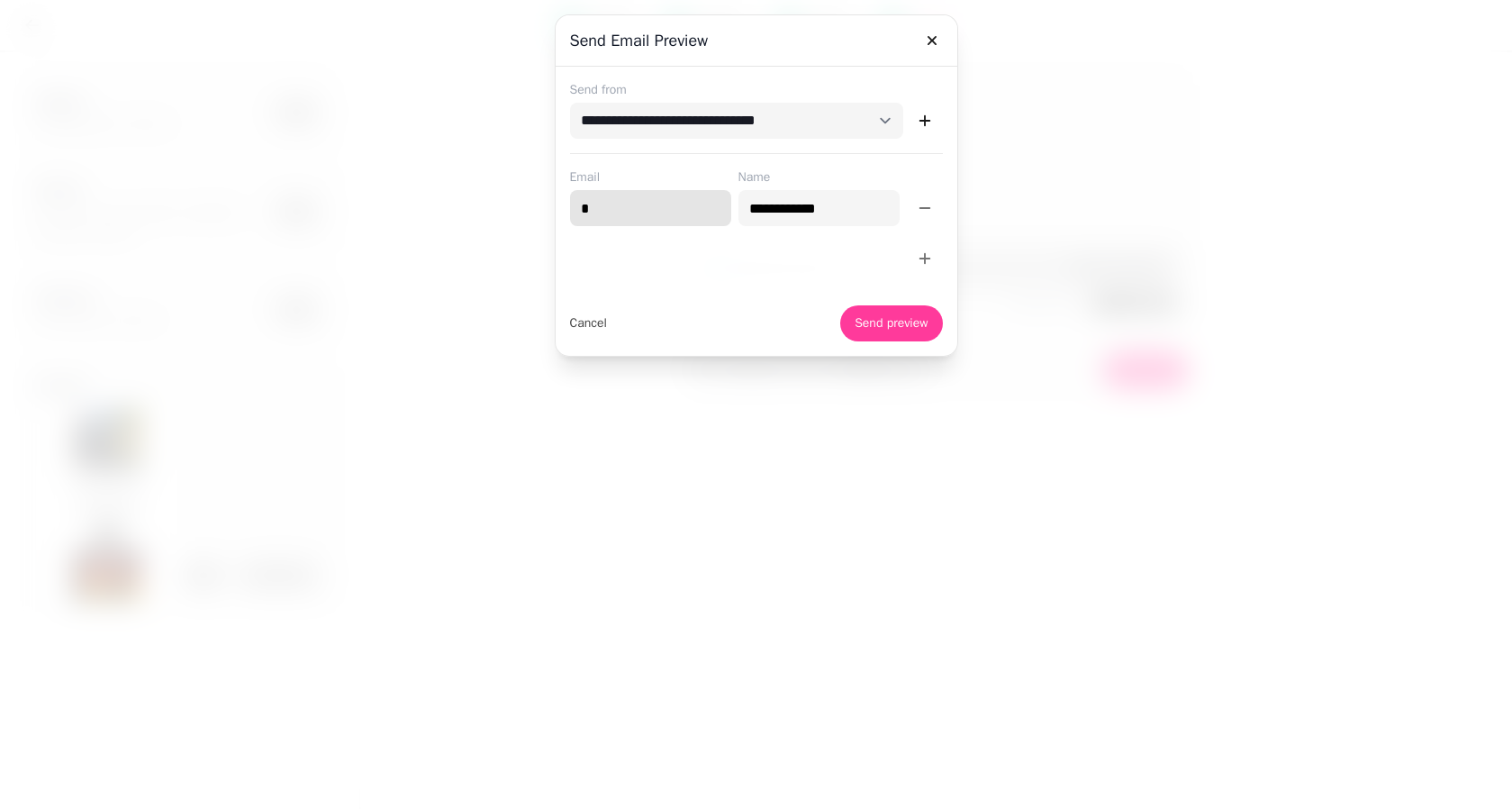 scroll, scrollTop: 0, scrollLeft: 0, axis: both 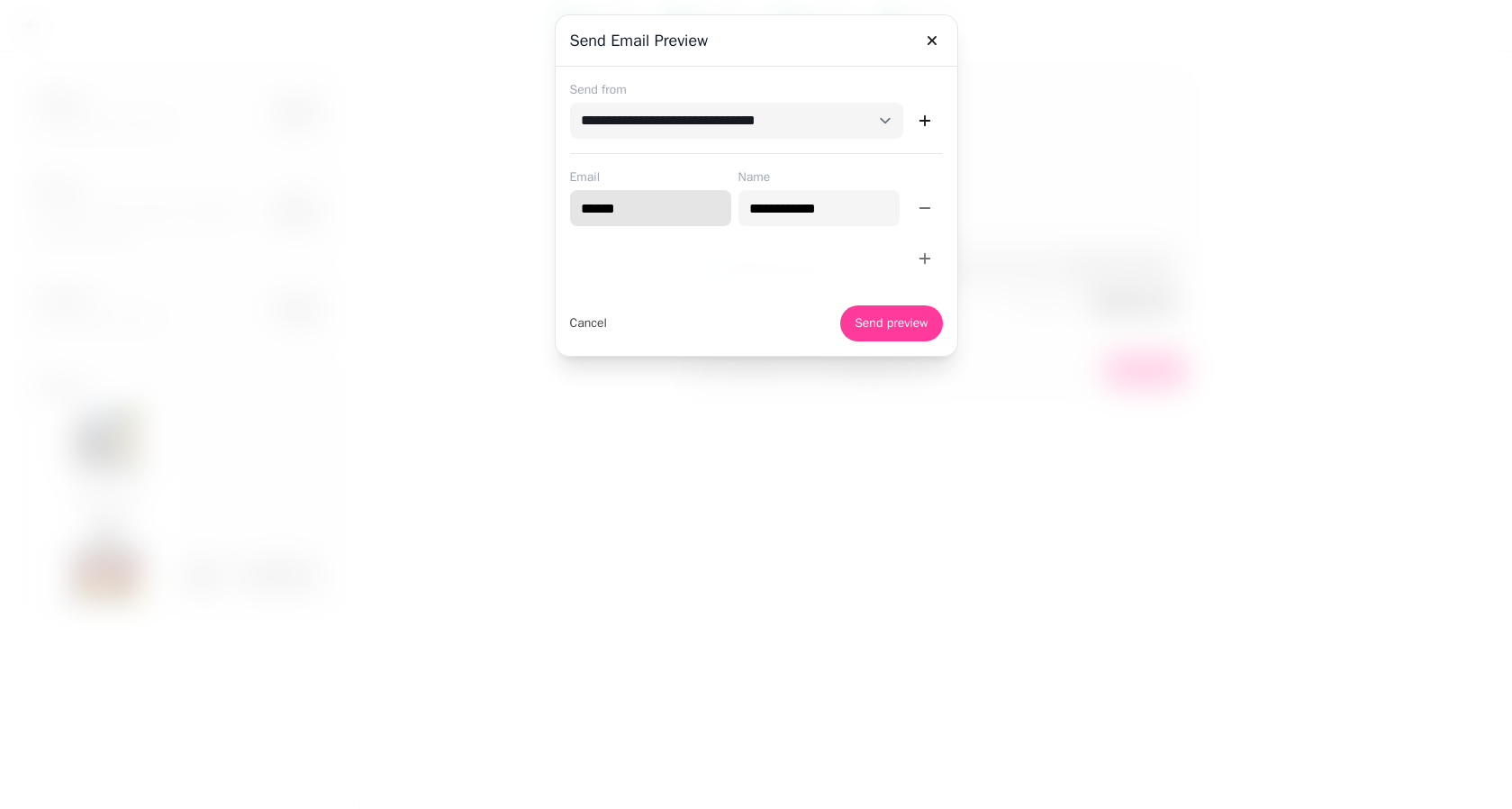 type on "**********" 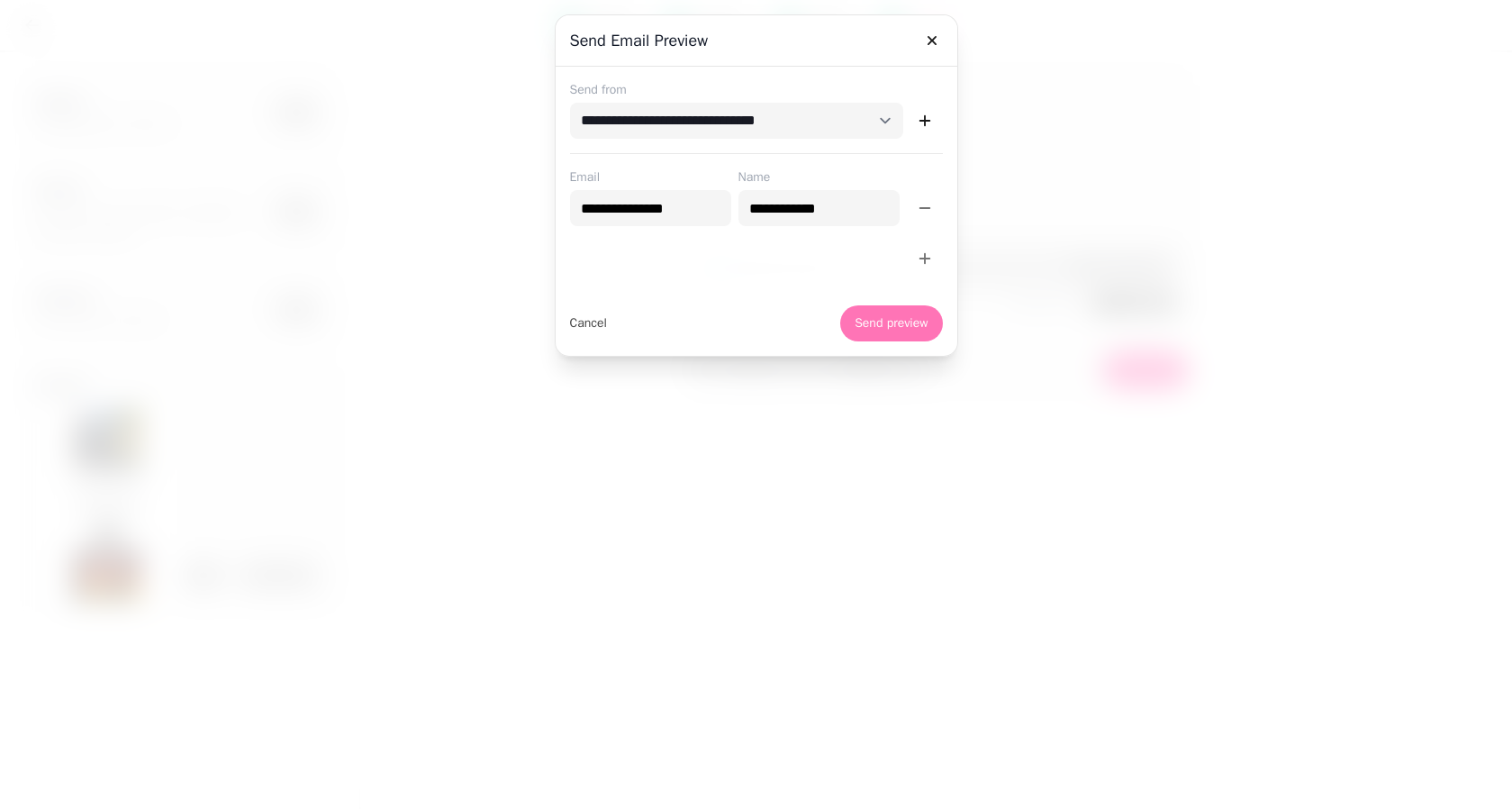 click on "Send preview" at bounding box center [891, 323] 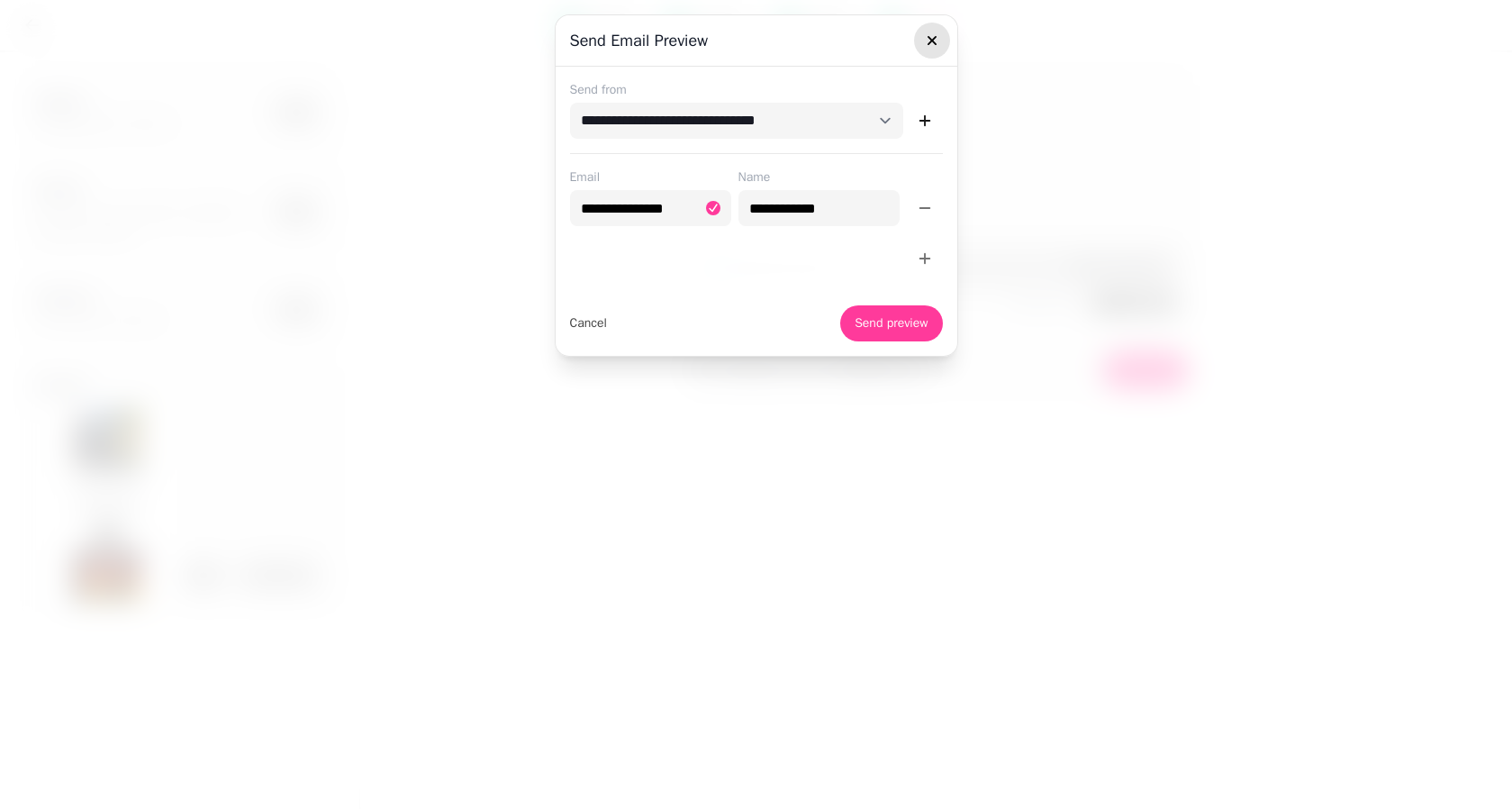 click 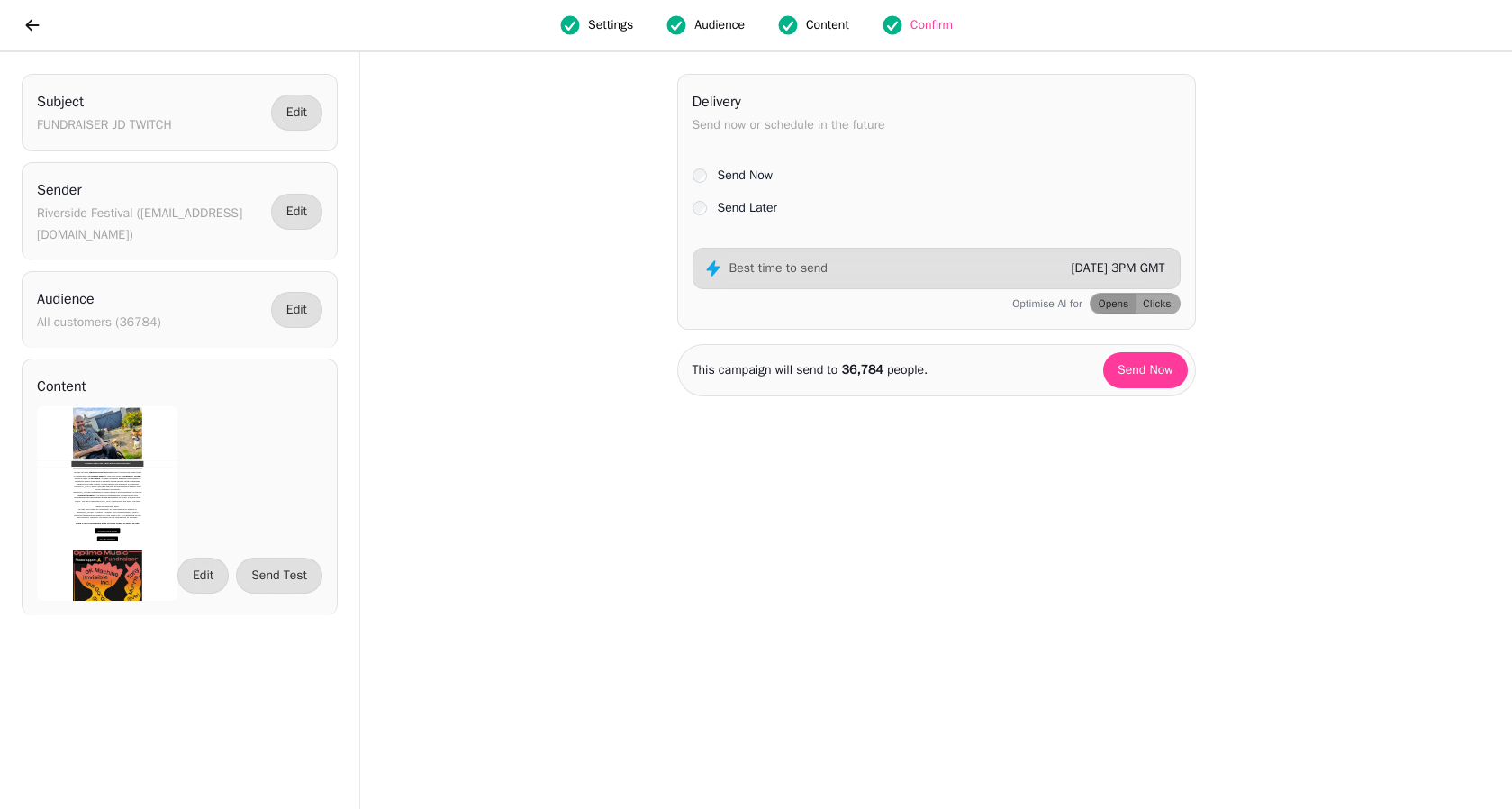 click on "Audience" at bounding box center [705, 25] 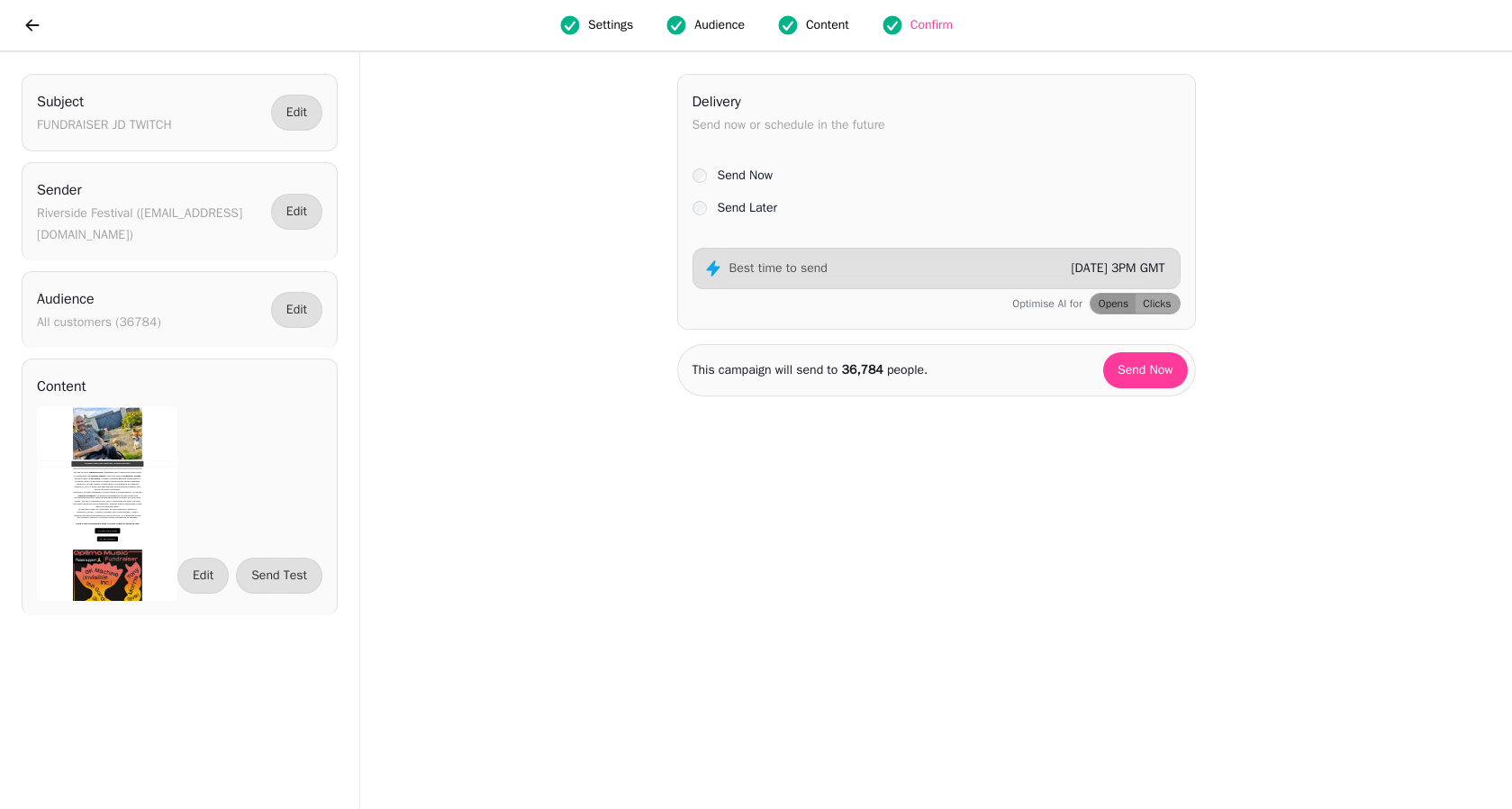 select on "***" 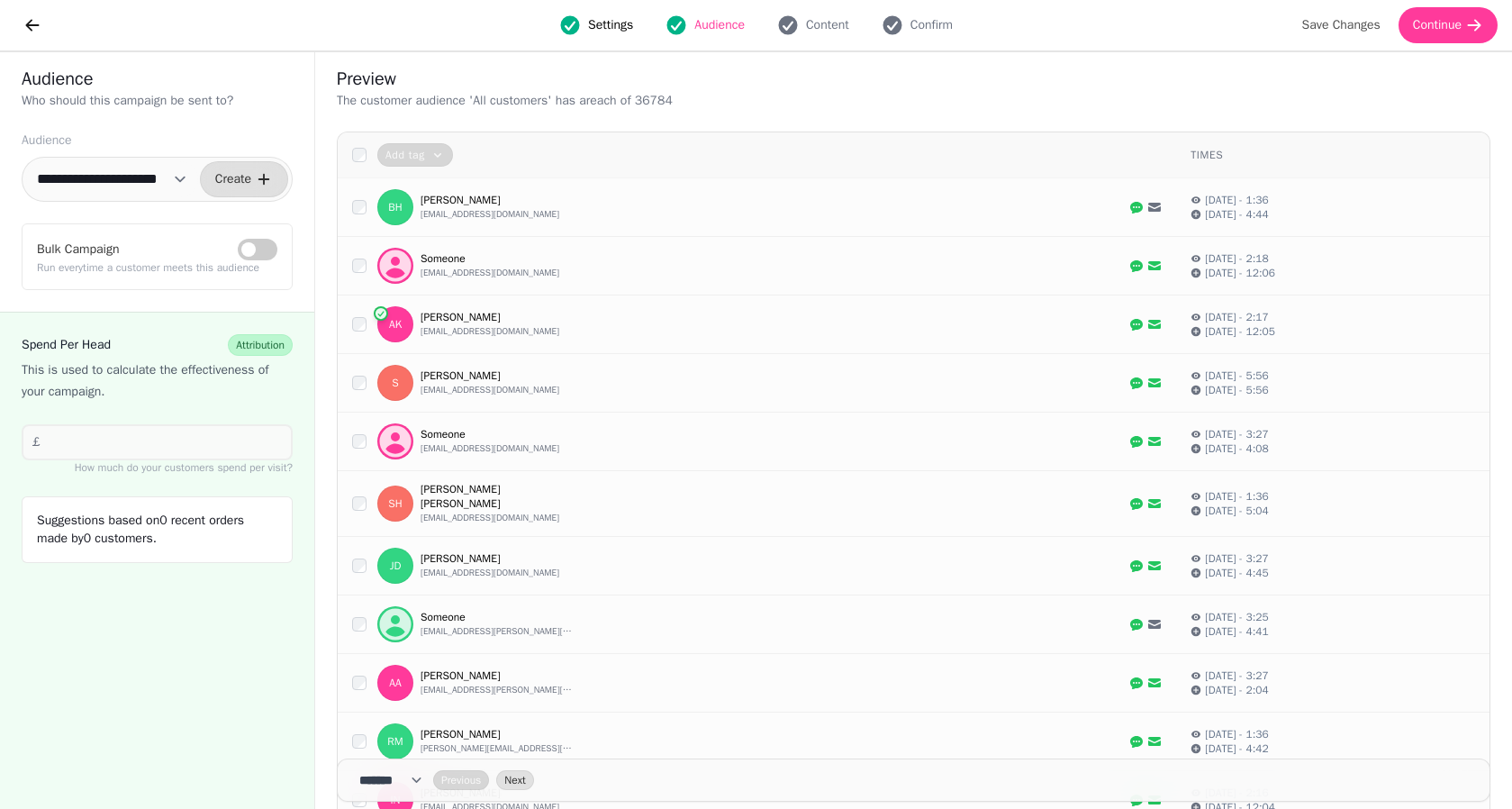 click on "**********" at bounding box center [112, 179] 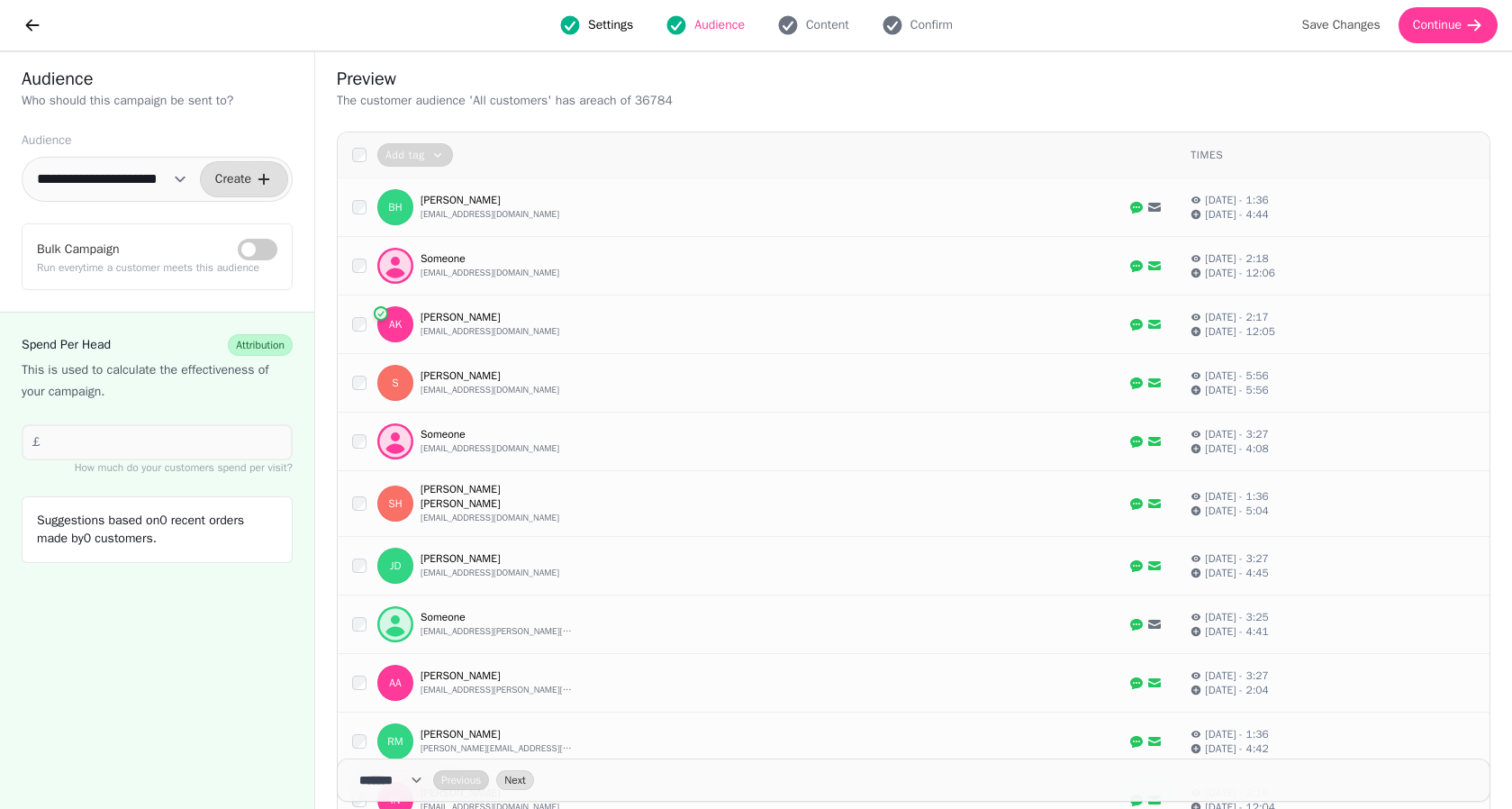 select on "**********" 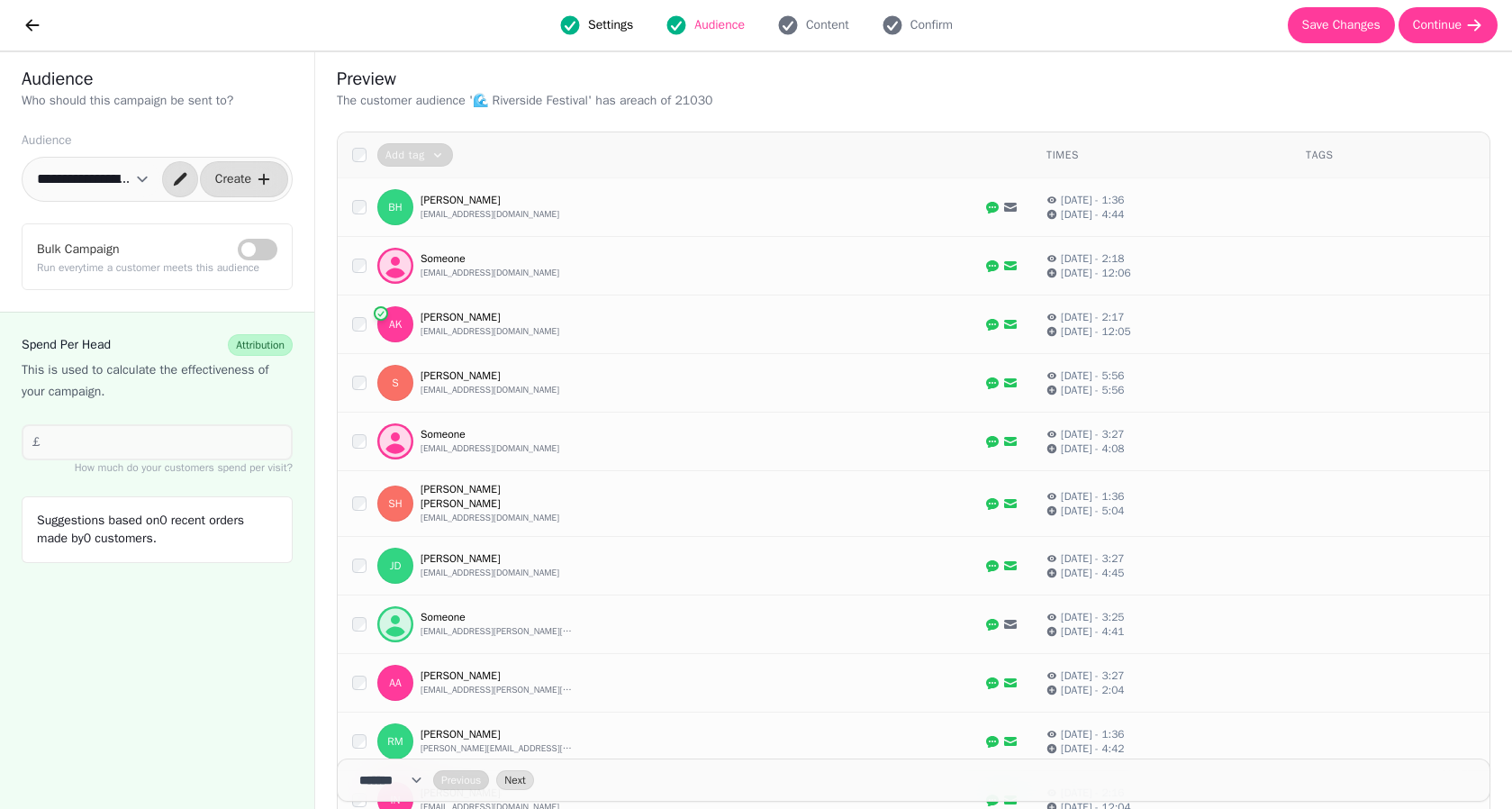 select on "**" 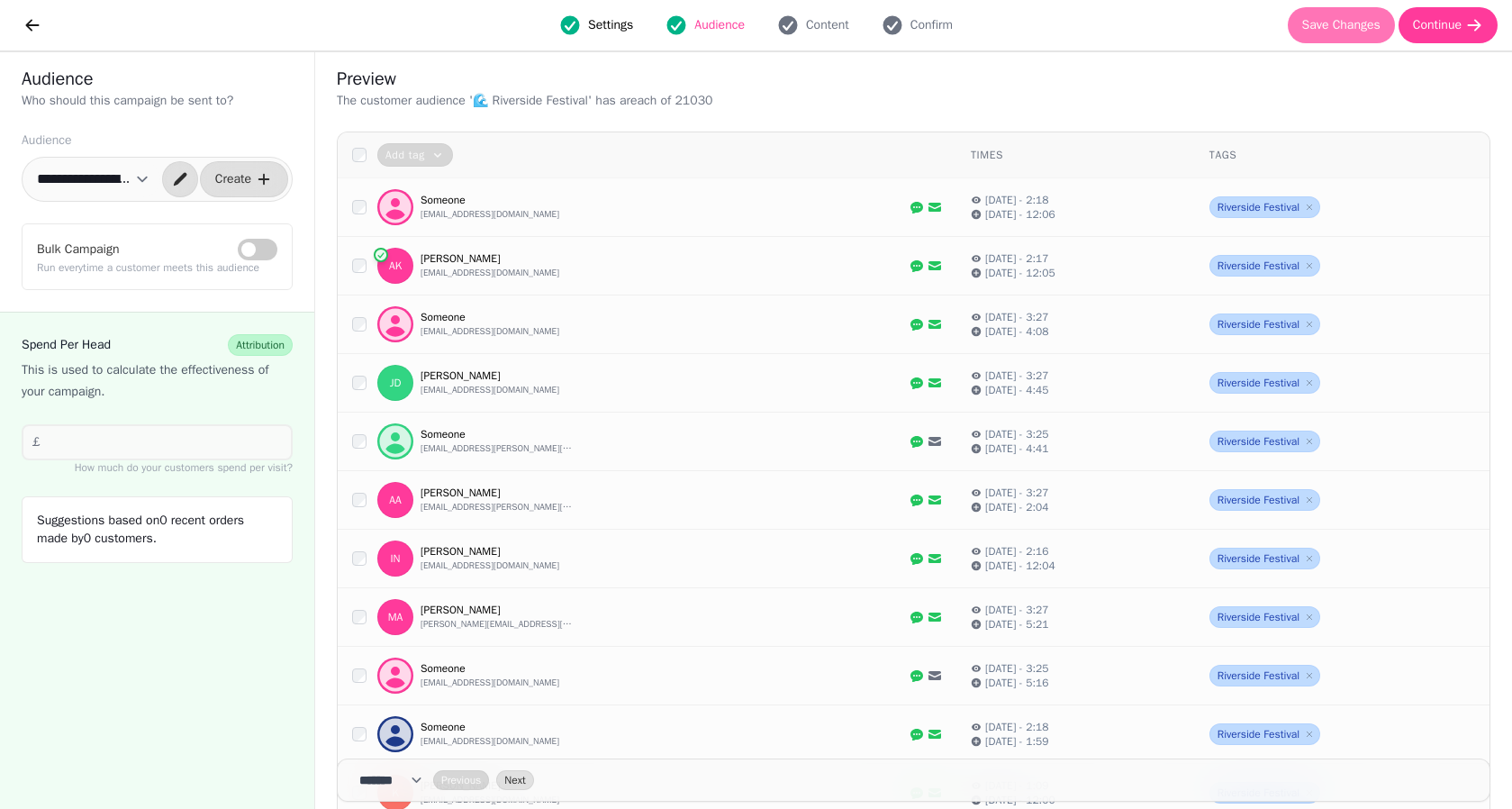 click on "Save Changes" at bounding box center (1341, 25) 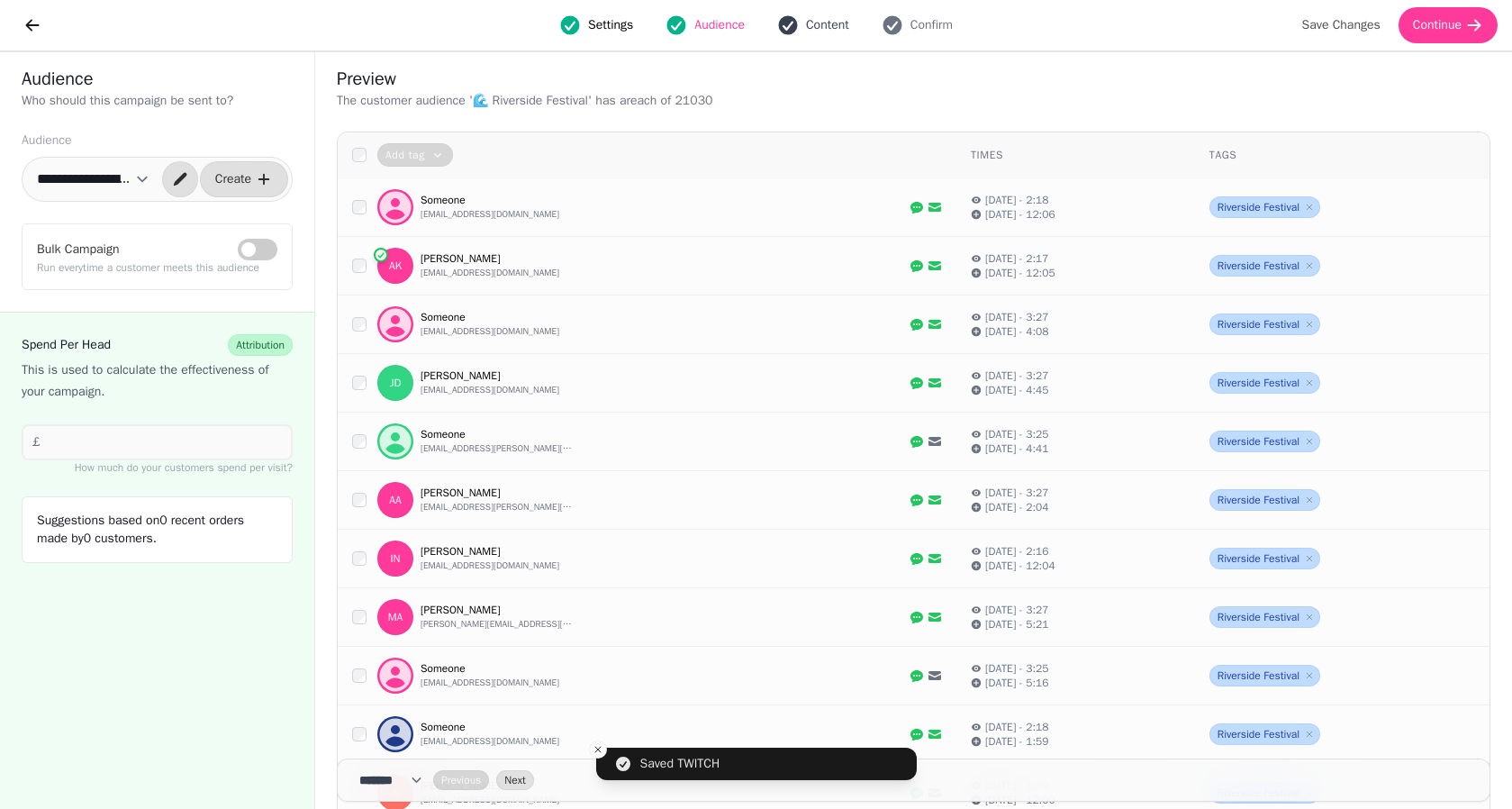 click on "Content" at bounding box center (828, 25) 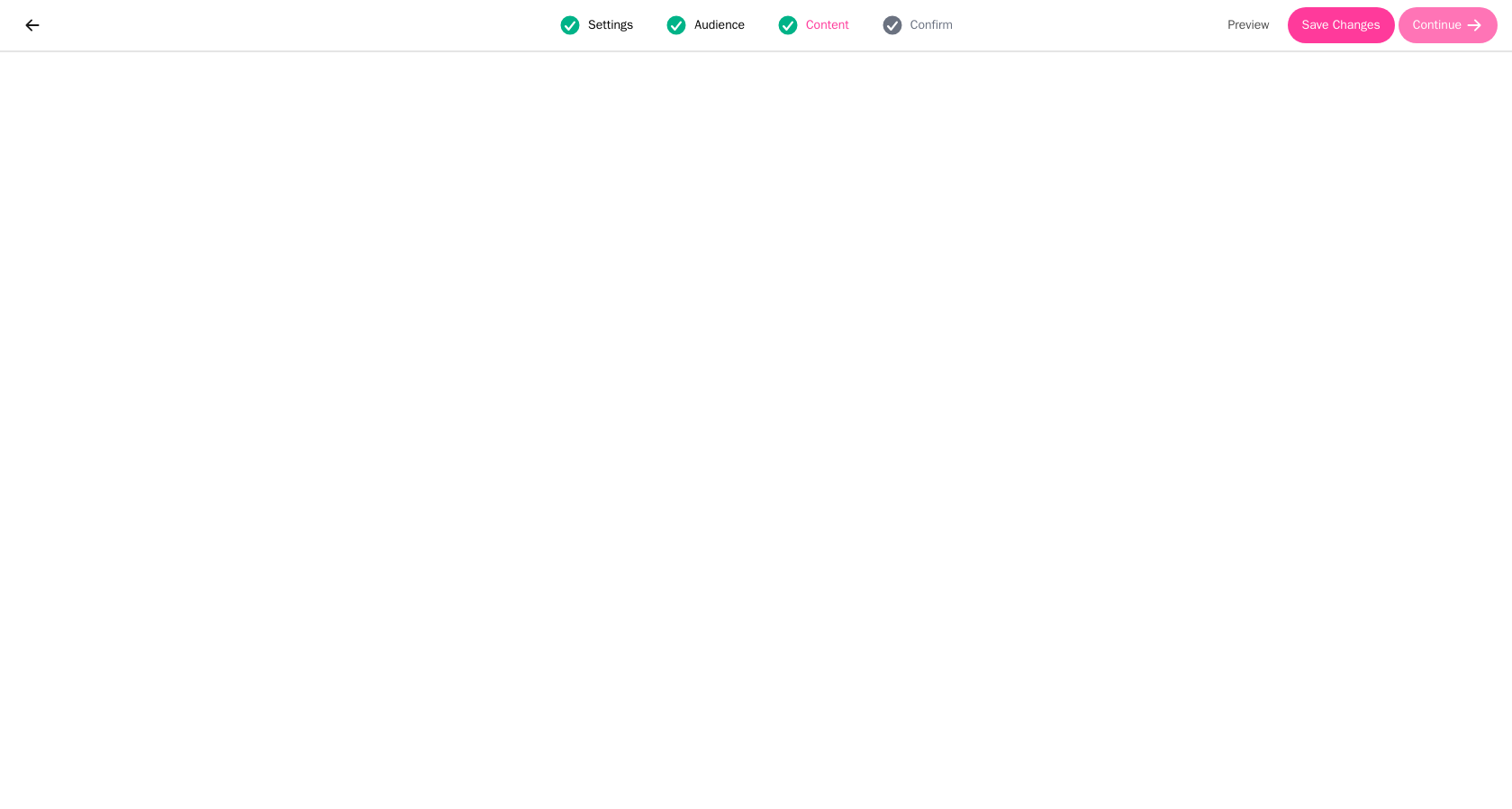 click on "Continue" at bounding box center [1437, 25] 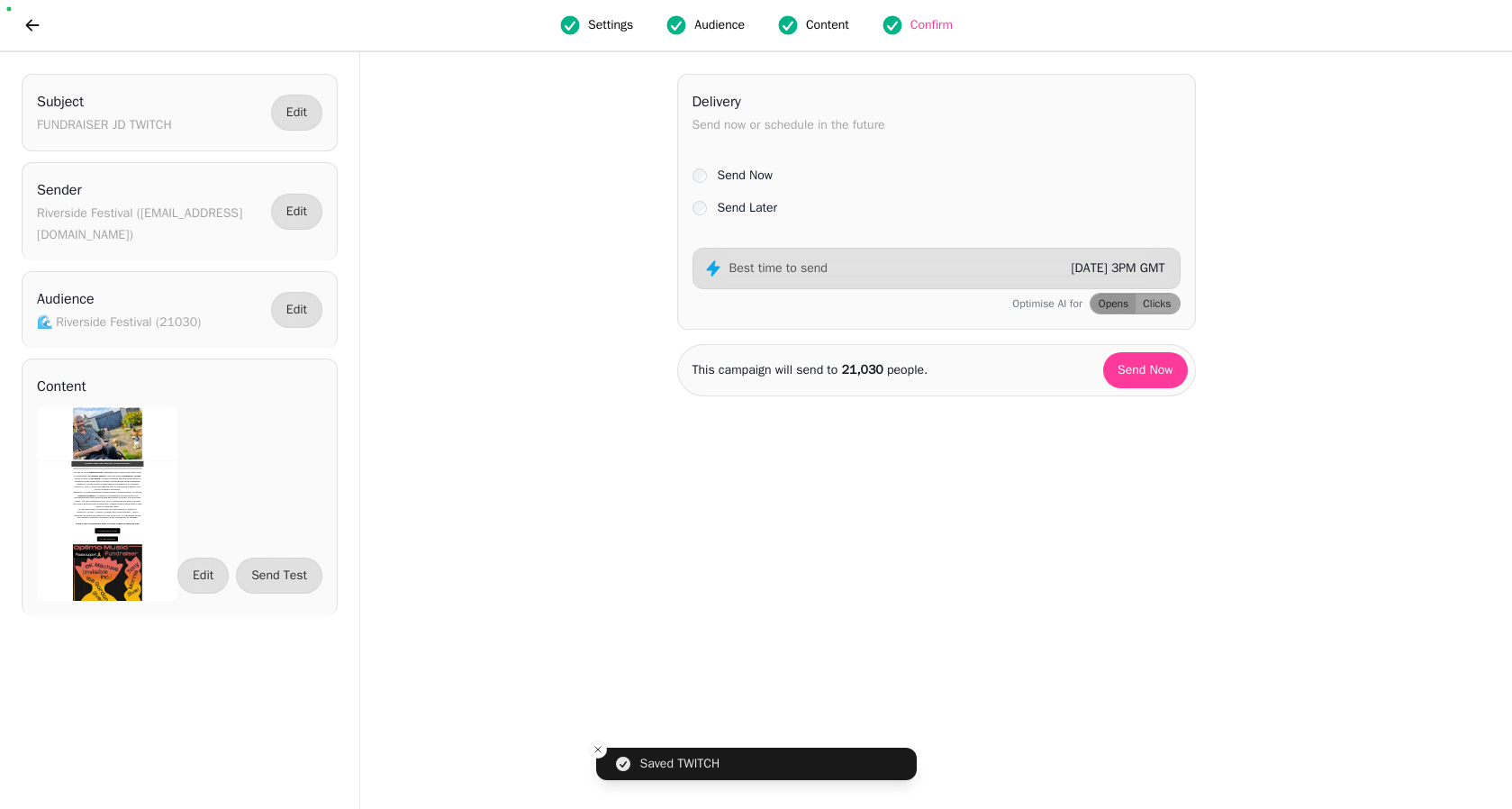 scroll, scrollTop: 0, scrollLeft: 0, axis: both 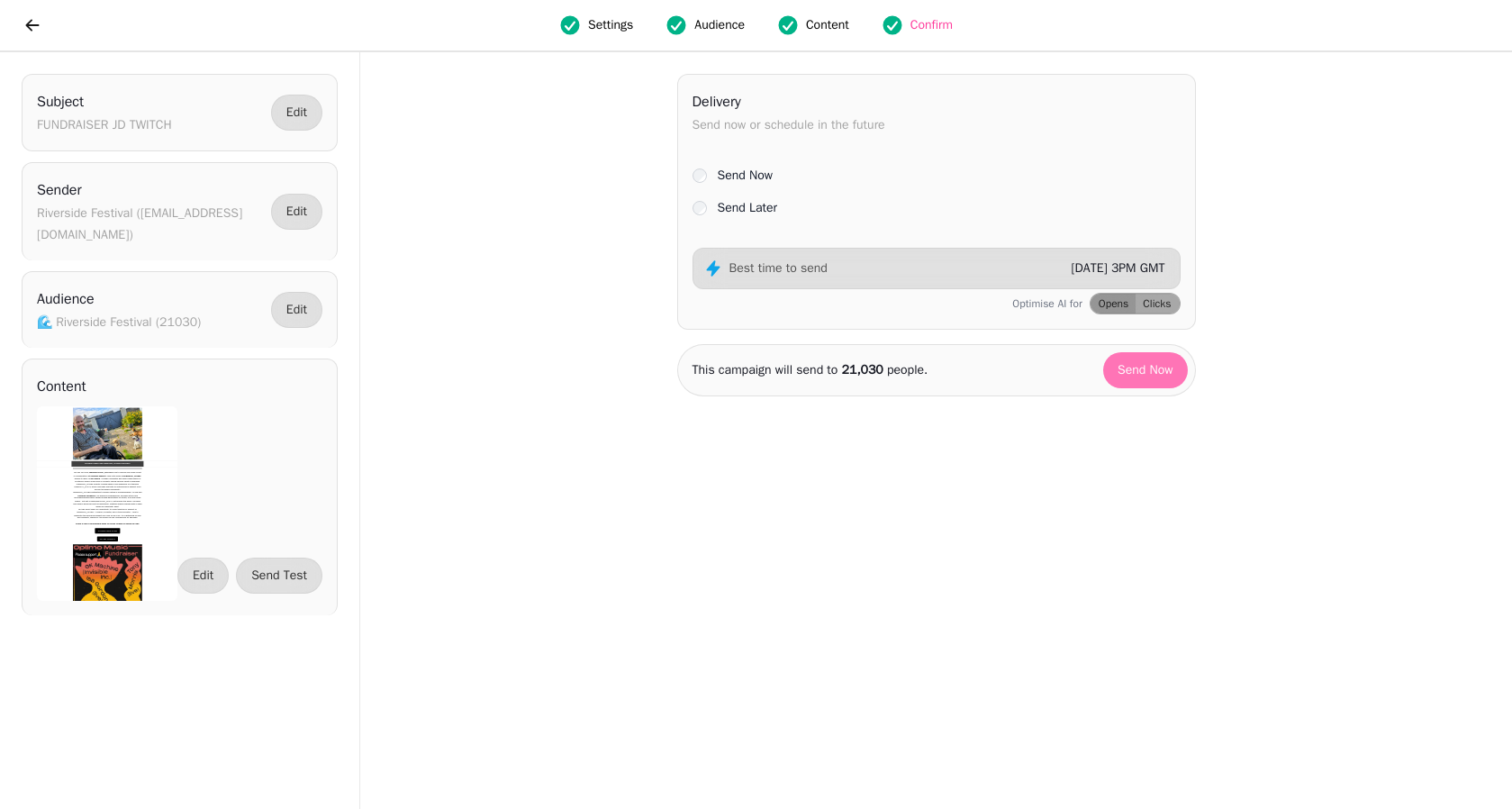 click on "Send Now" at bounding box center [1145, 370] 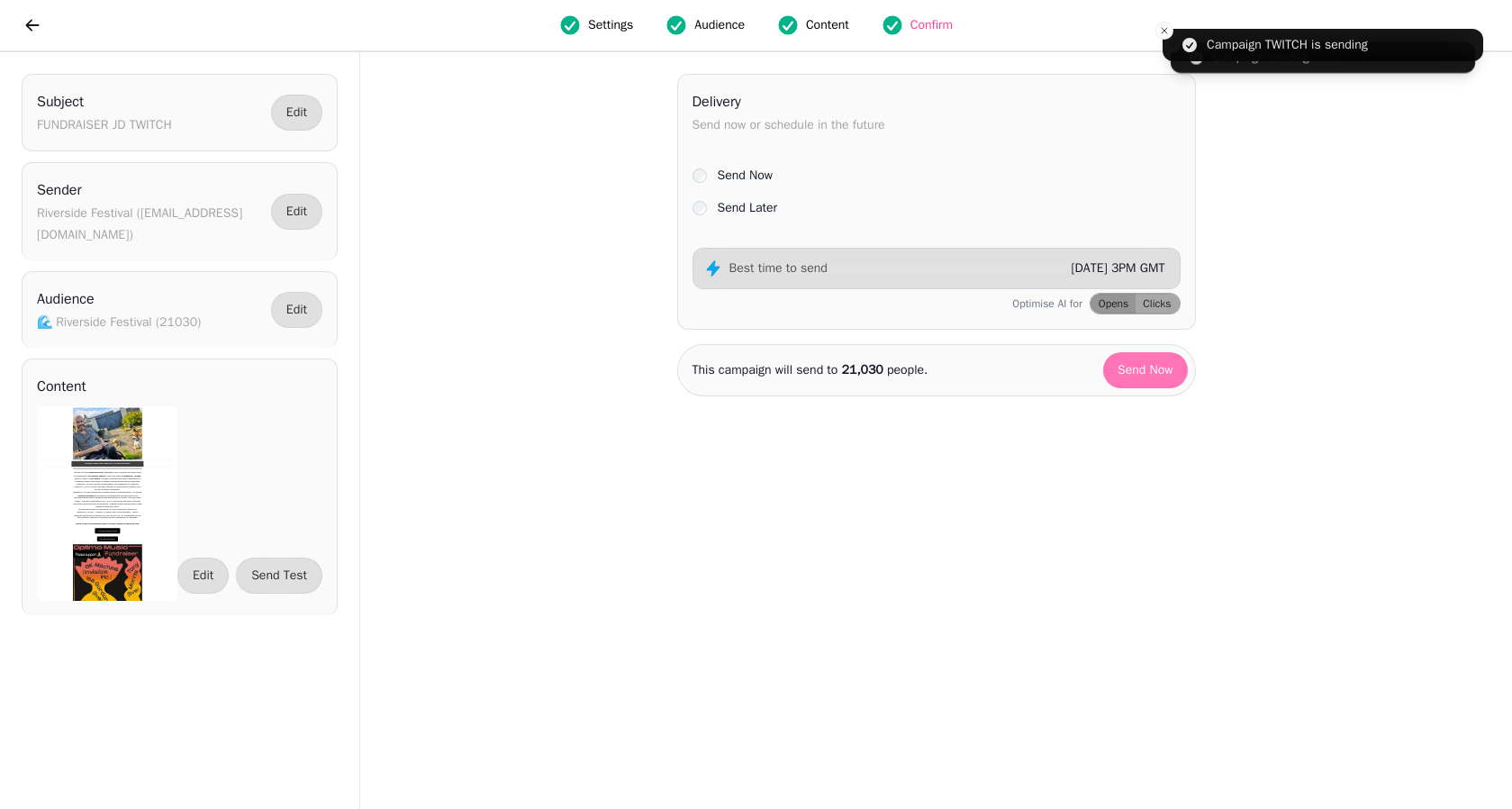 select on "**" 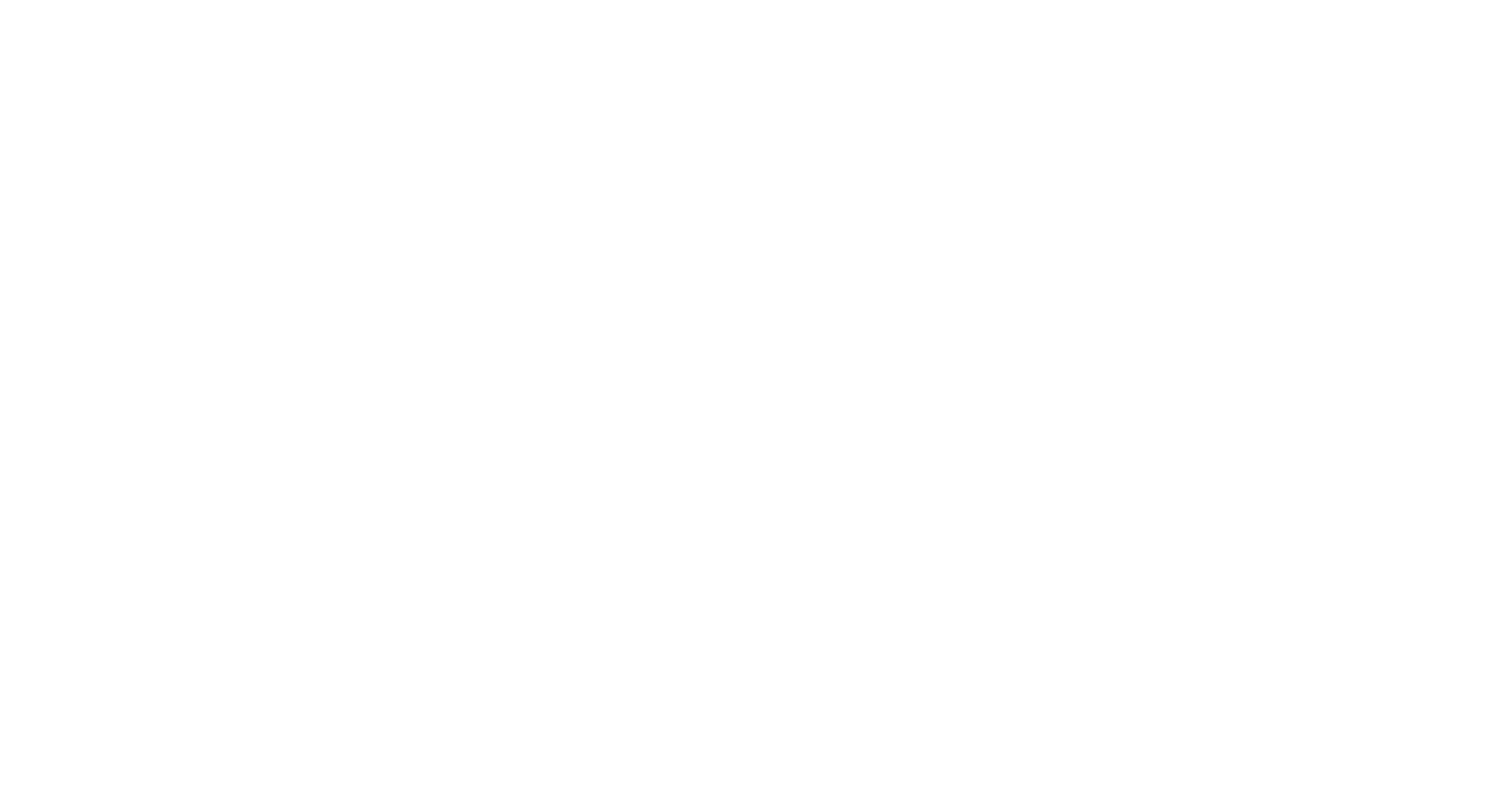scroll, scrollTop: 0, scrollLeft: 0, axis: both 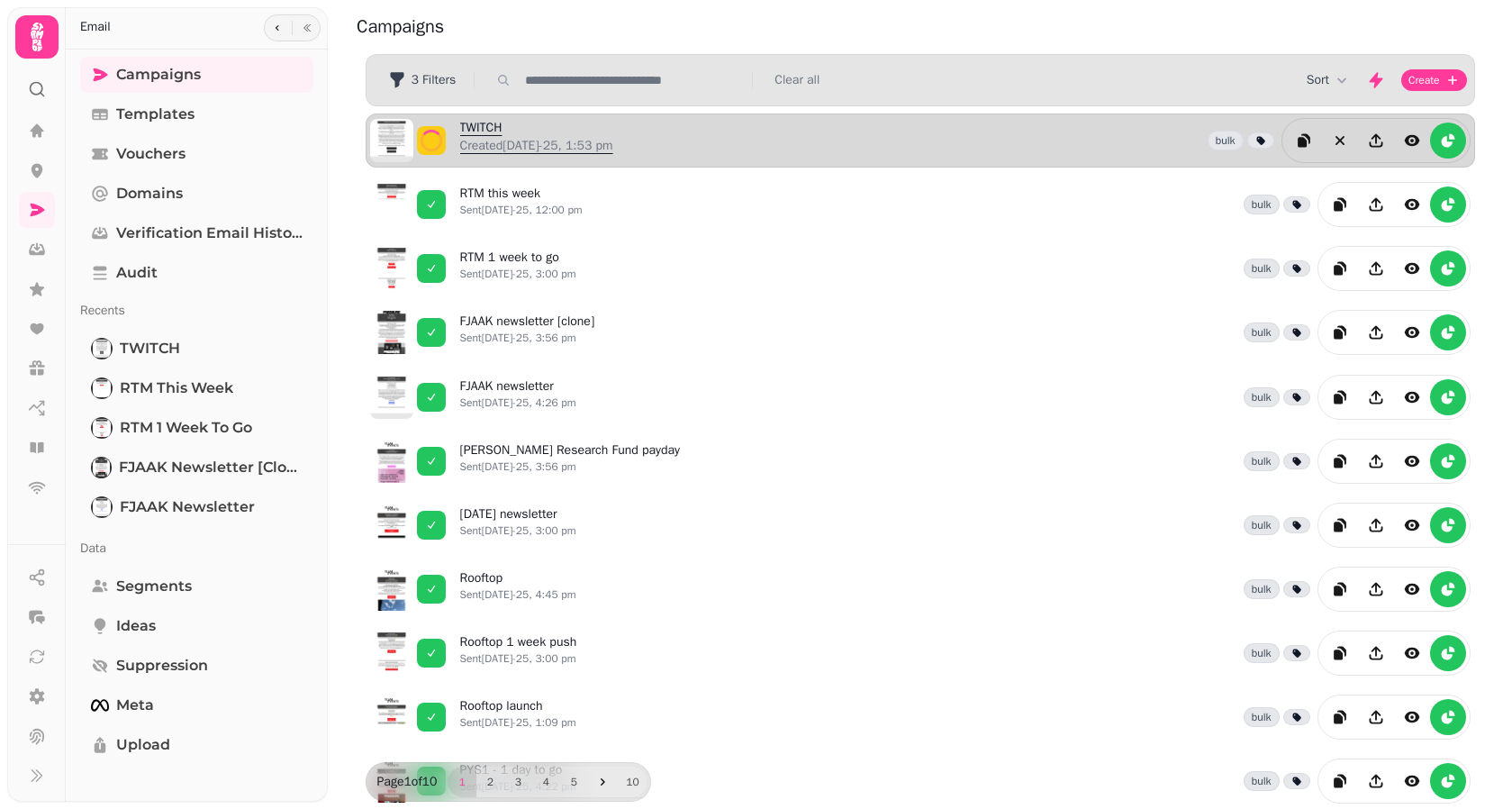 click on "Created  17th Jul-25, 1:53 pm" at bounding box center [537, 146] 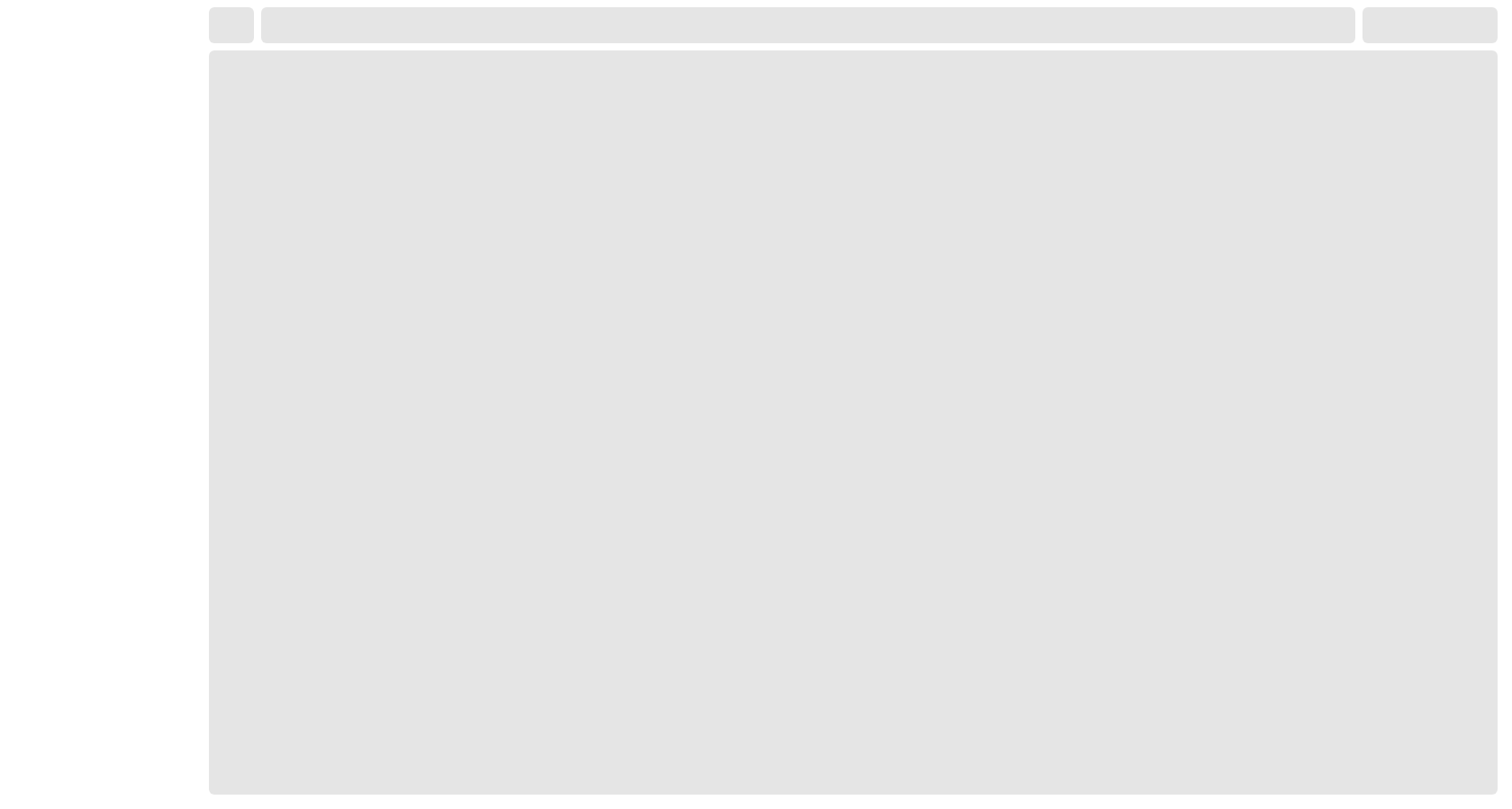scroll, scrollTop: 0, scrollLeft: 0, axis: both 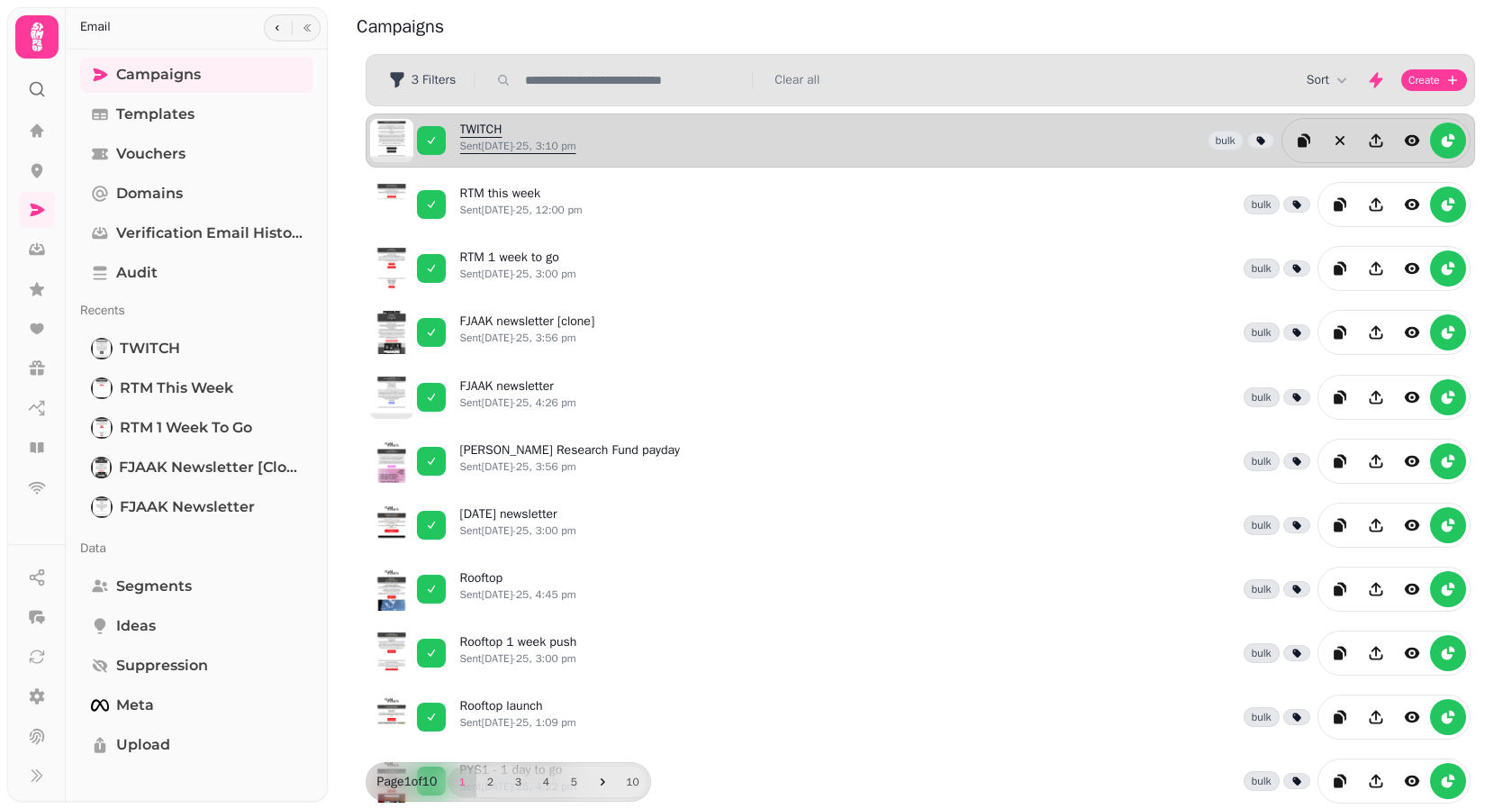 click on "Sent  [DATE]-25, 3:10 pm" at bounding box center [518, 146] 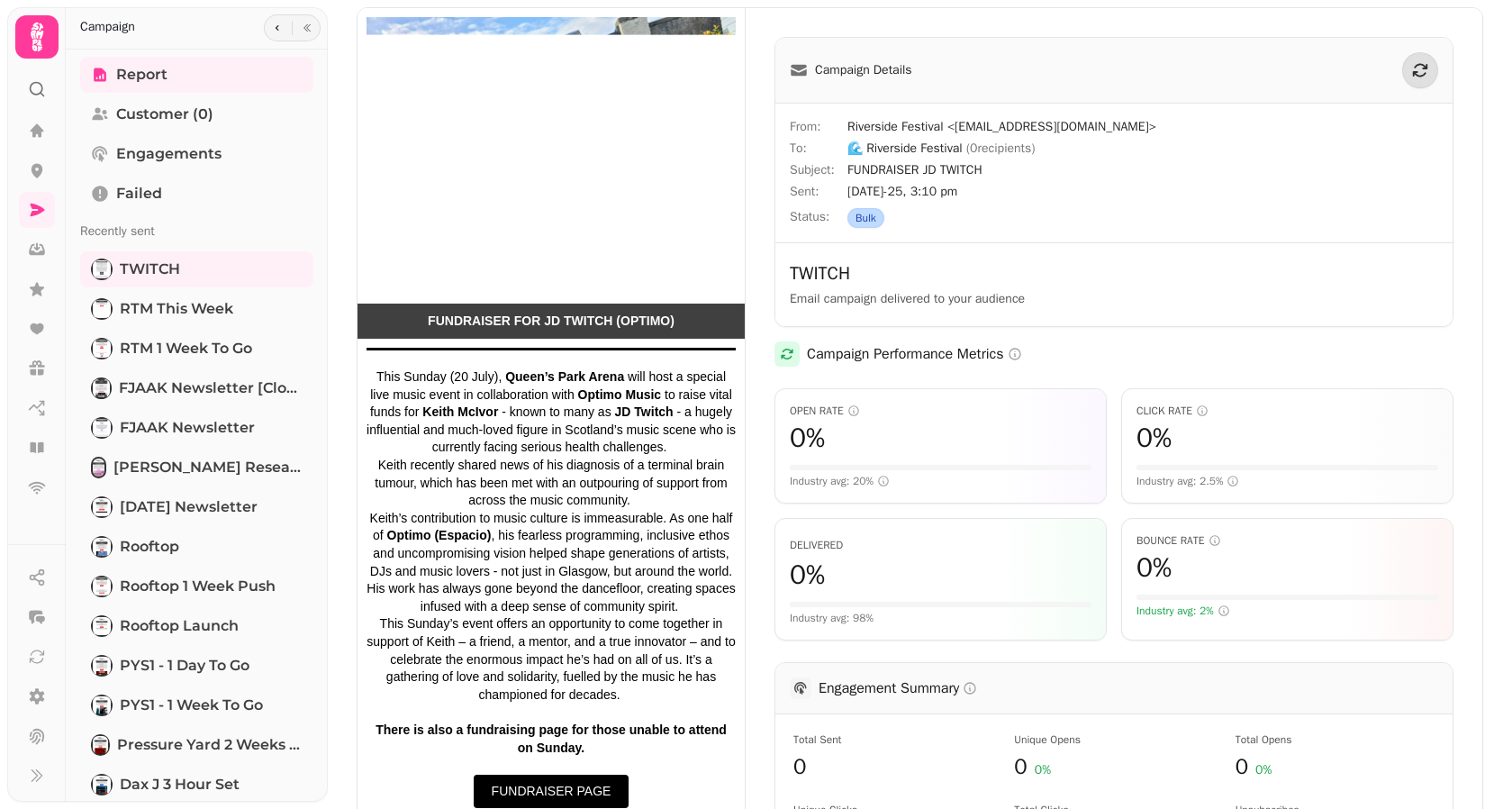 click on "🌊  Riverside Festival   ( 0  recipients)" at bounding box center (941, 148) 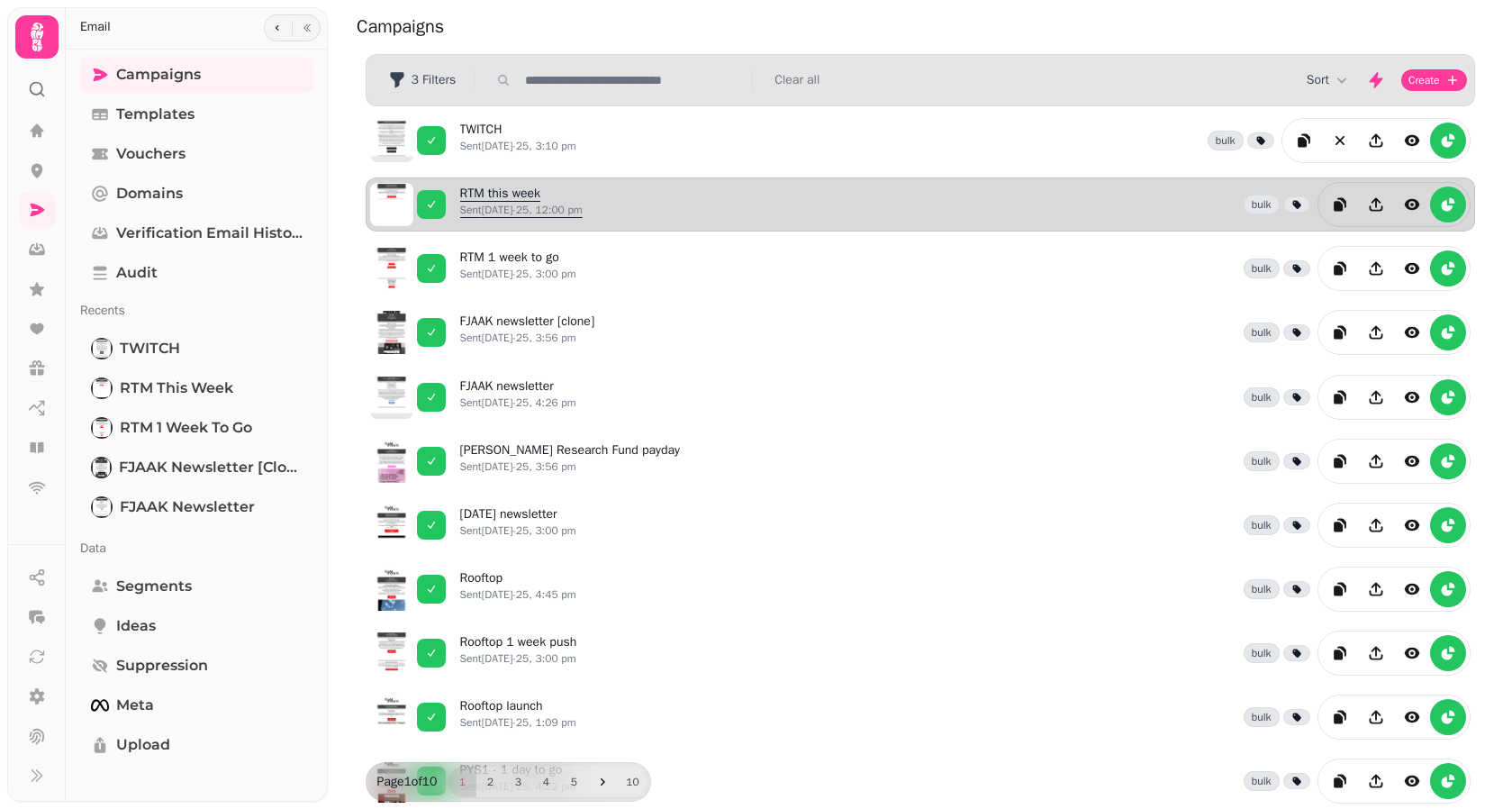 click on "RTM this week Sent  [DATE]-25, 12:00 pm" at bounding box center (521, 205) 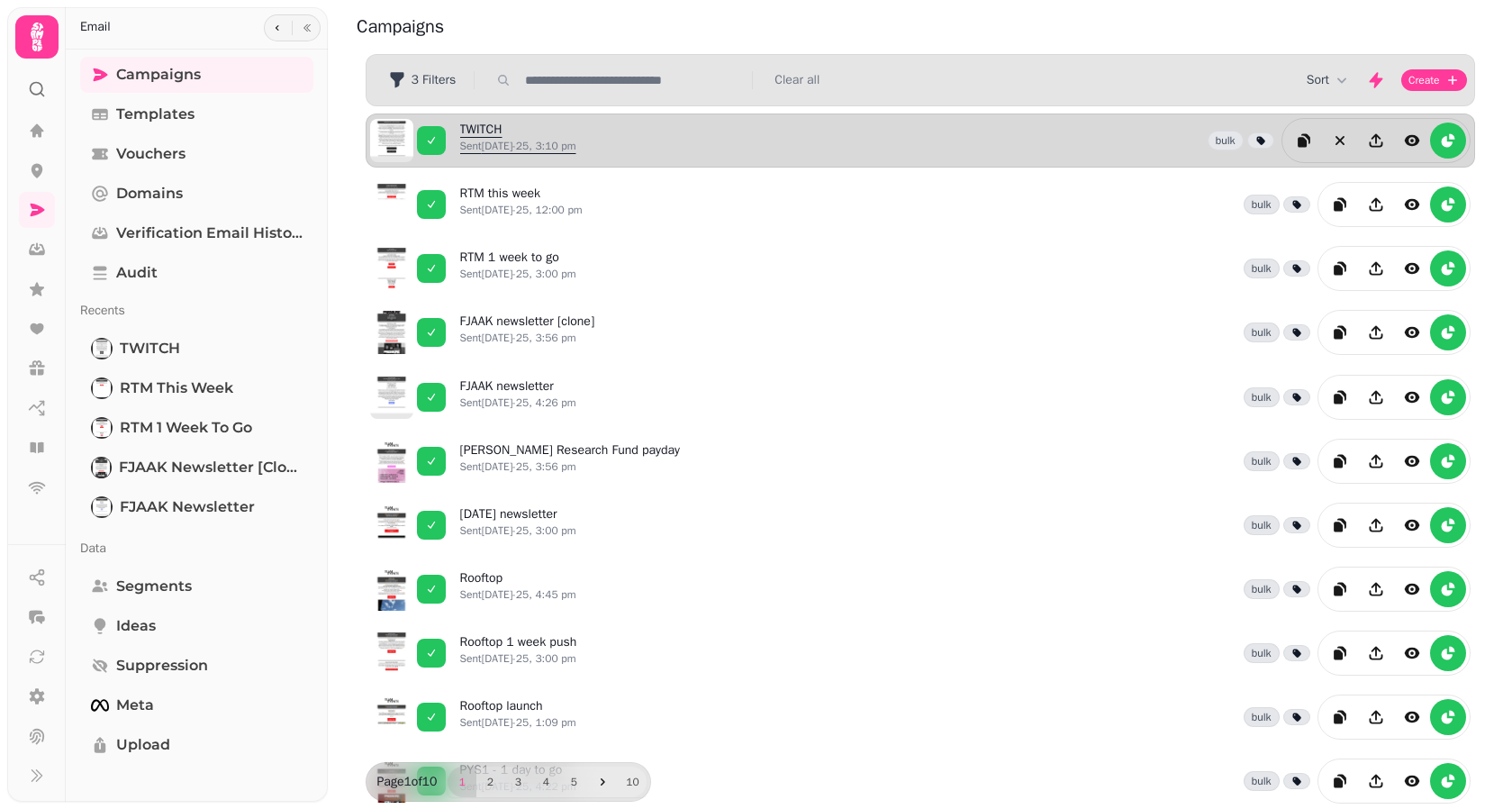 click on "TWITCH Sent  [DATE]-25, 3:10 pm" at bounding box center (518, 141) 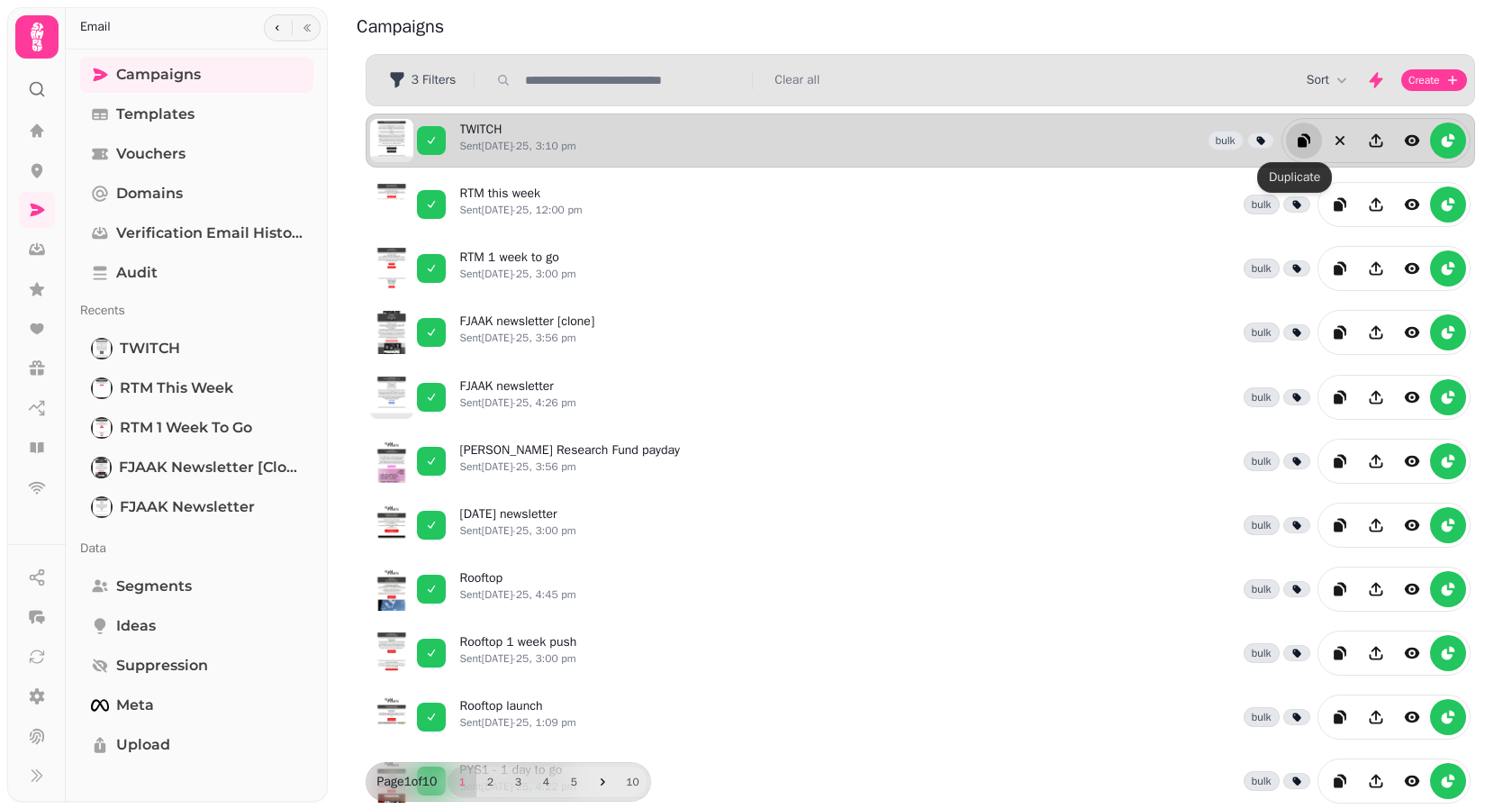 click 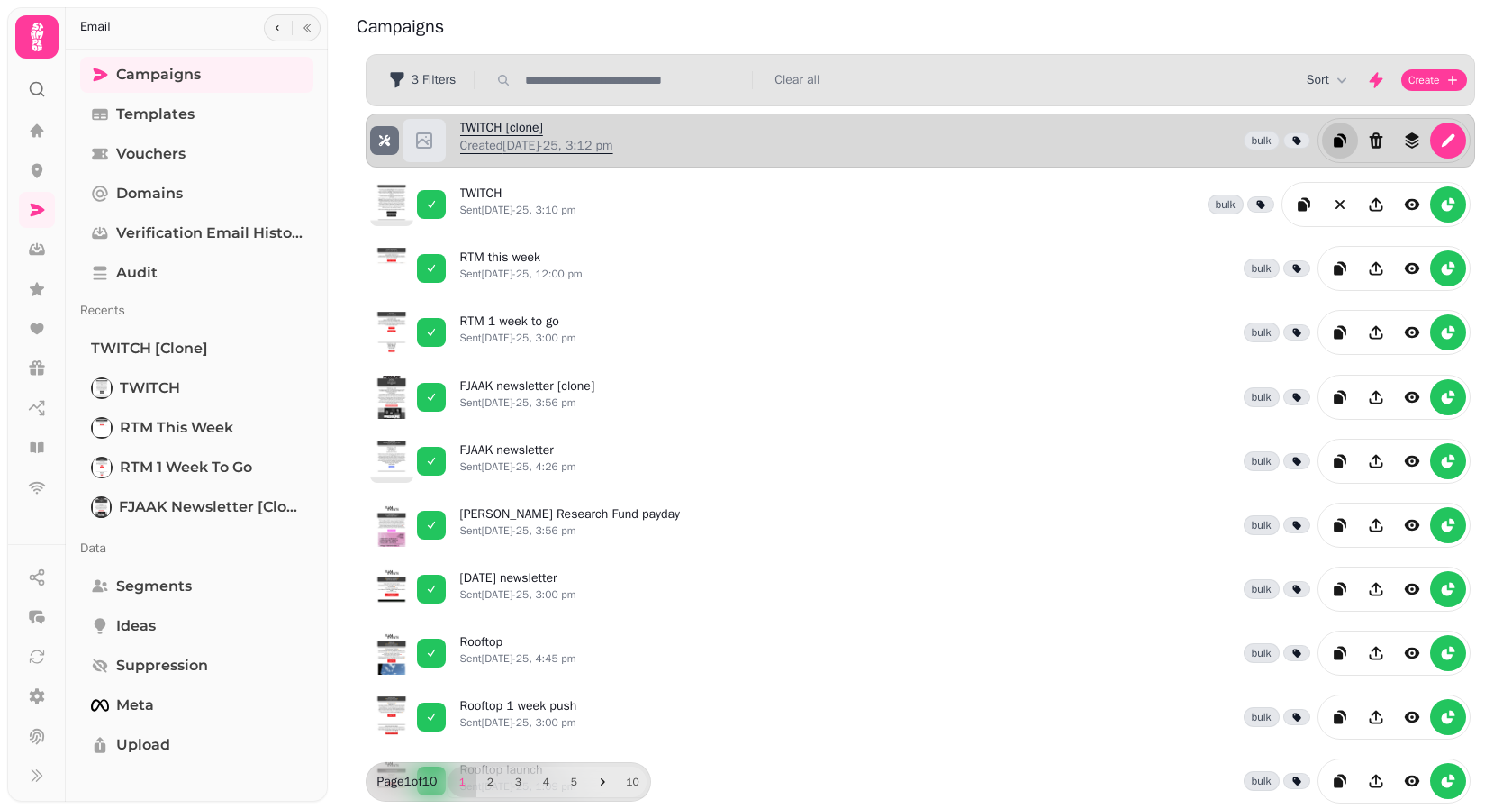 click on "TWITCH [clone] Created  [DATE]-25, 3:12 pm" at bounding box center (537, 141) 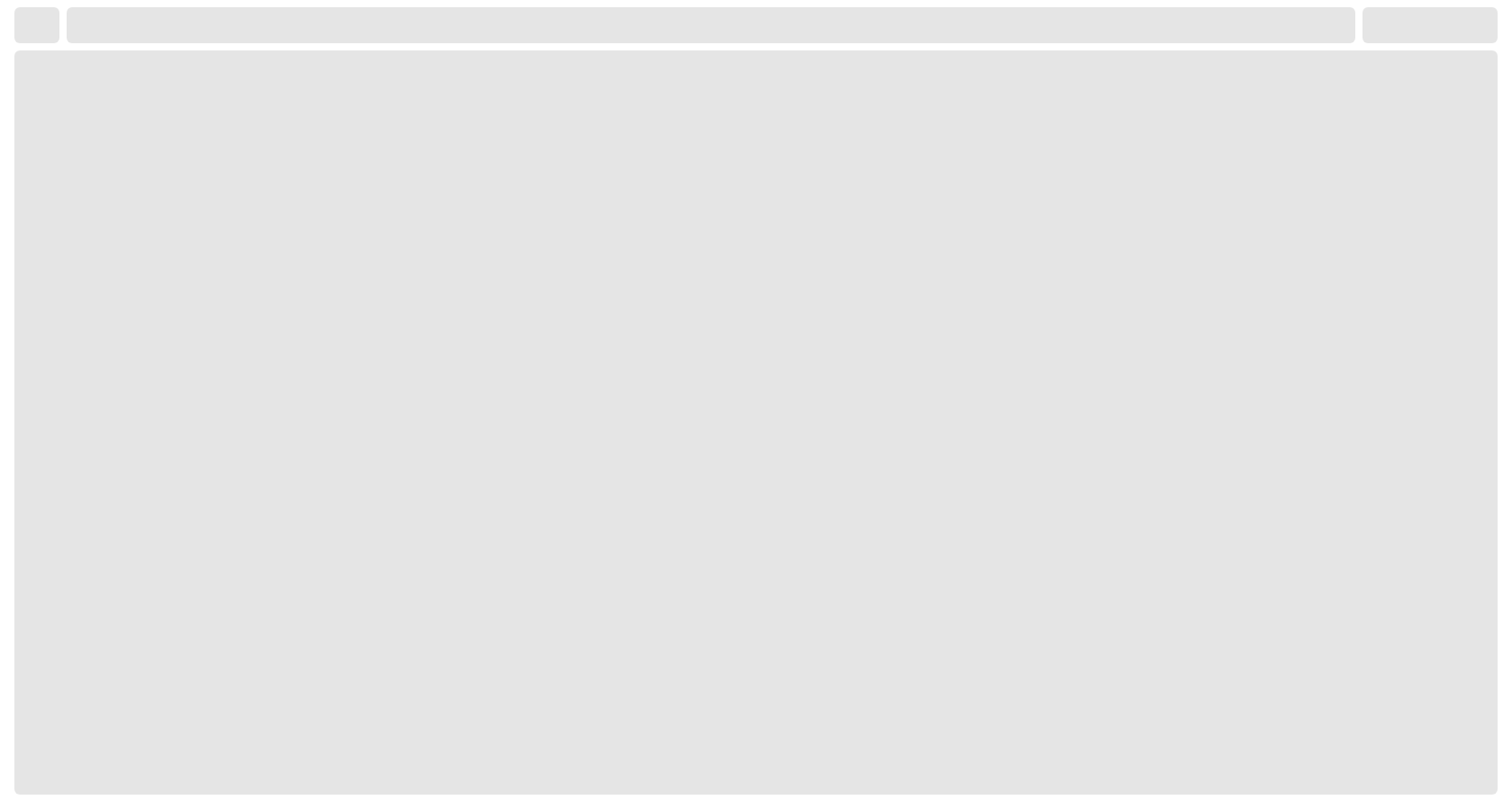 select on "**********" 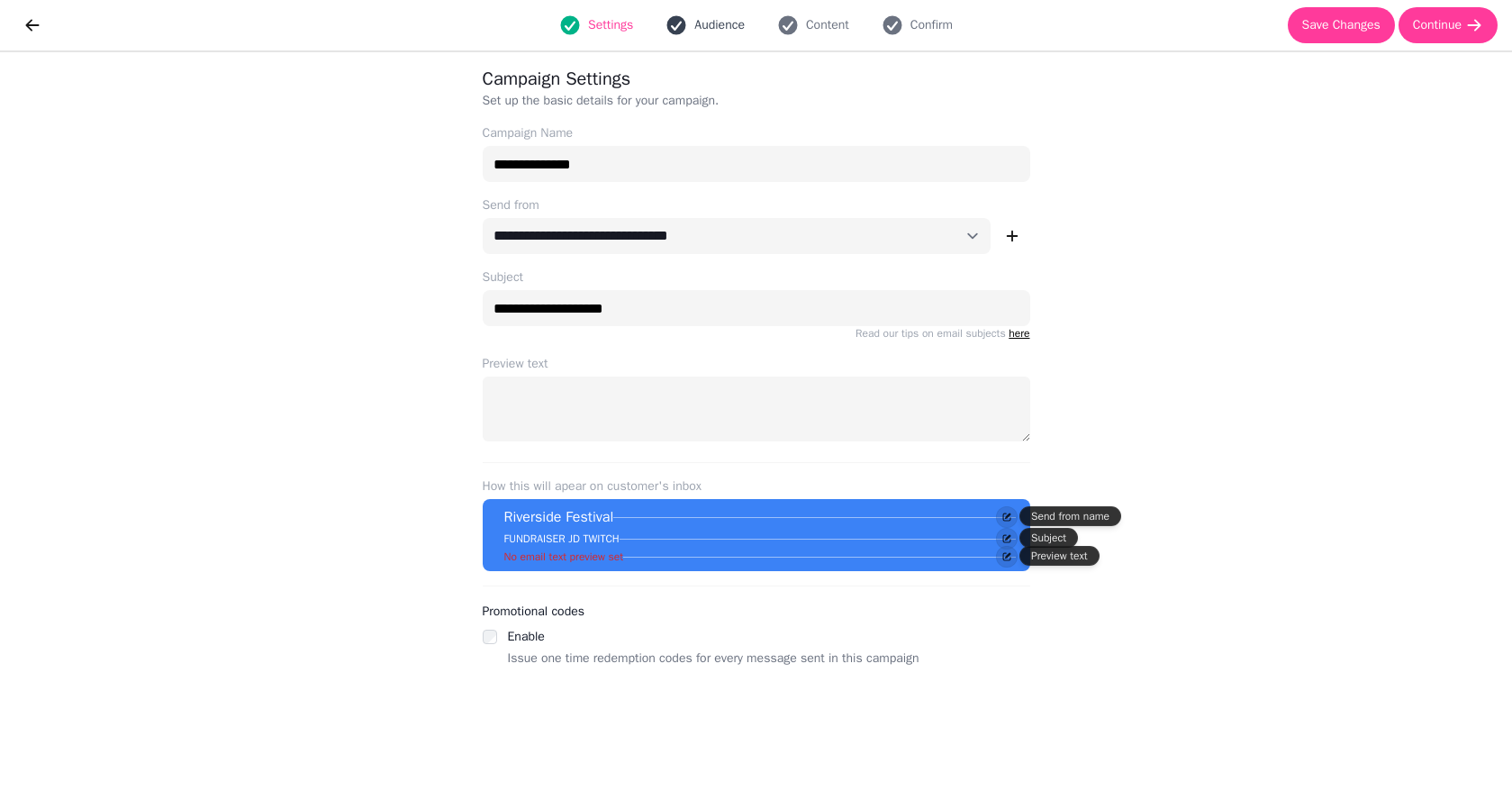 click on "Audience" at bounding box center [720, 25] 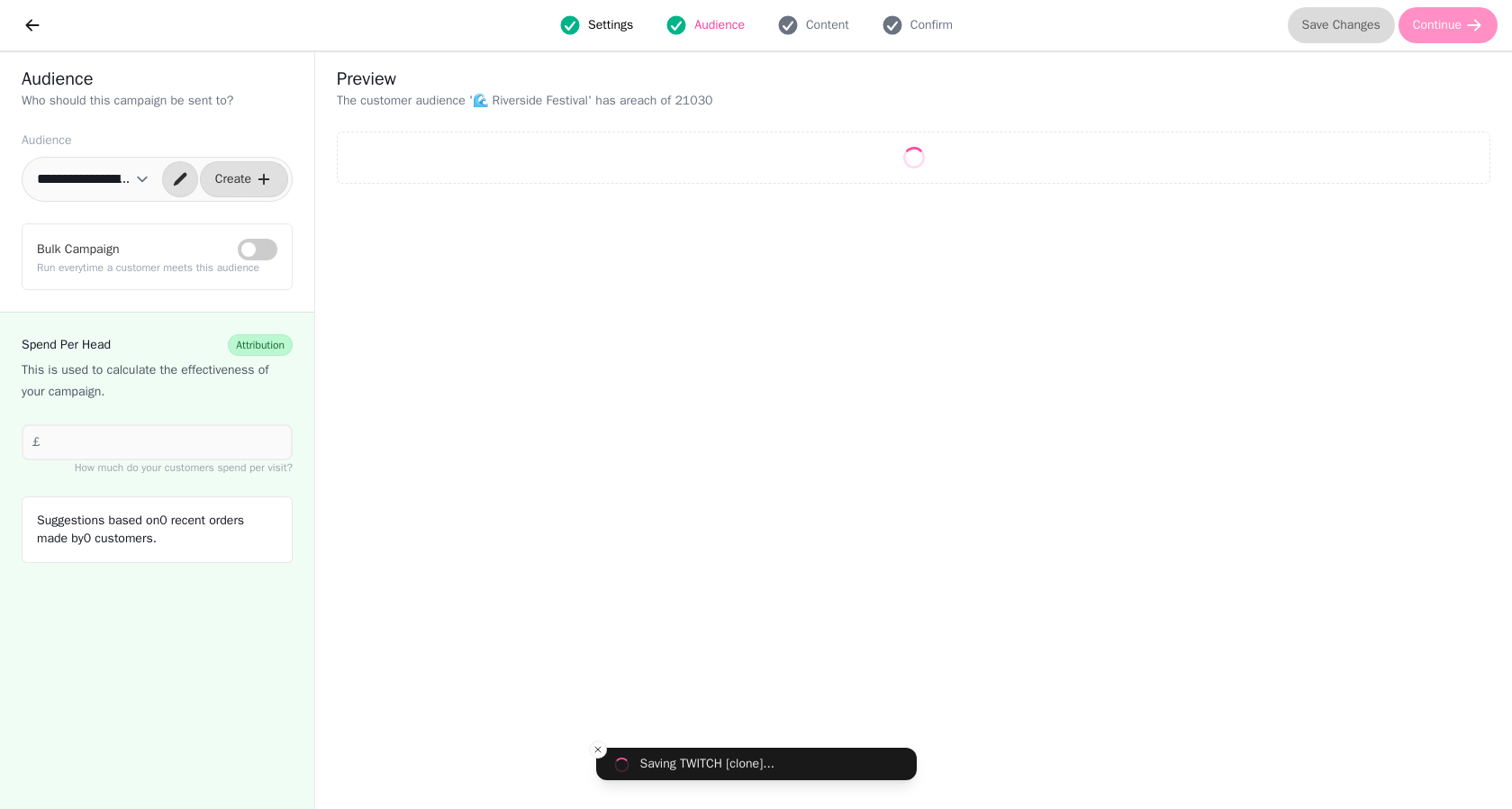 select on "**" 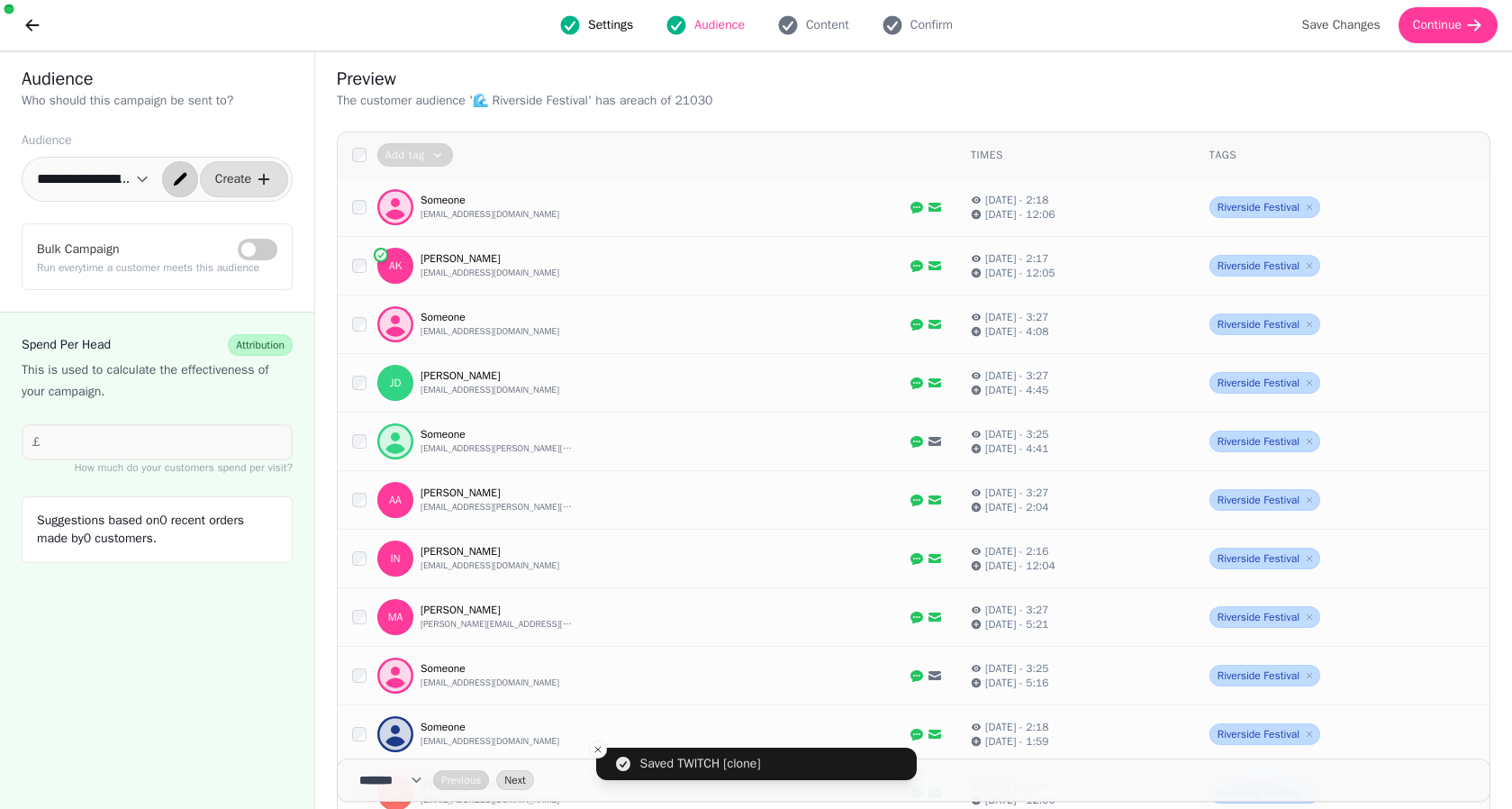 click 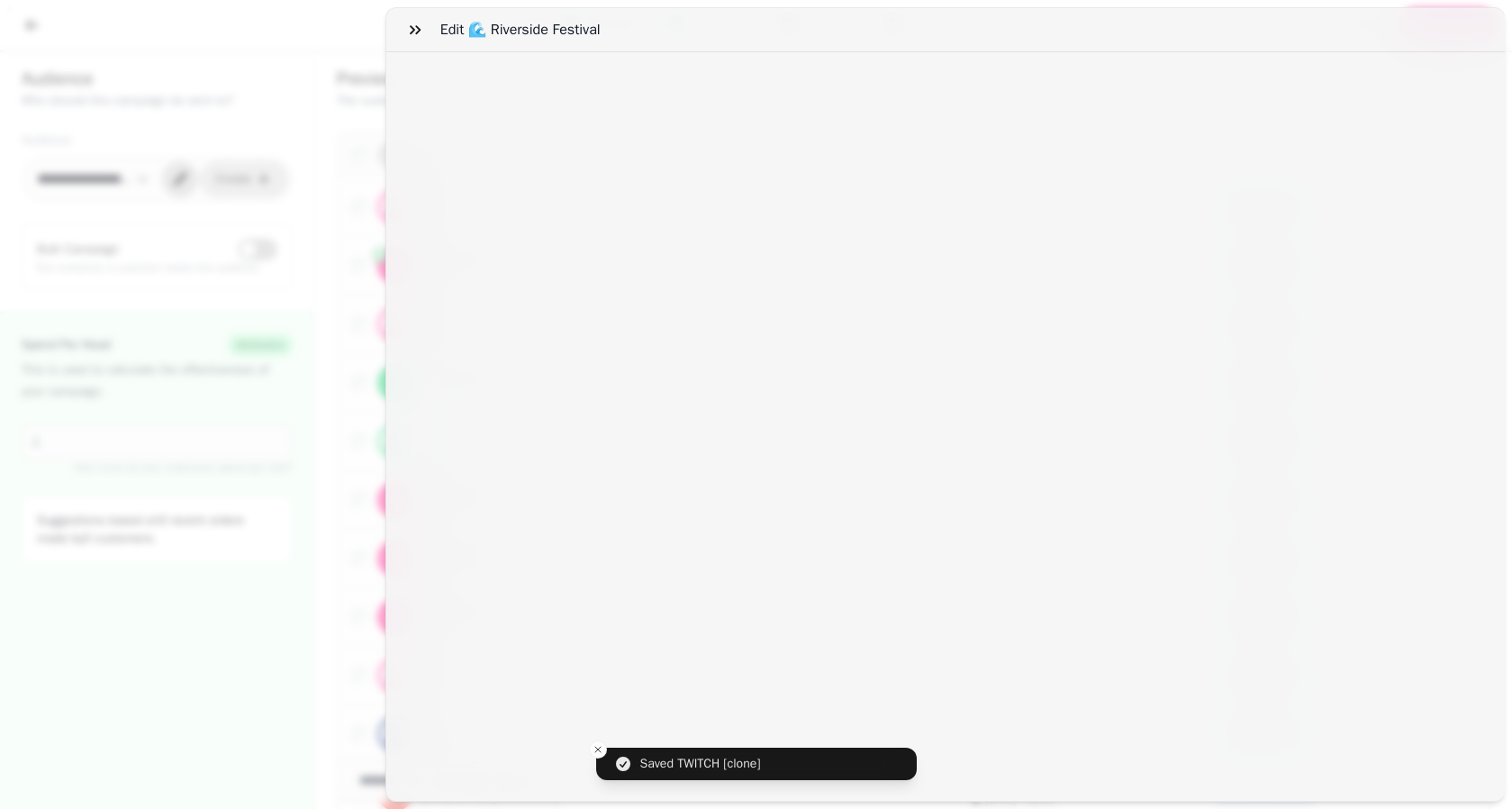 select on "**" 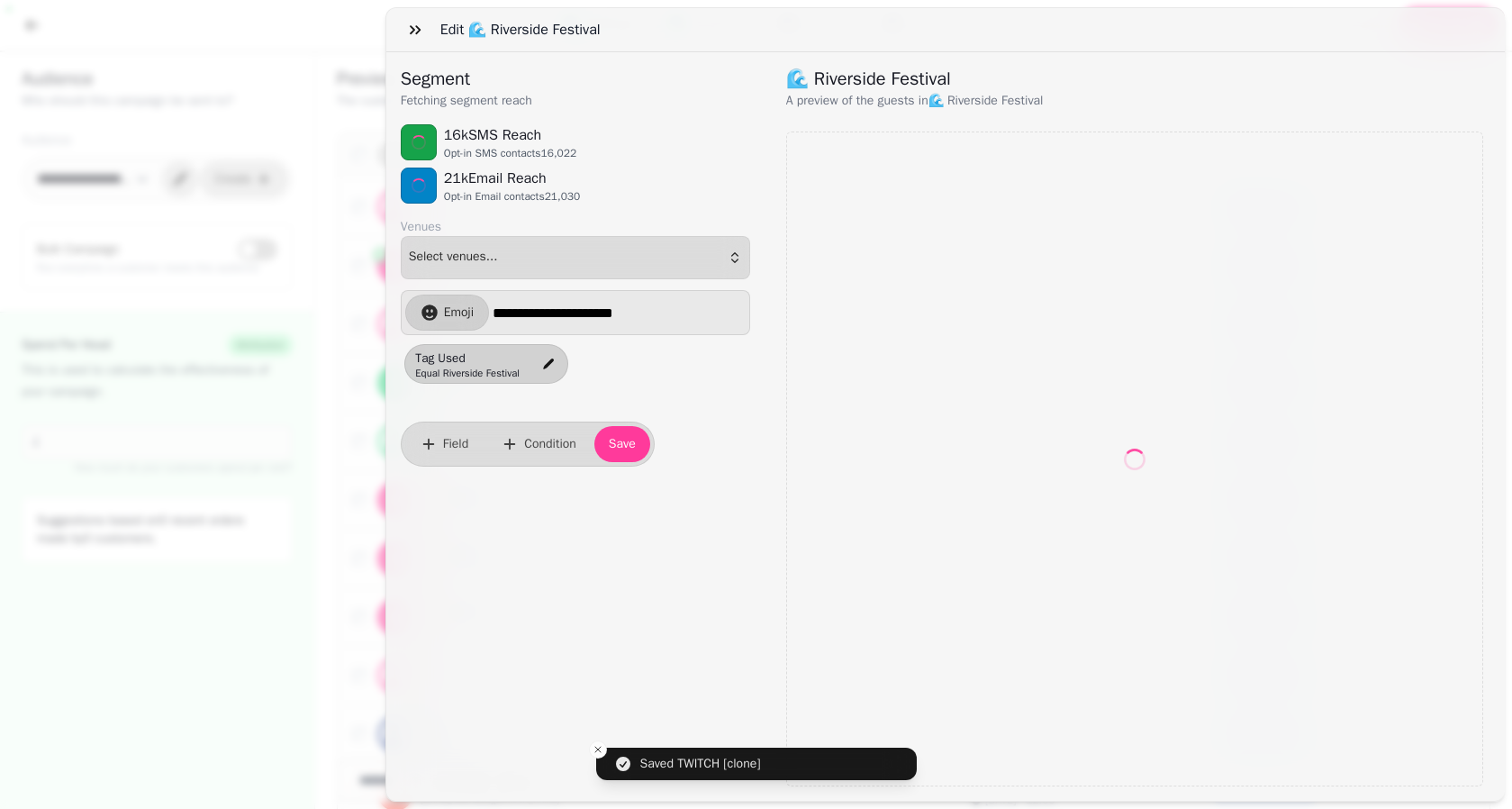 select on "**" 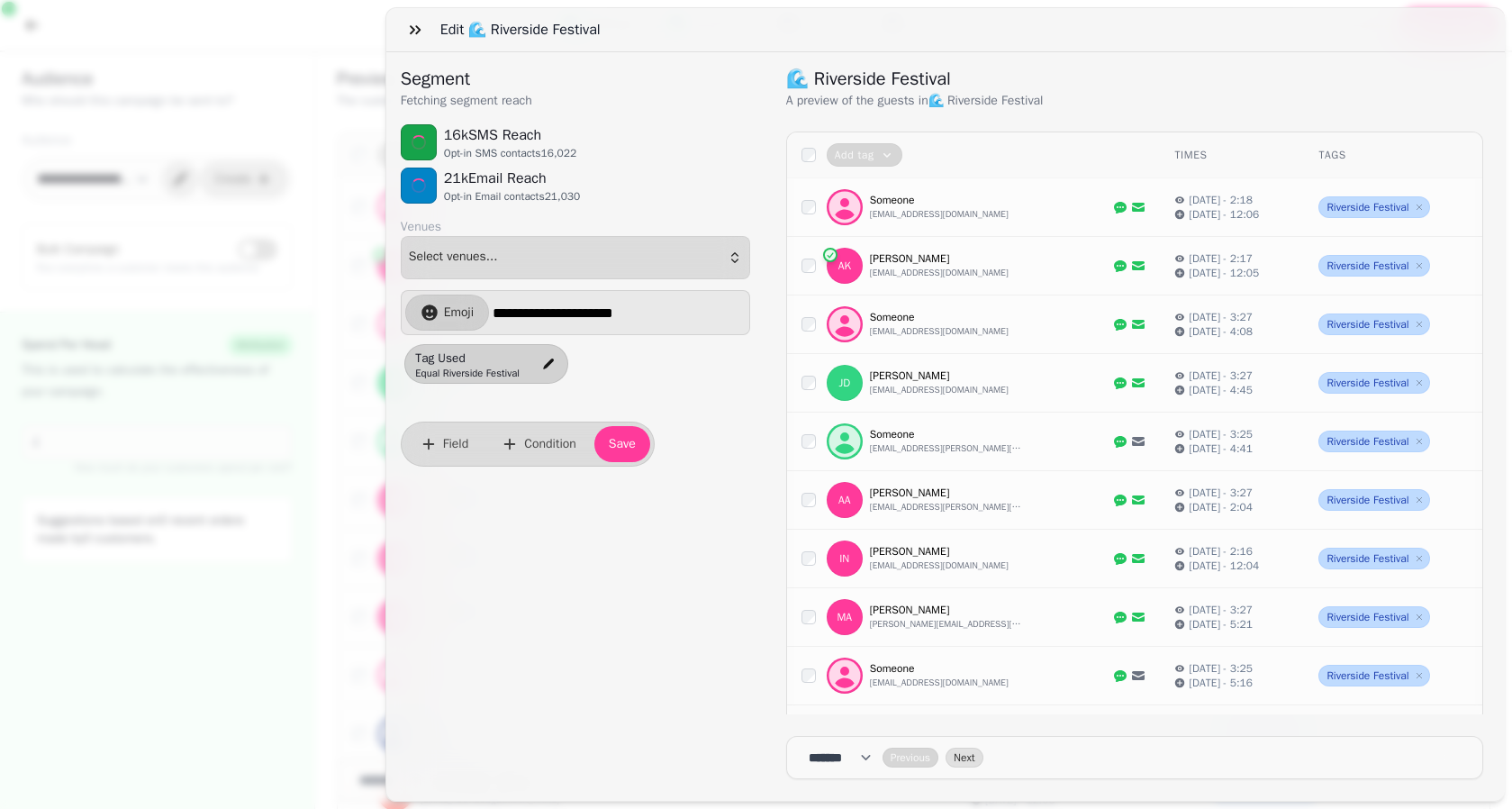 click on "**********" at bounding box center (756, 419) 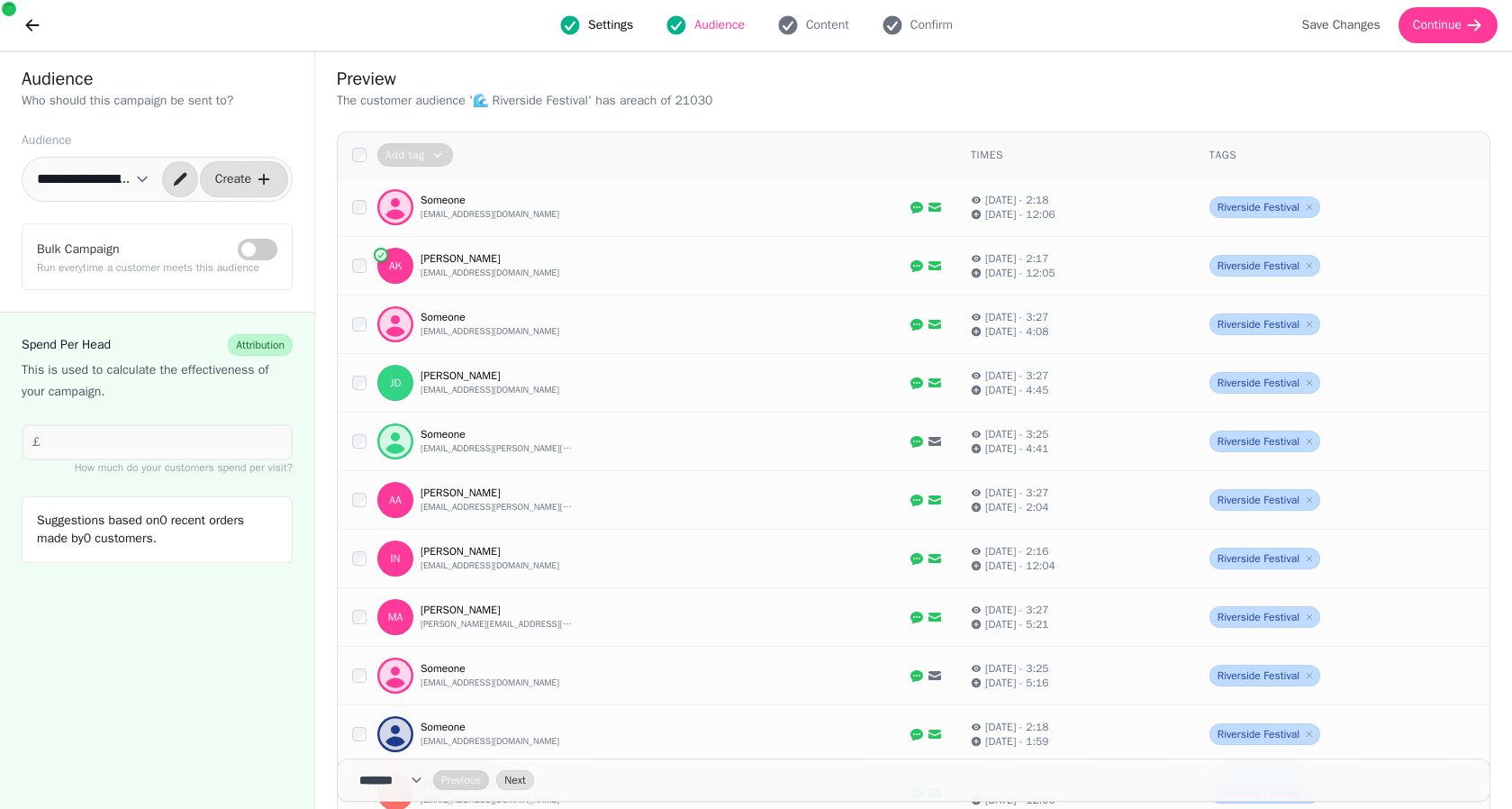 click on "**********" at bounding box center [93, 179] 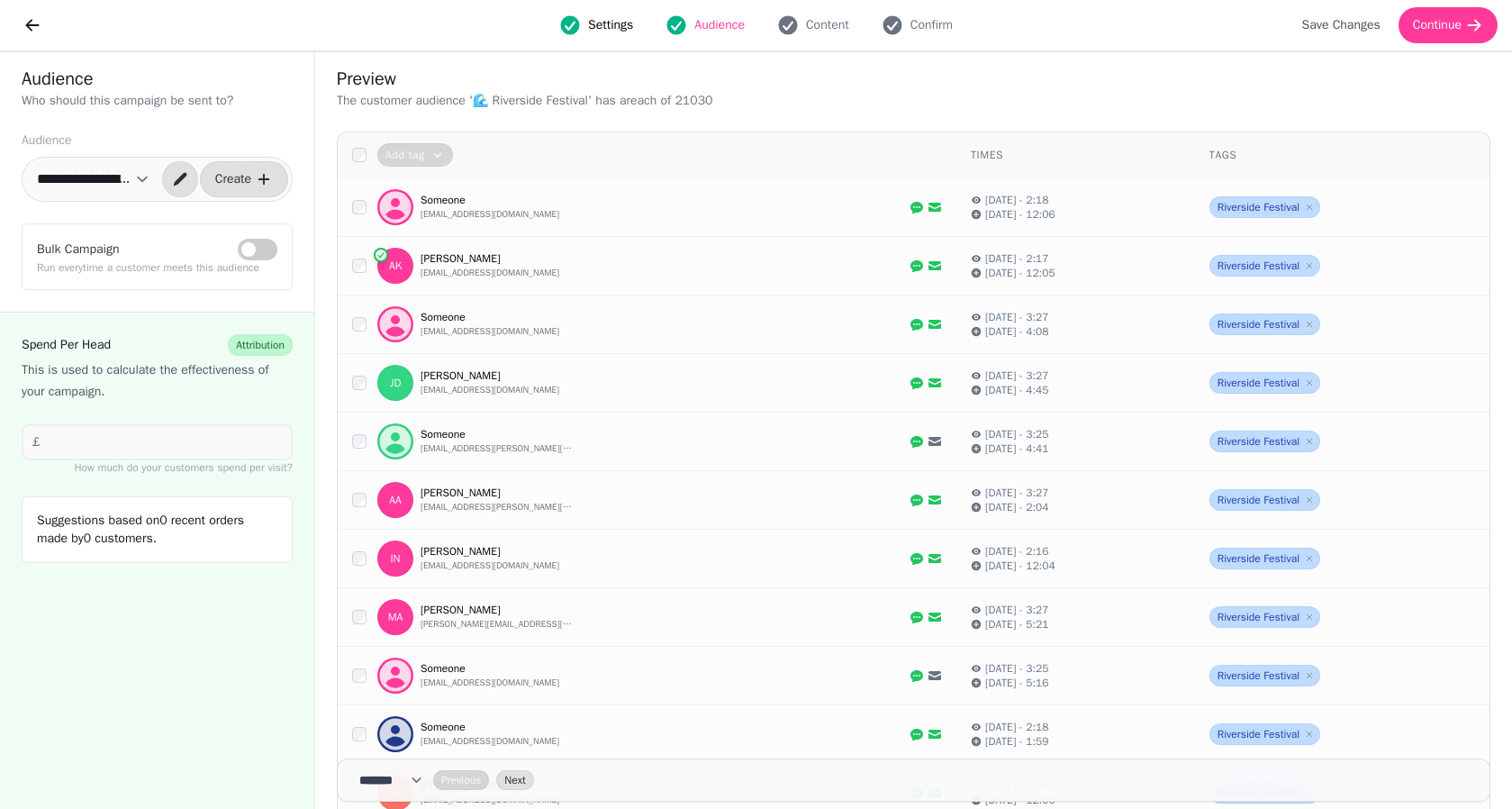 select on "**********" 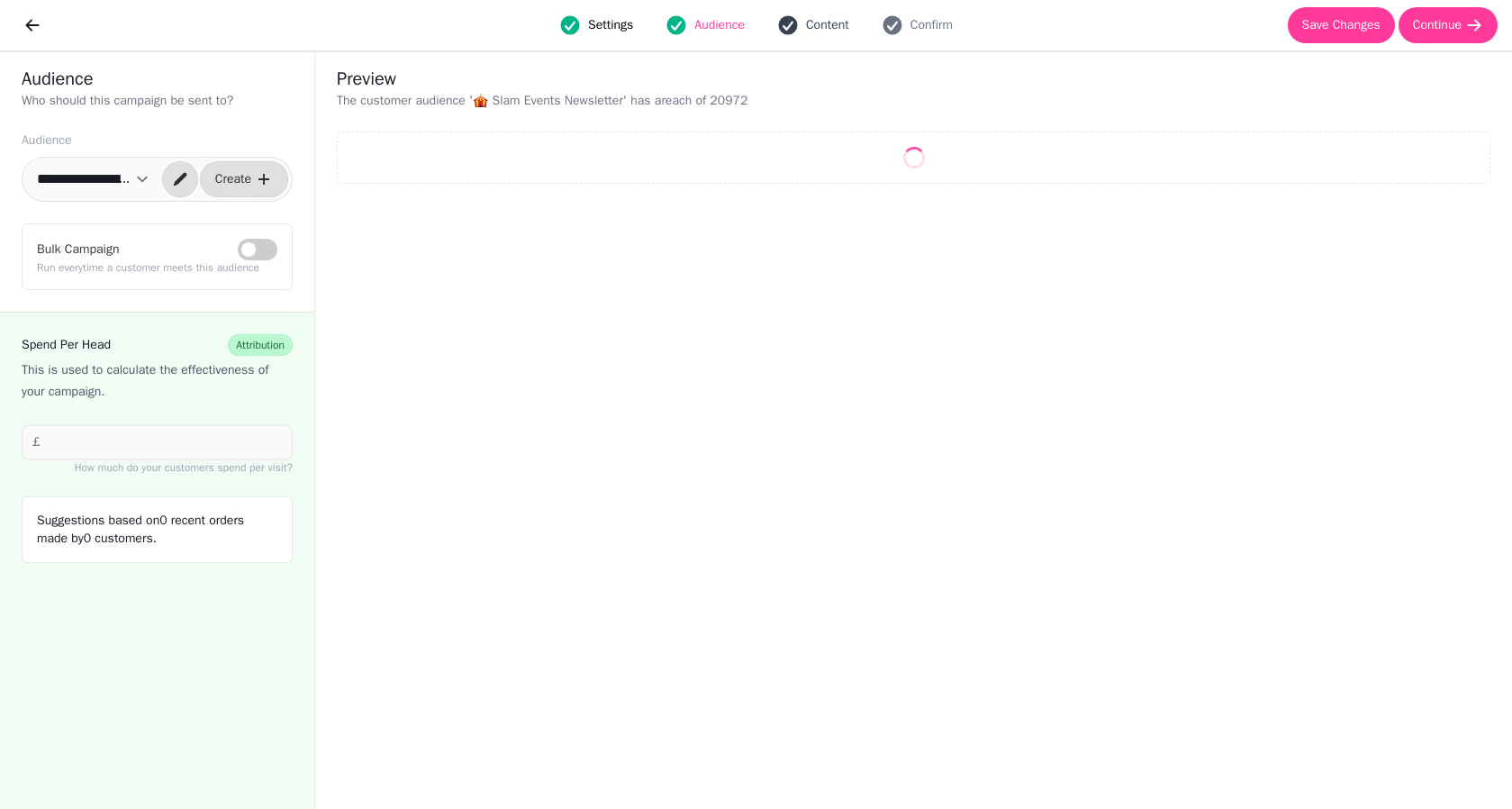 click on "Content" at bounding box center (828, 25) 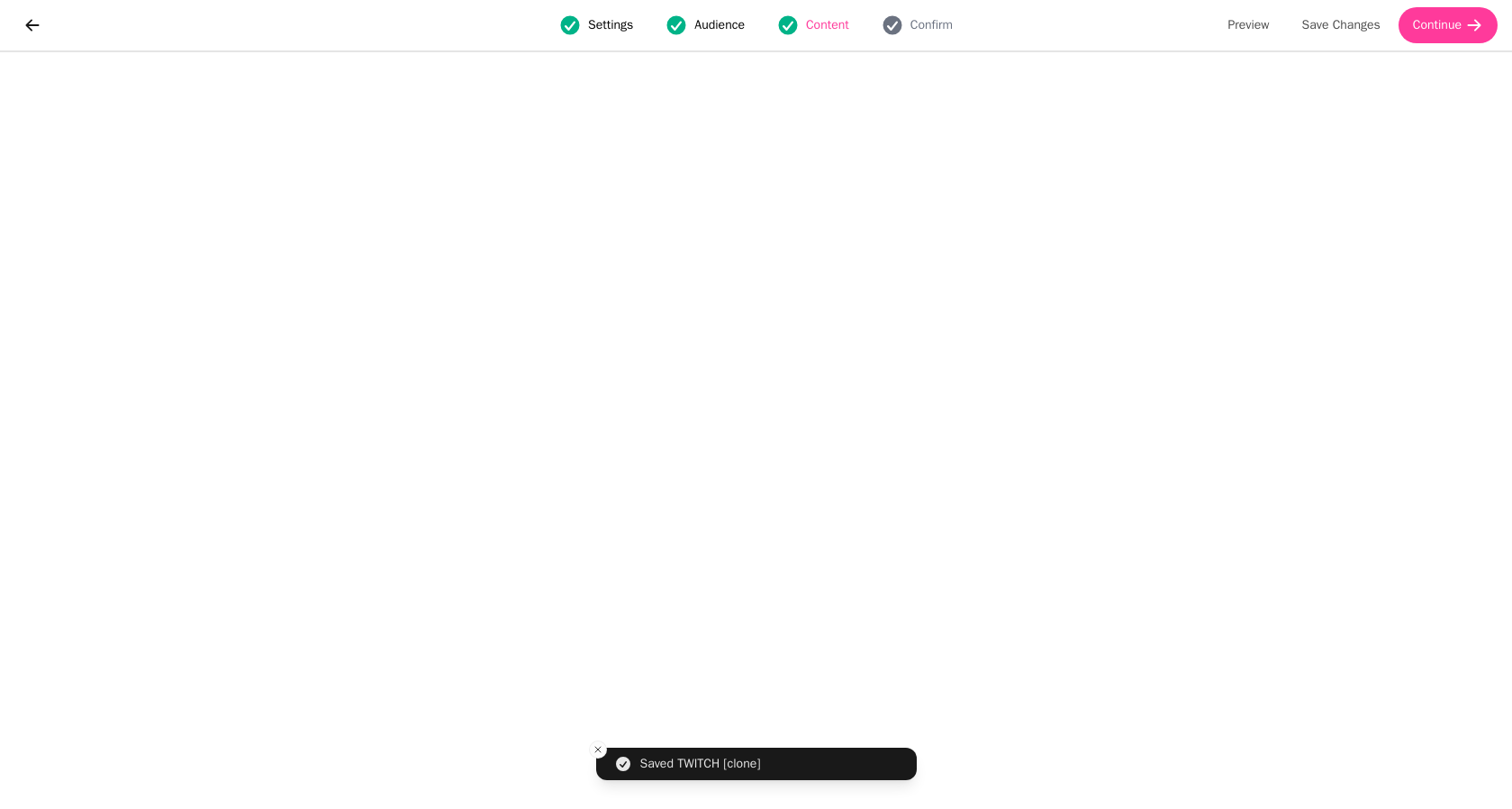 click on "Settings" at bounding box center (611, 25) 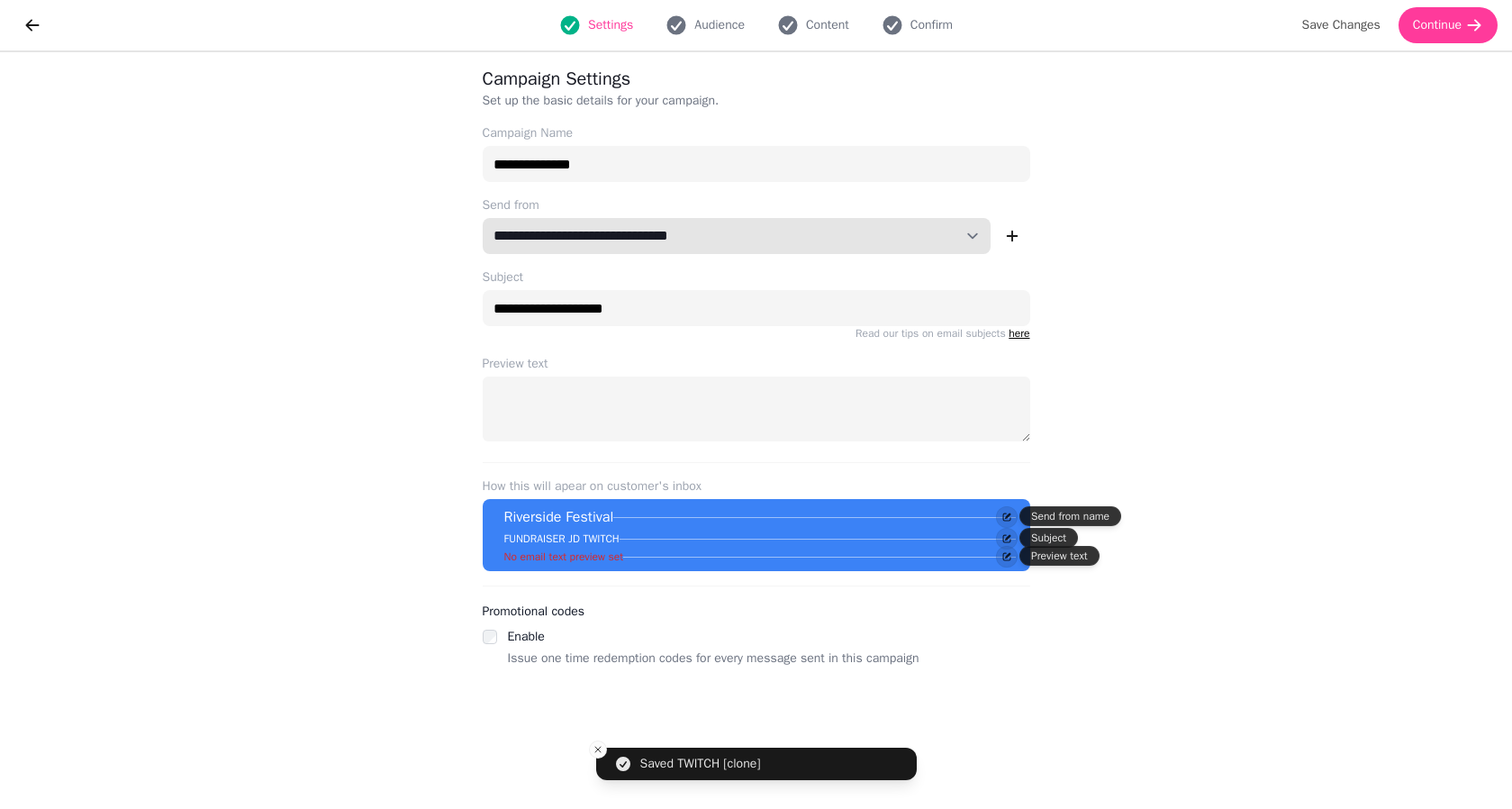 click on "**********" at bounding box center [737, 236] 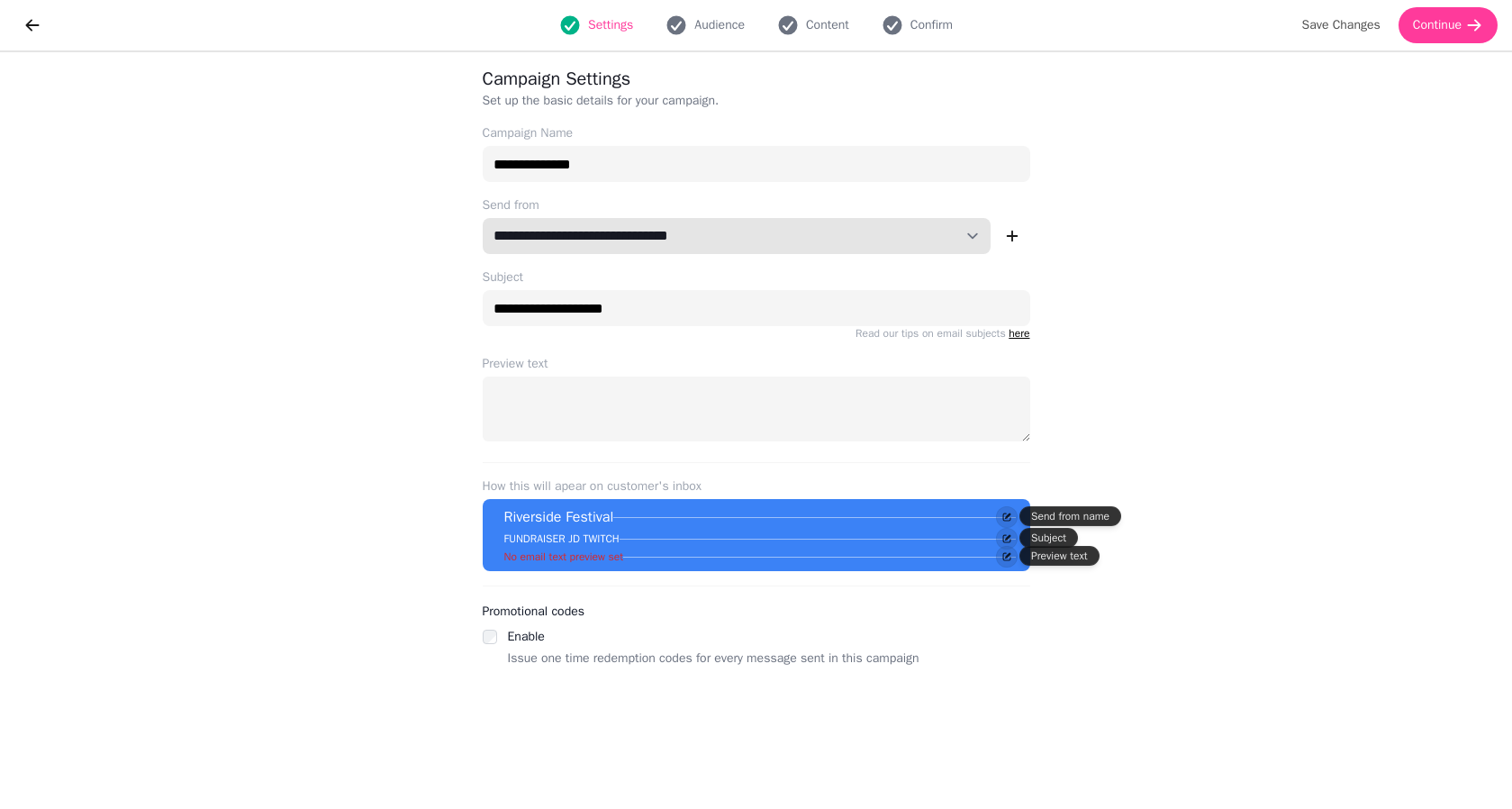 select on "**********" 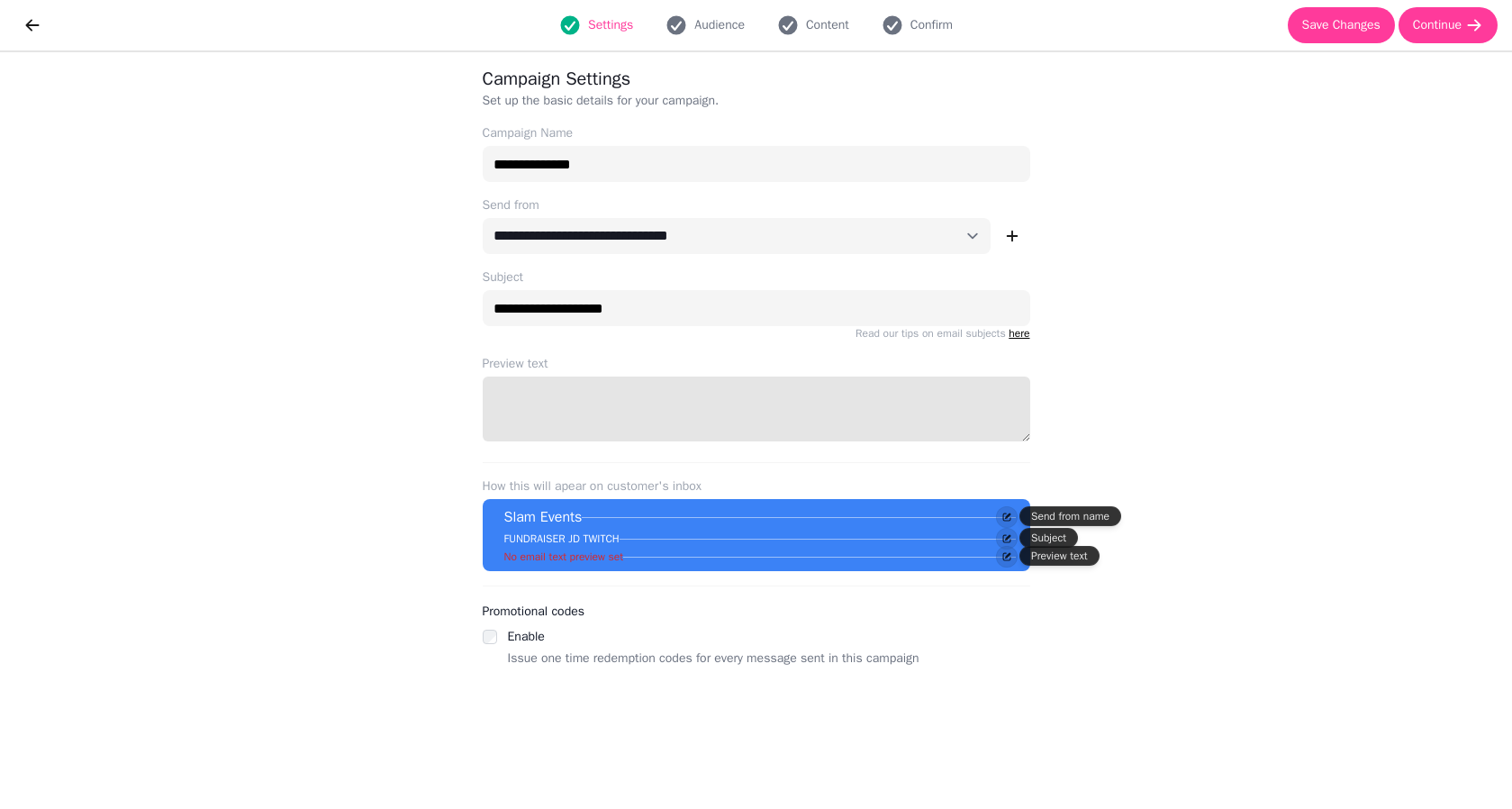 drag, startPoint x: 502, startPoint y: 391, endPoint x: 510, endPoint y: 398, distance: 10.630146 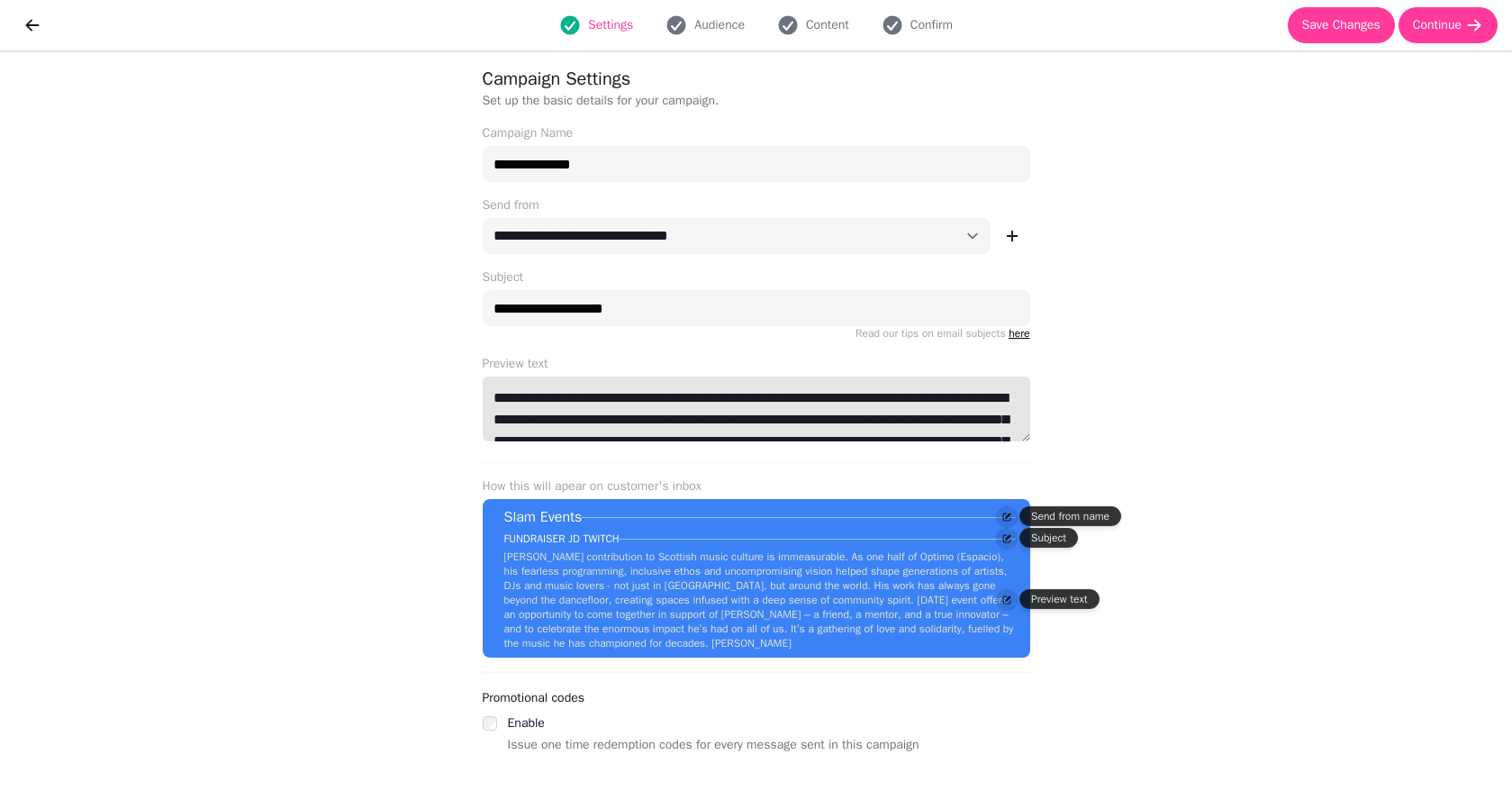 scroll, scrollTop: 181, scrollLeft: 0, axis: vertical 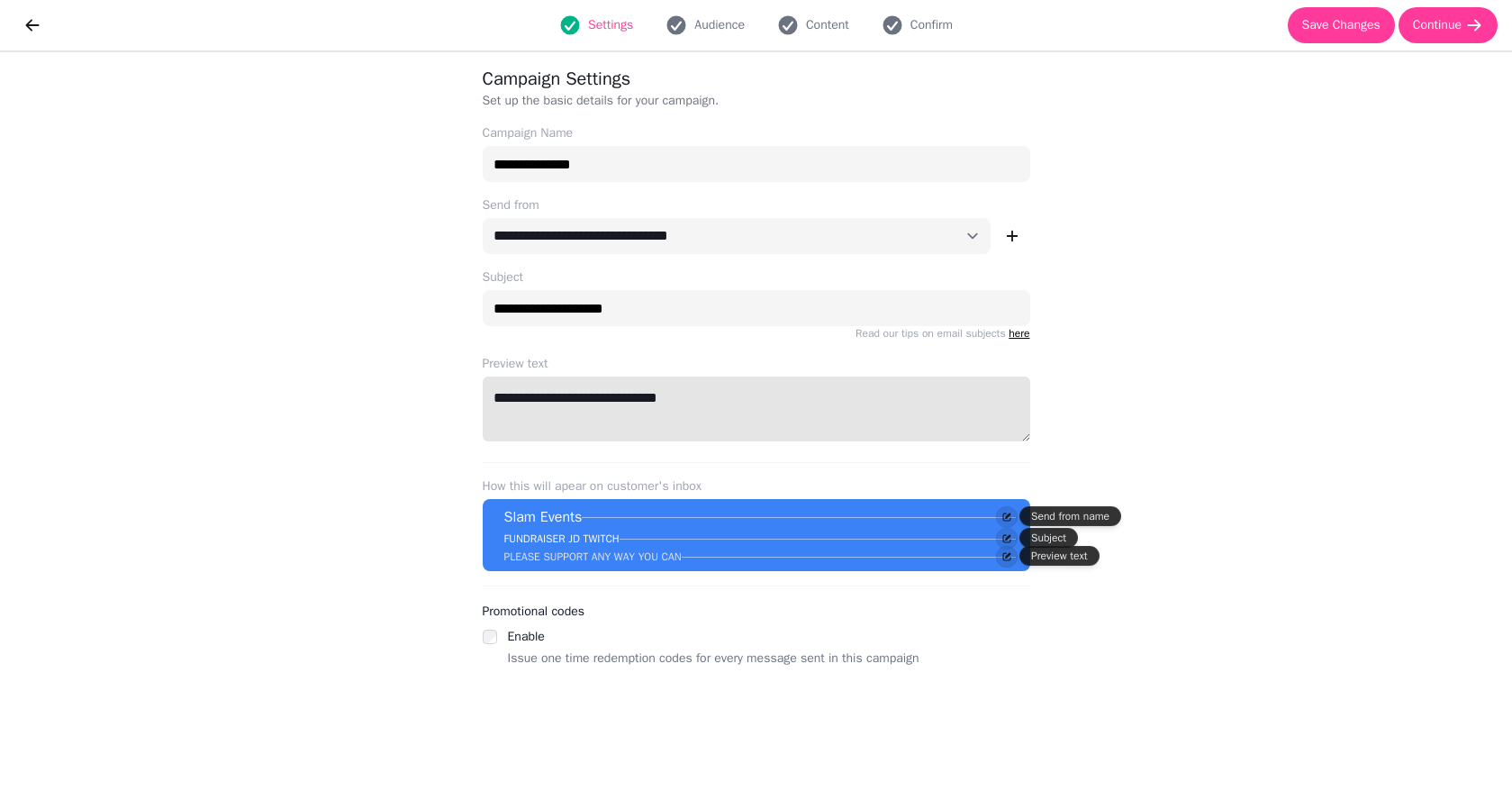 paste on "**" 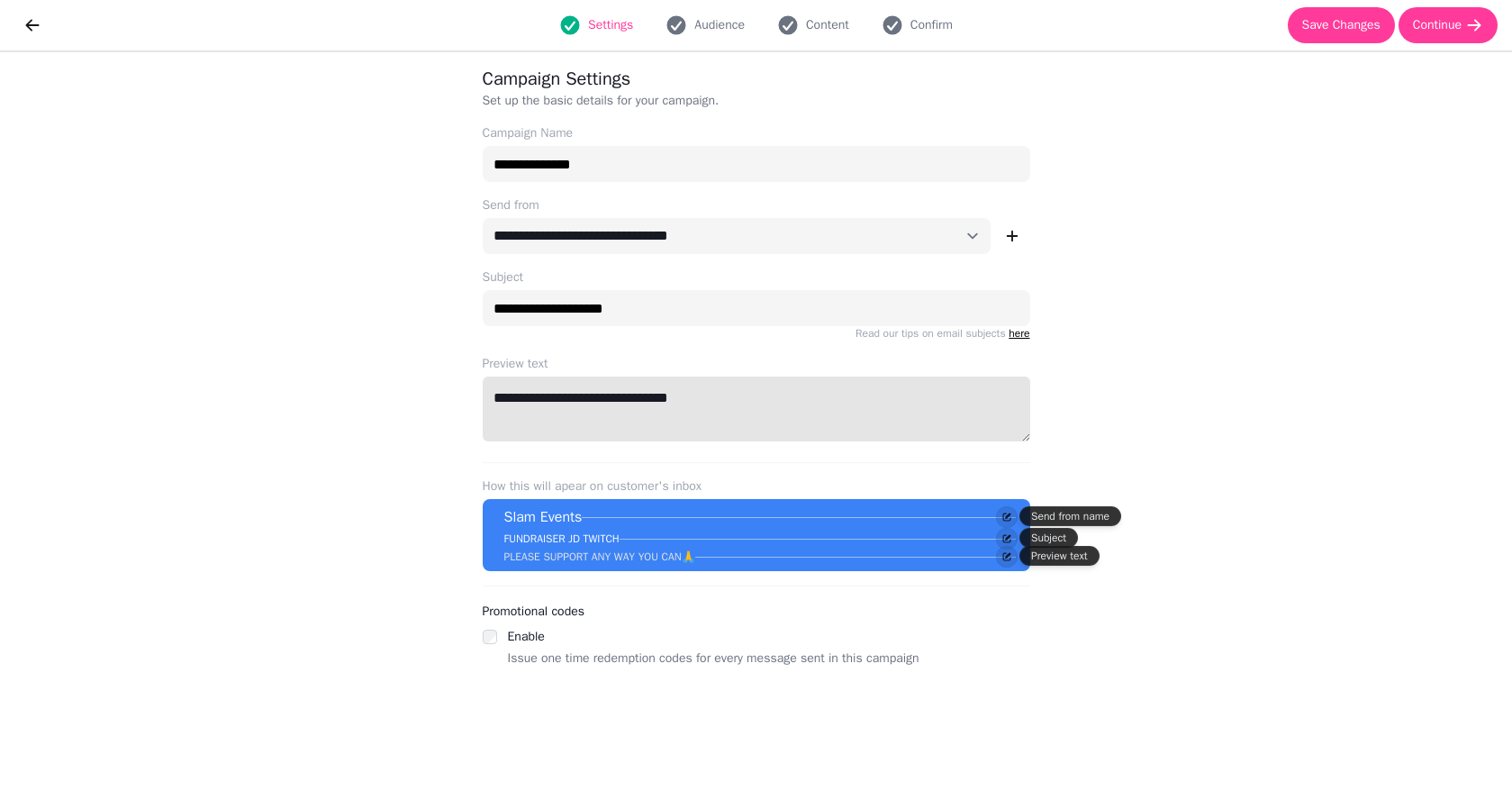 drag, startPoint x: 748, startPoint y: 394, endPoint x: 457, endPoint y: 392, distance: 291.0069 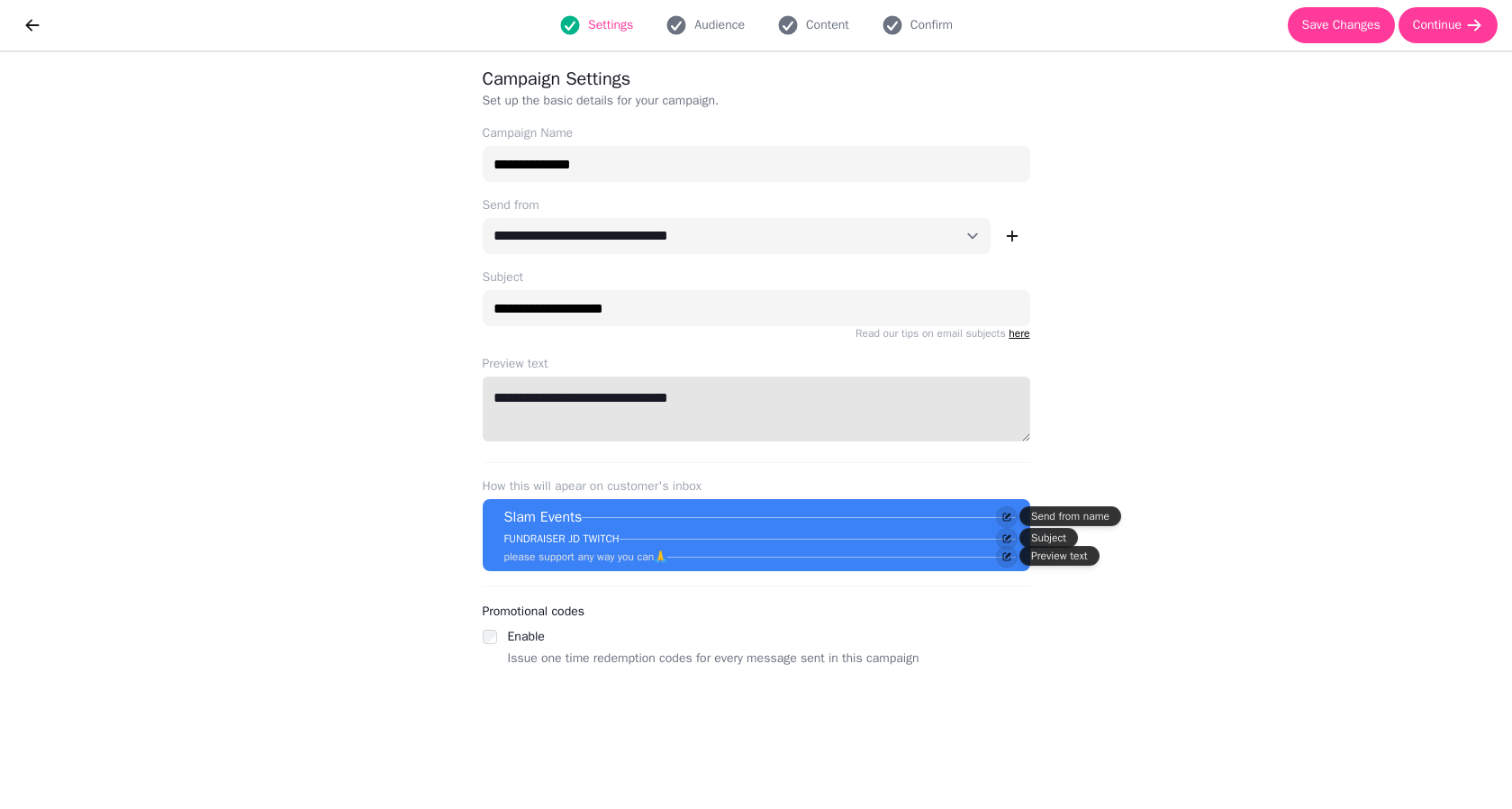 click on "**********" at bounding box center [756, 409] 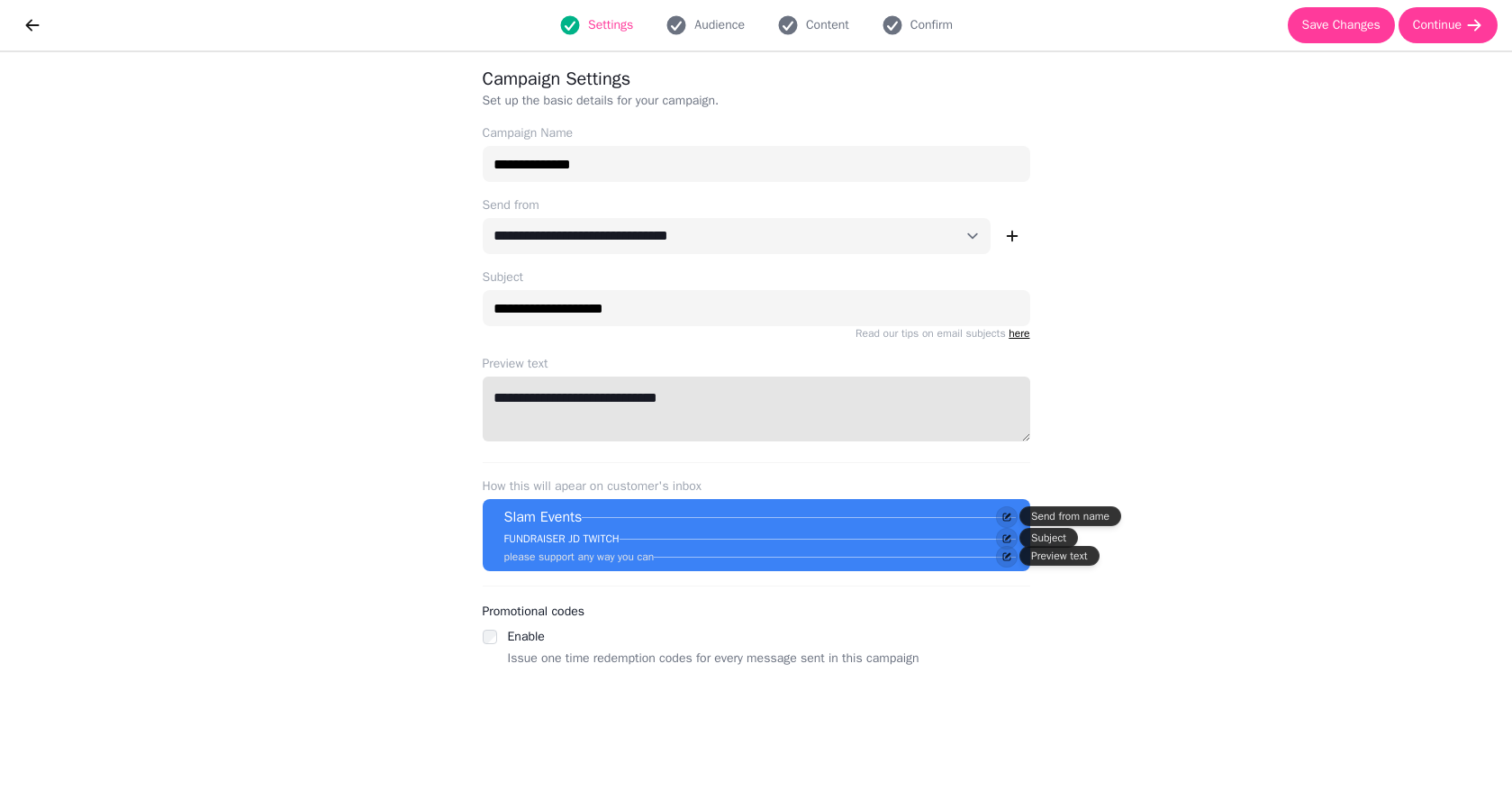 click on "**********" at bounding box center (756, 409) 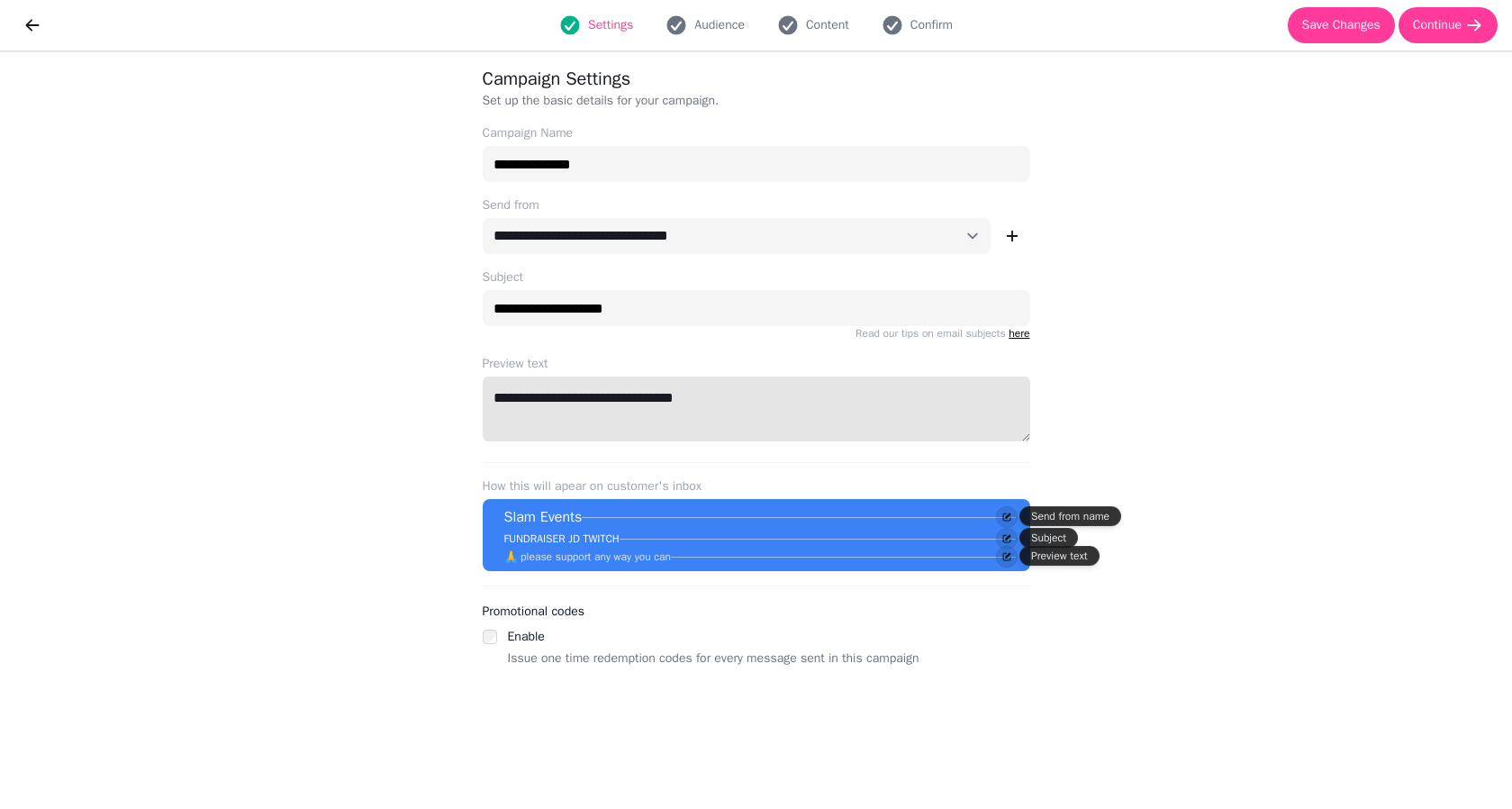 type on "**********" 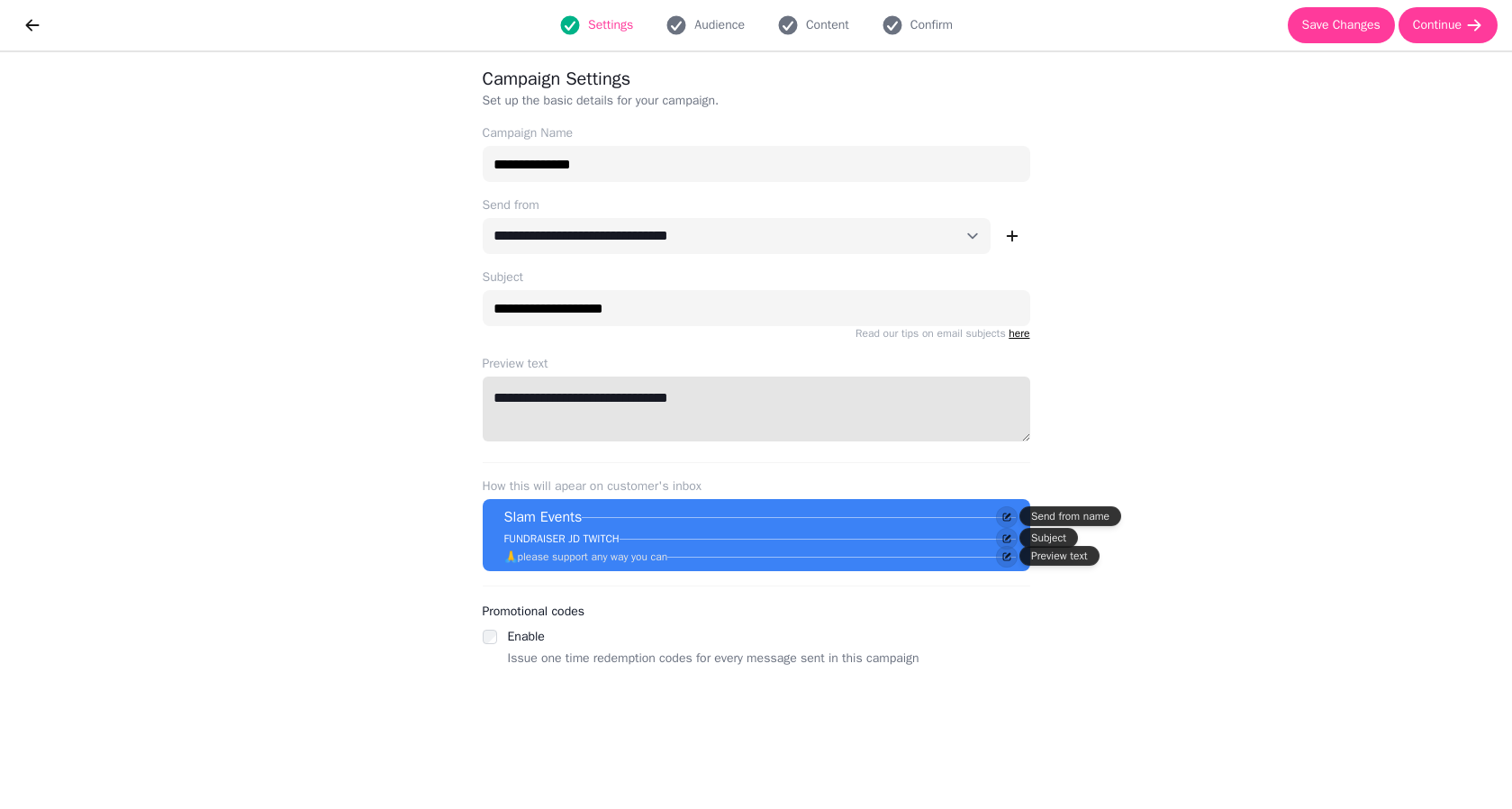 click on "**********" at bounding box center [756, 409] 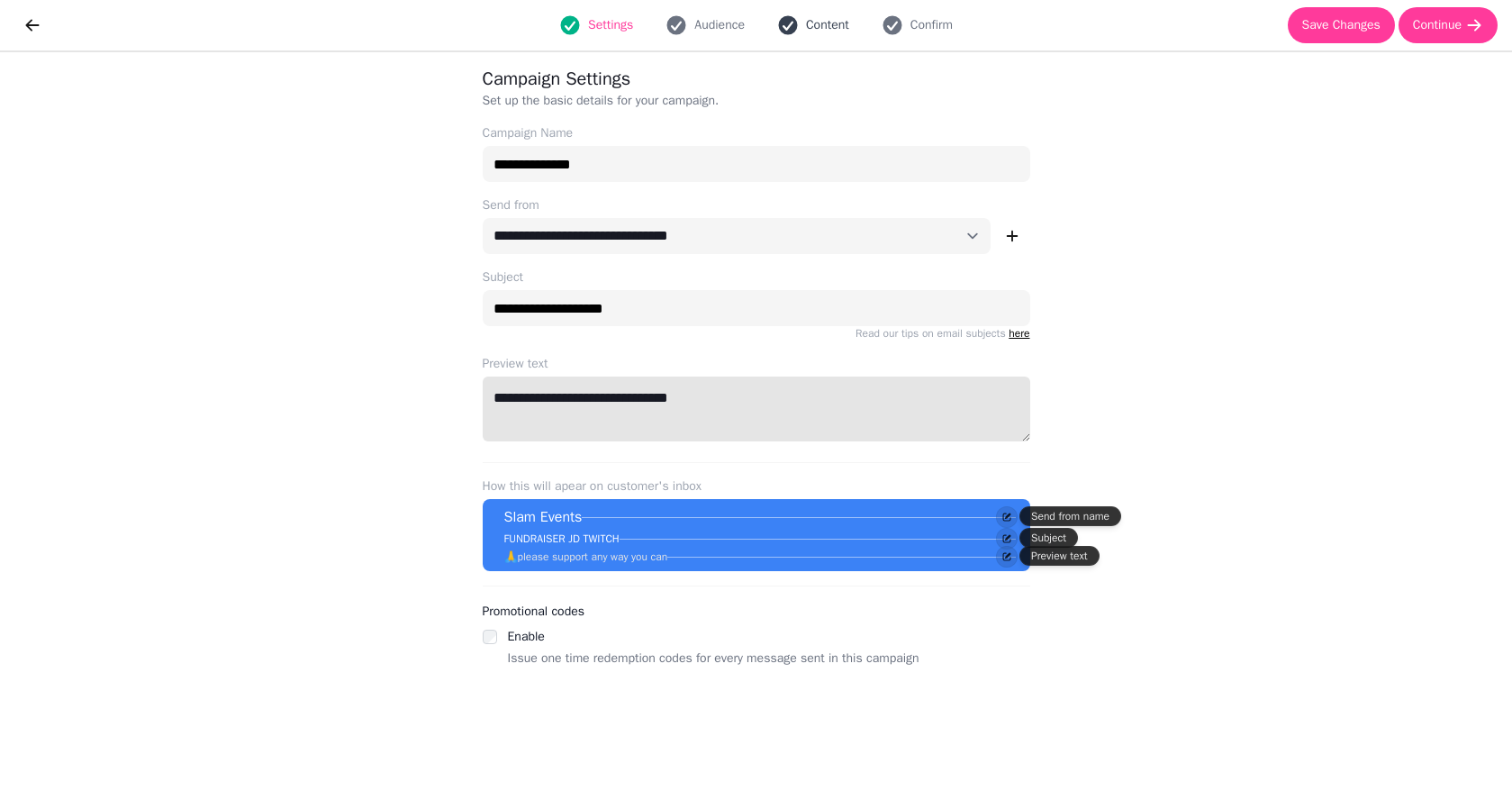 click on "Content" at bounding box center [828, 25] 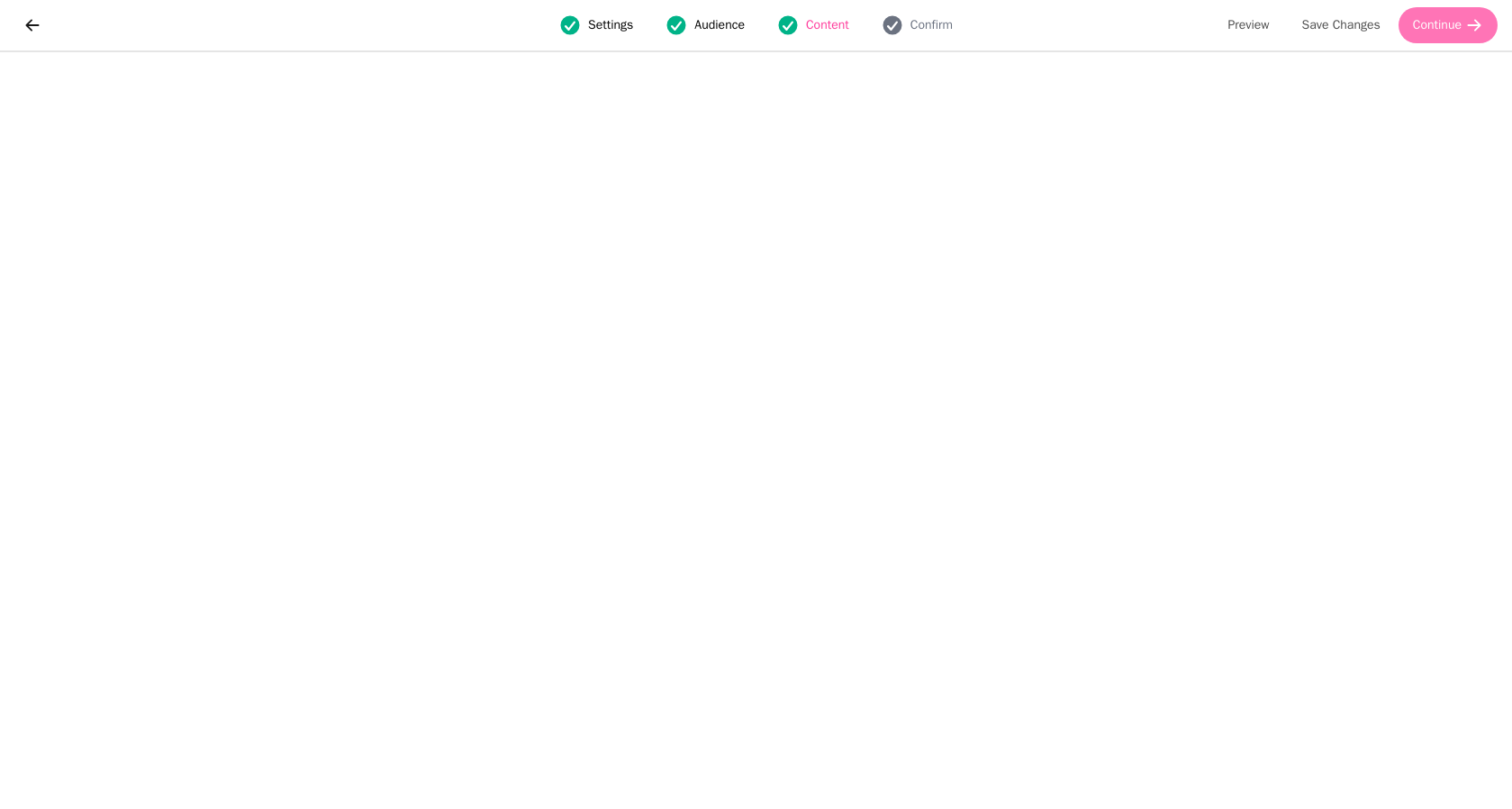 click on "Continue" at bounding box center [1437, 25] 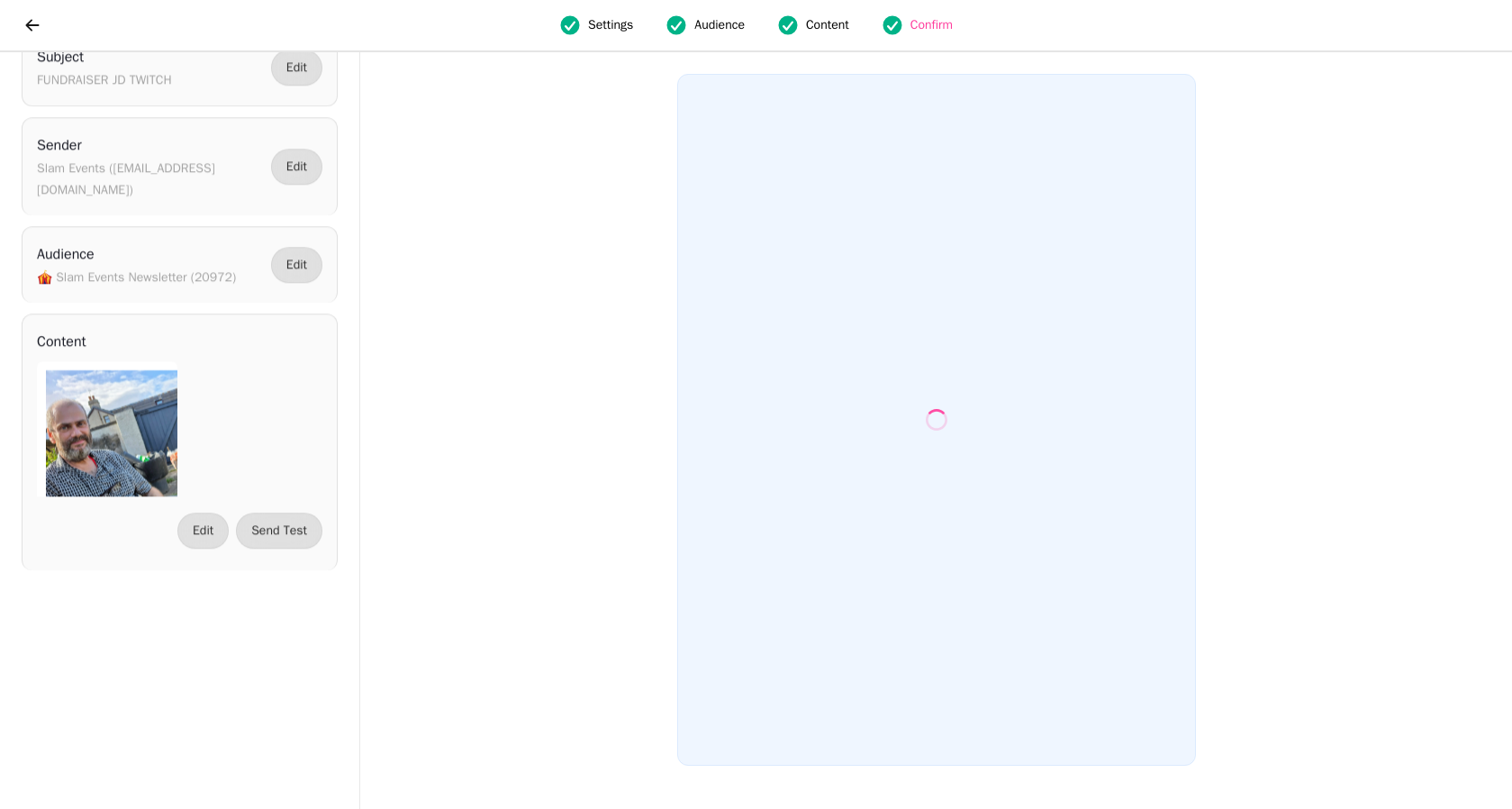 scroll, scrollTop: 0, scrollLeft: 0, axis: both 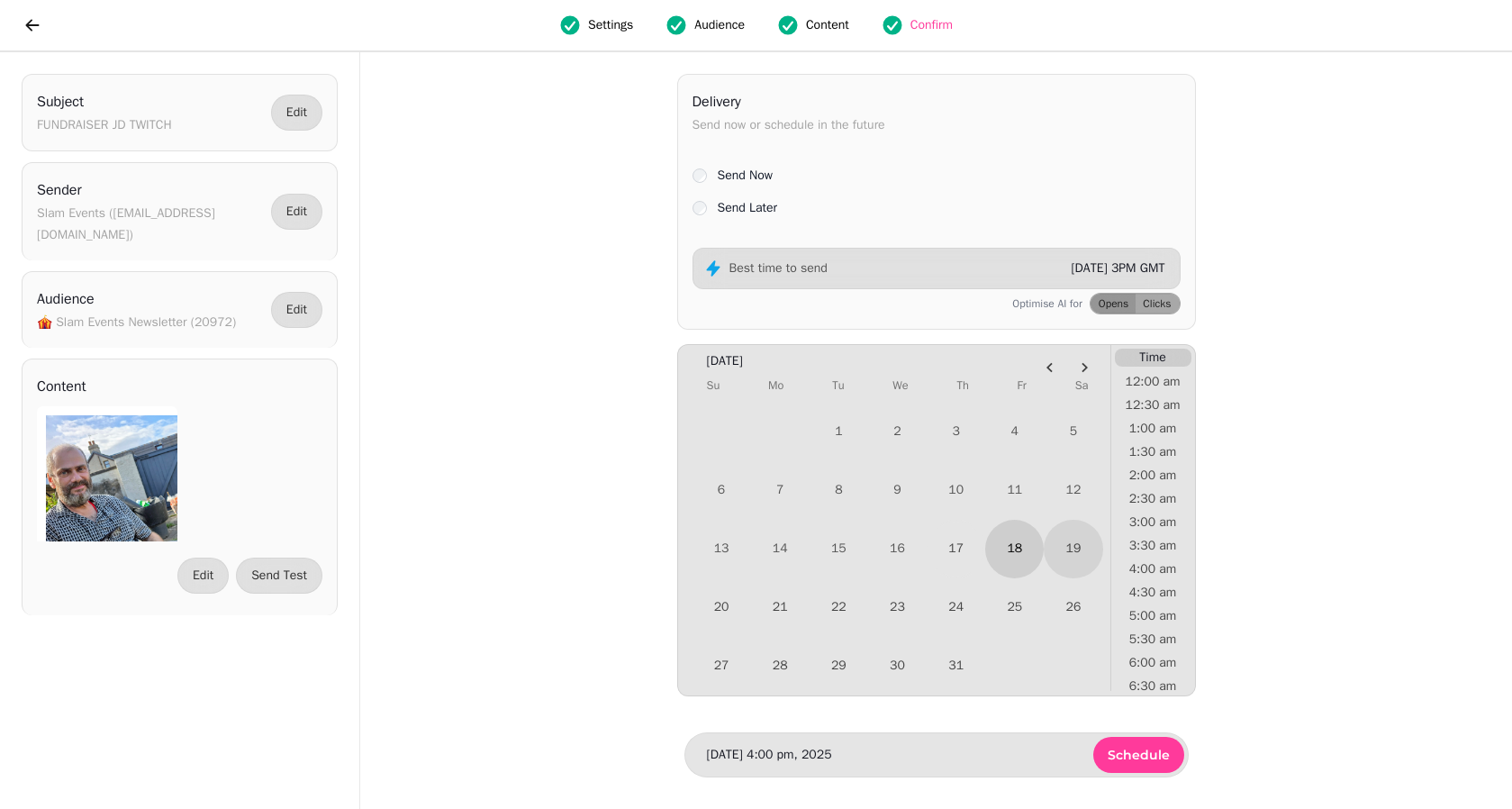 click on "18" at bounding box center (1014, 549) 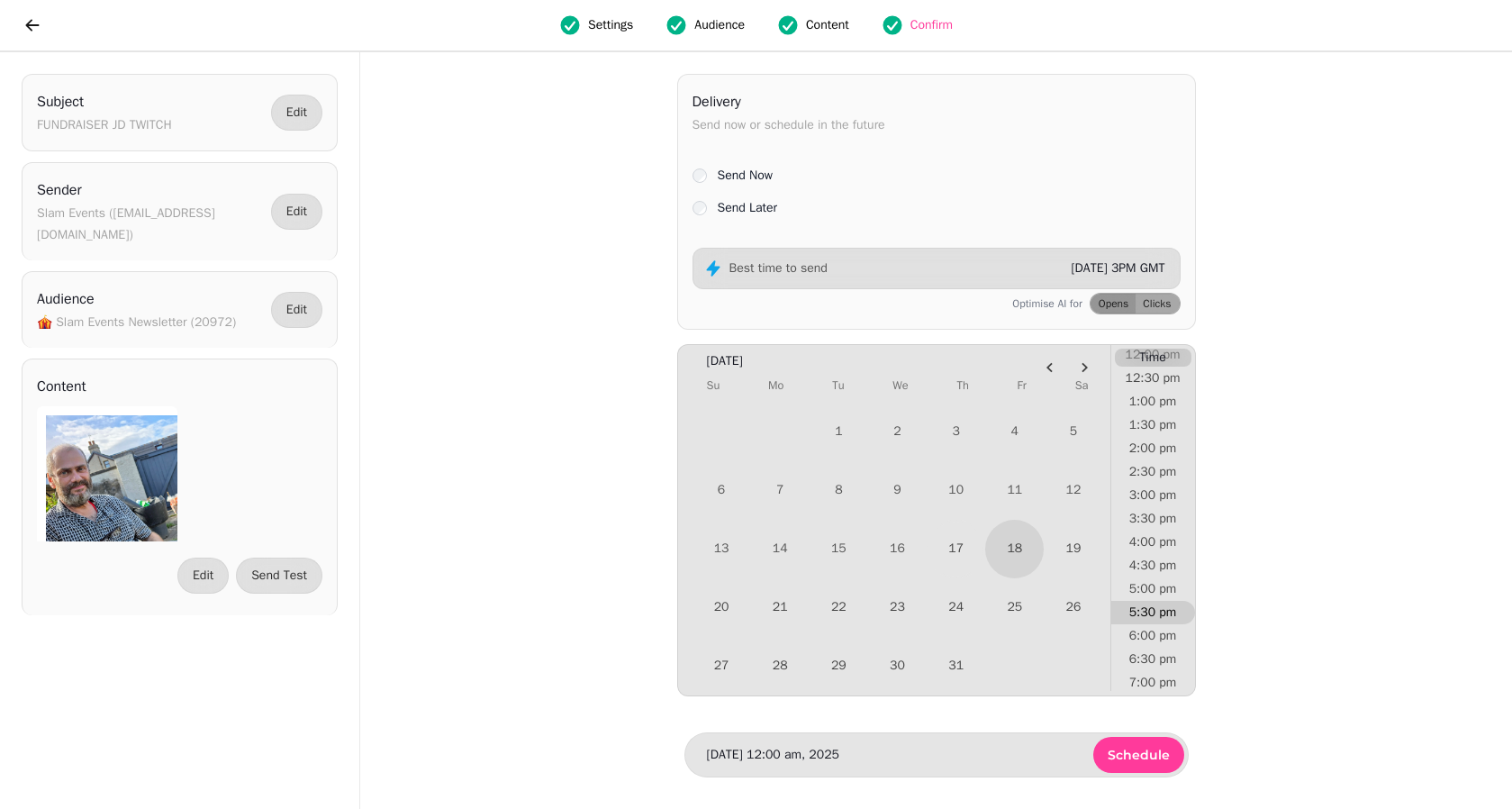 scroll, scrollTop: 603, scrollLeft: 0, axis: vertical 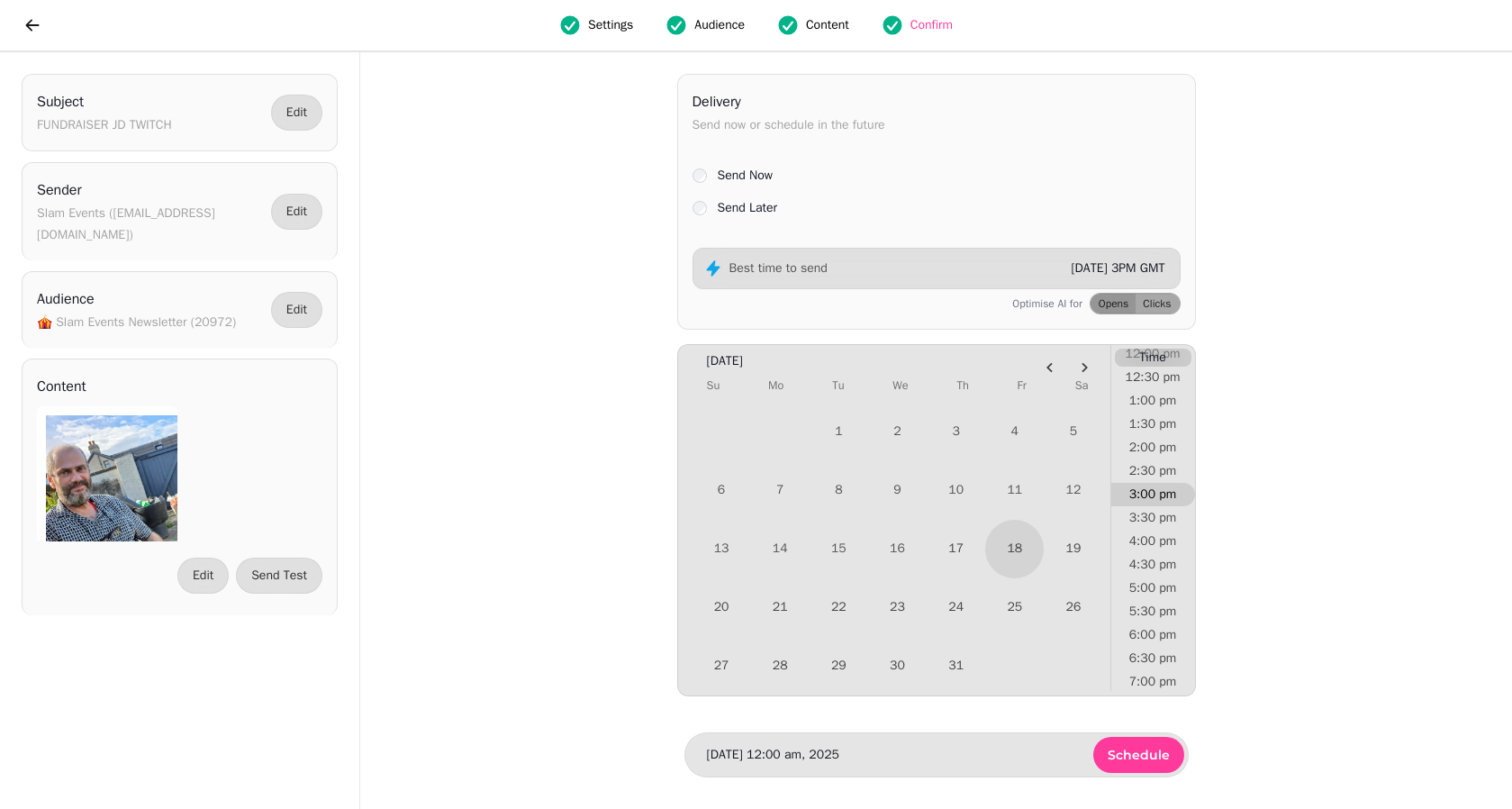 click on "3:00 pm" at bounding box center (1153, 495) 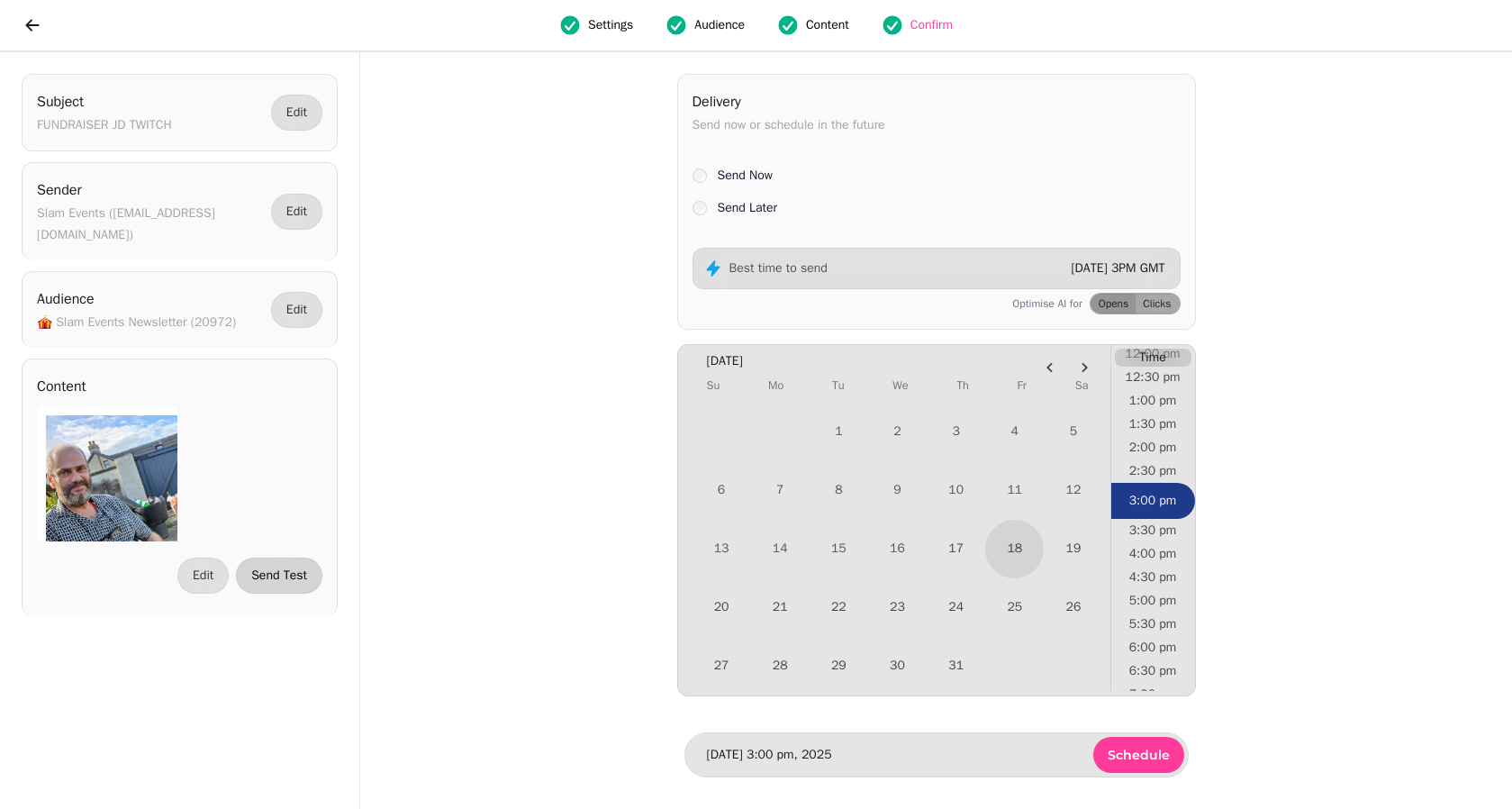 click on "Send Test" at bounding box center (279, 576) 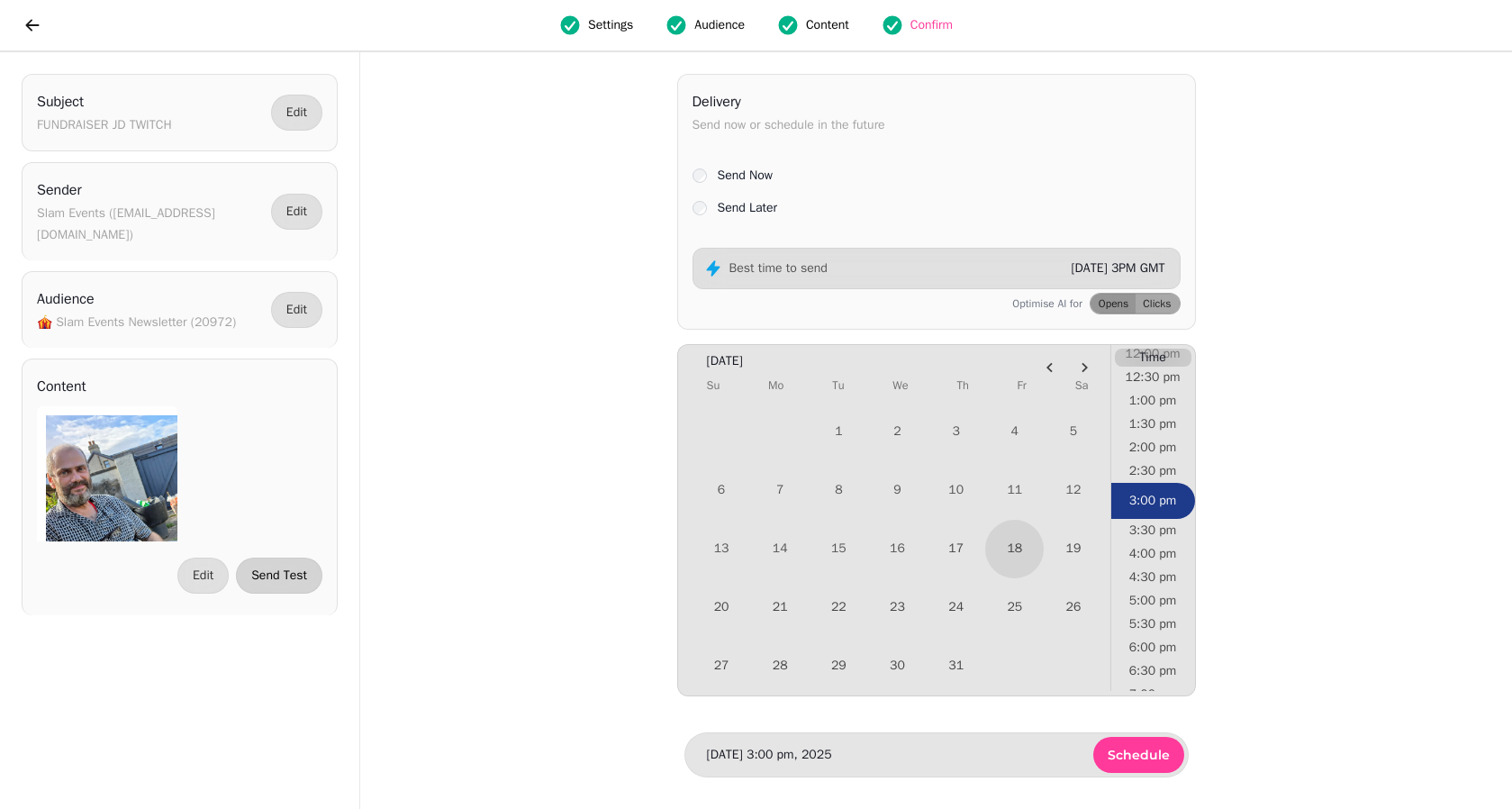 select on "**********" 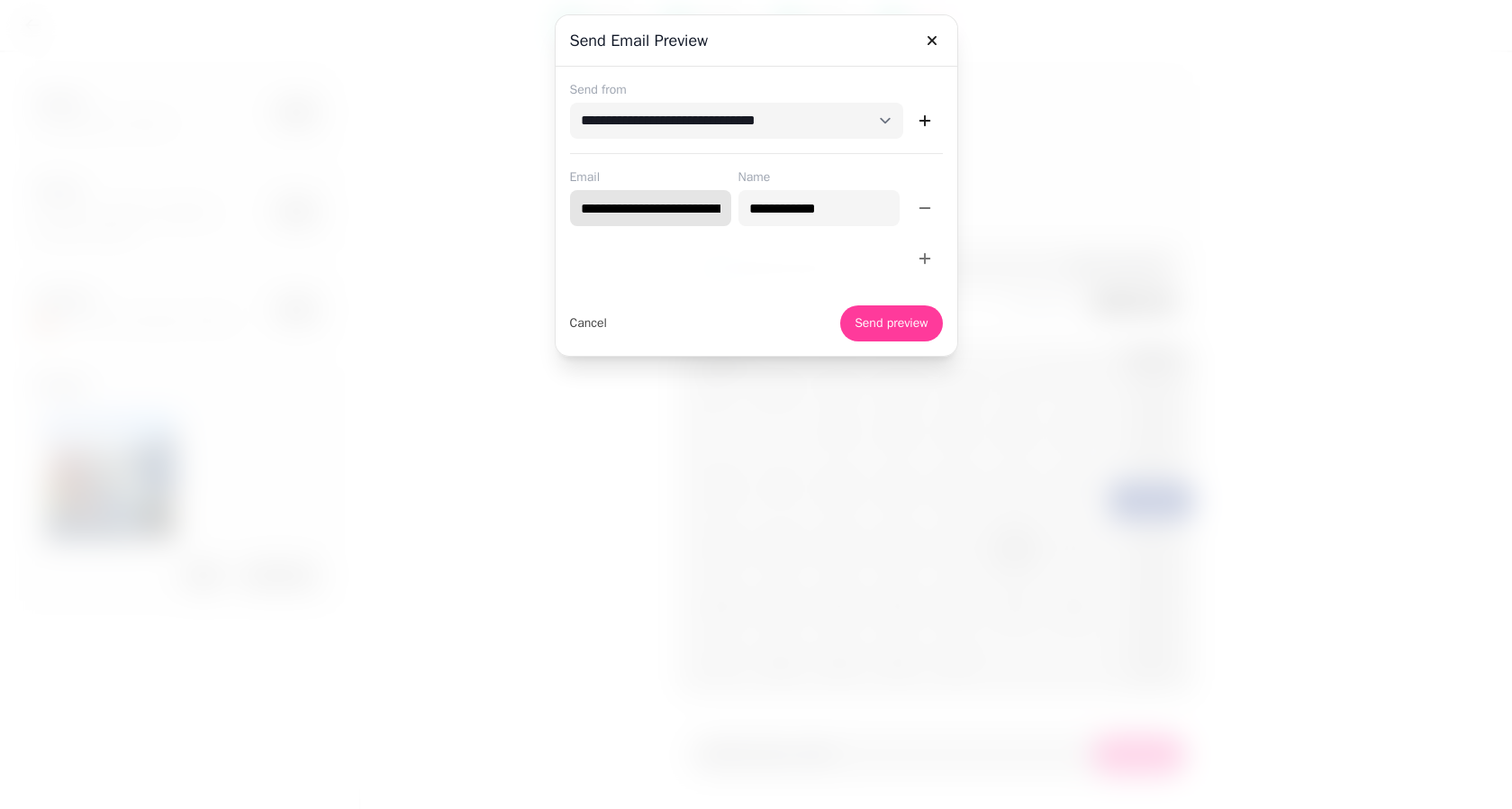 click on "**********" at bounding box center [650, 208] 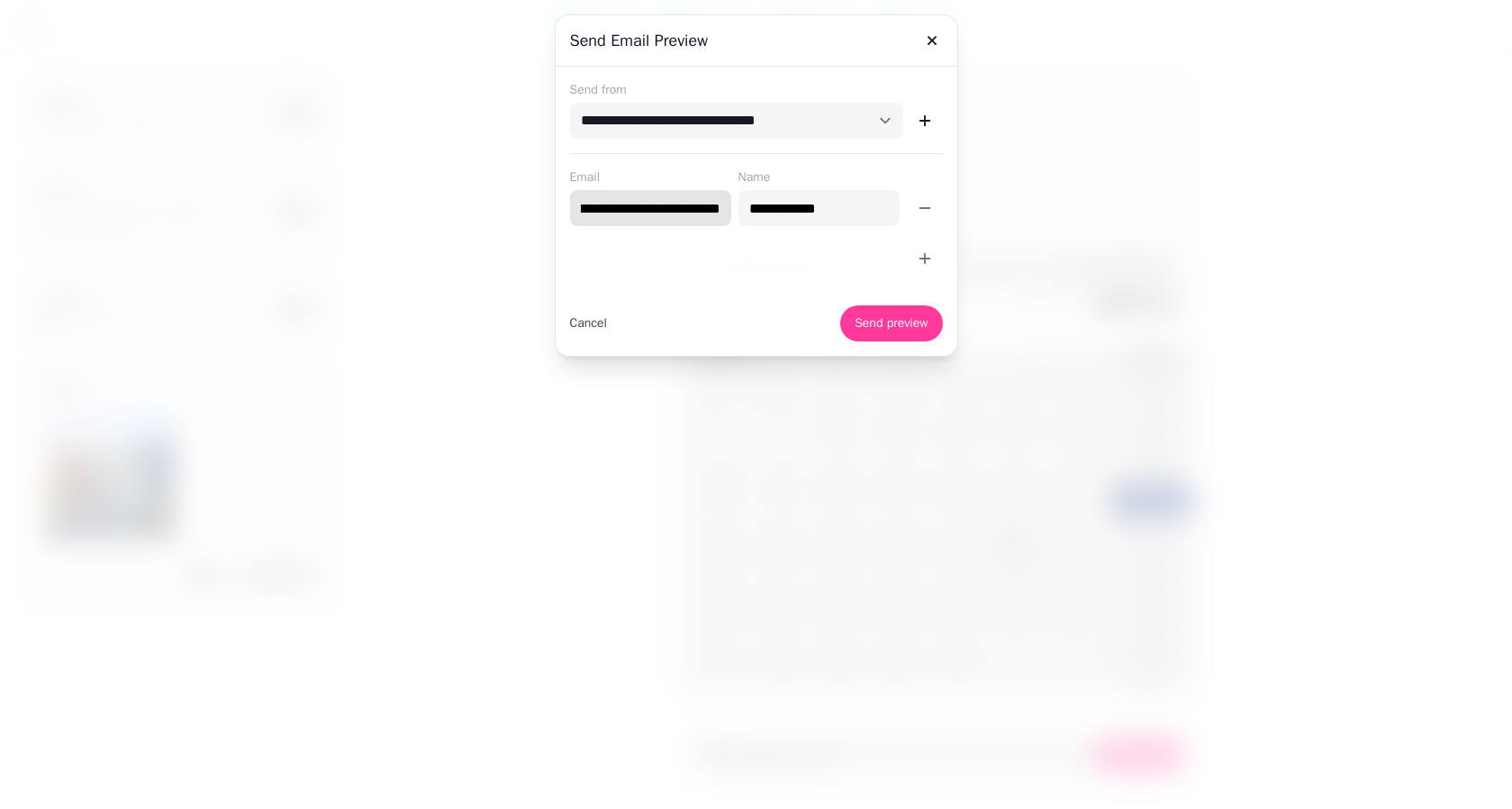 drag, startPoint x: 570, startPoint y: 214, endPoint x: 976, endPoint y: 254, distance: 407.96568 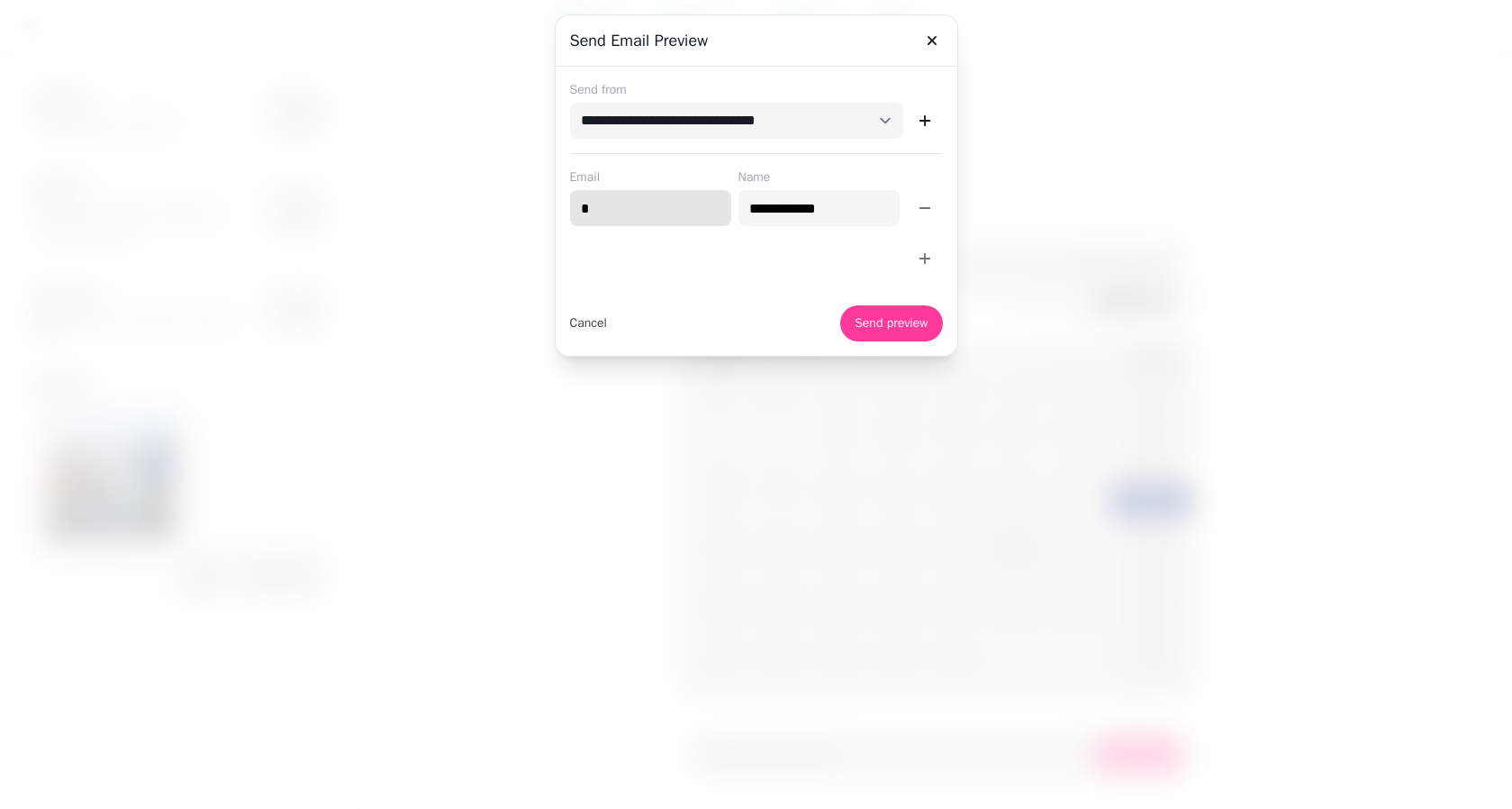 scroll, scrollTop: 0, scrollLeft: 0, axis: both 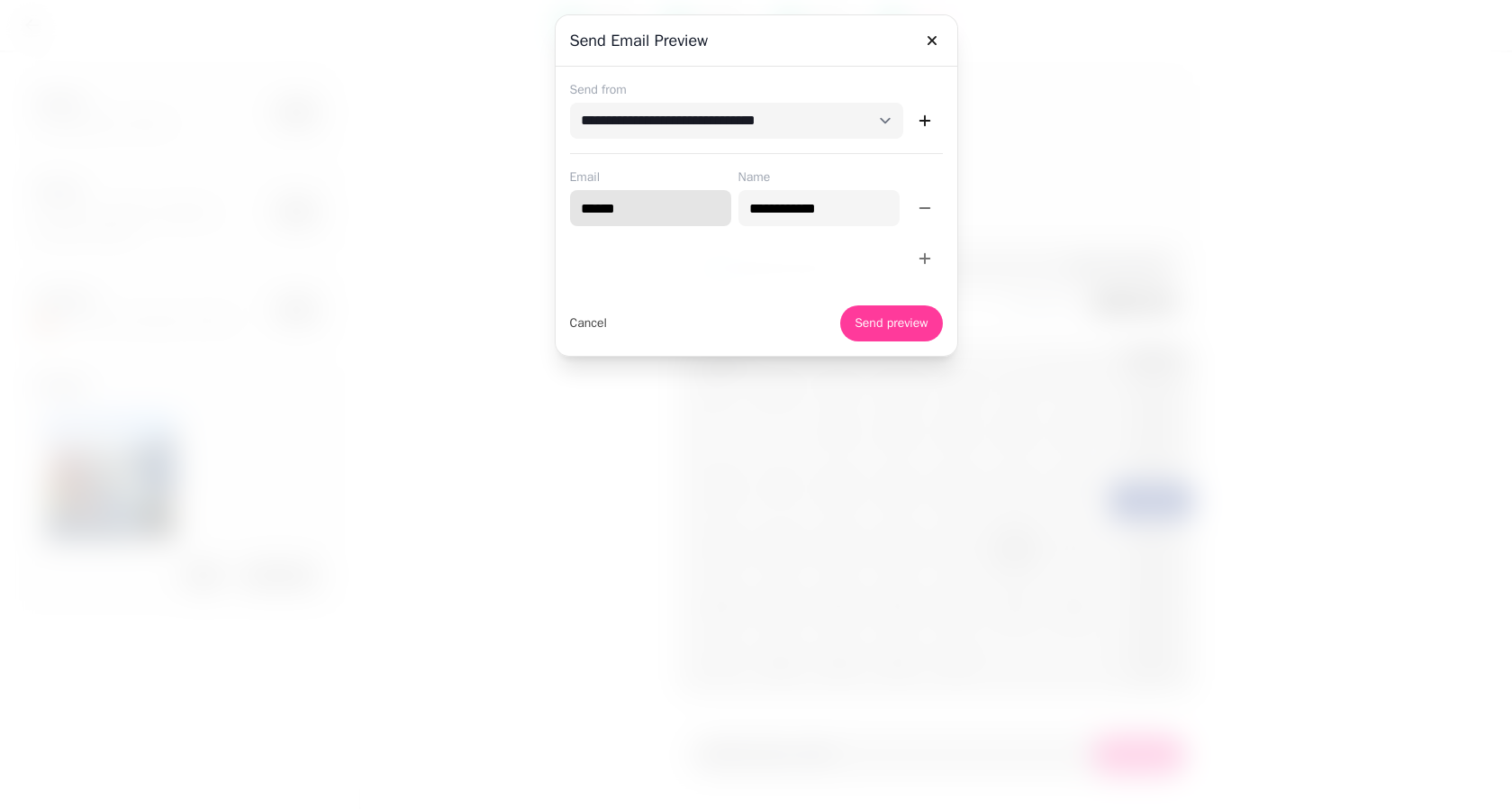 type on "**********" 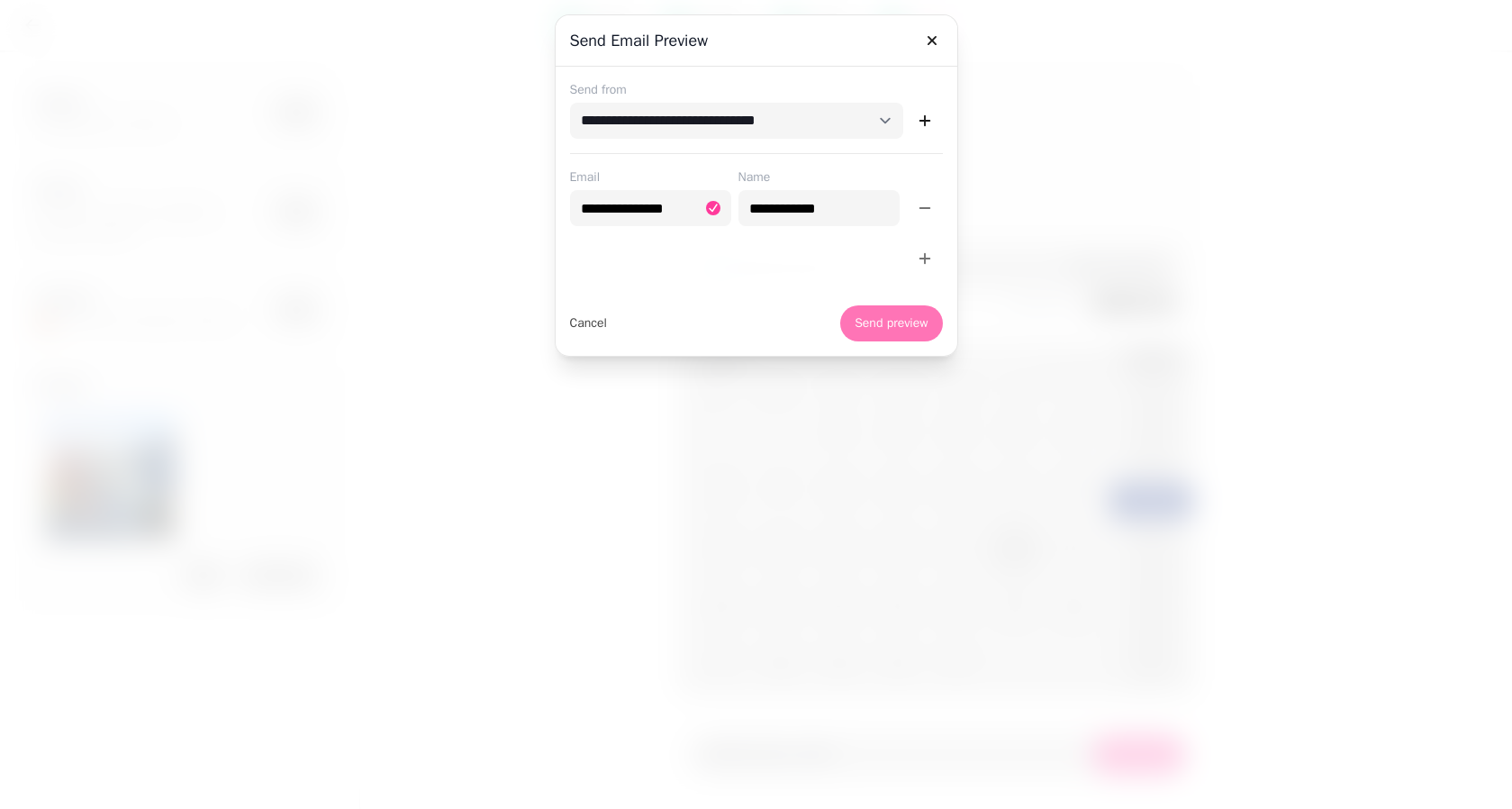 click on "Send preview" at bounding box center [891, 323] 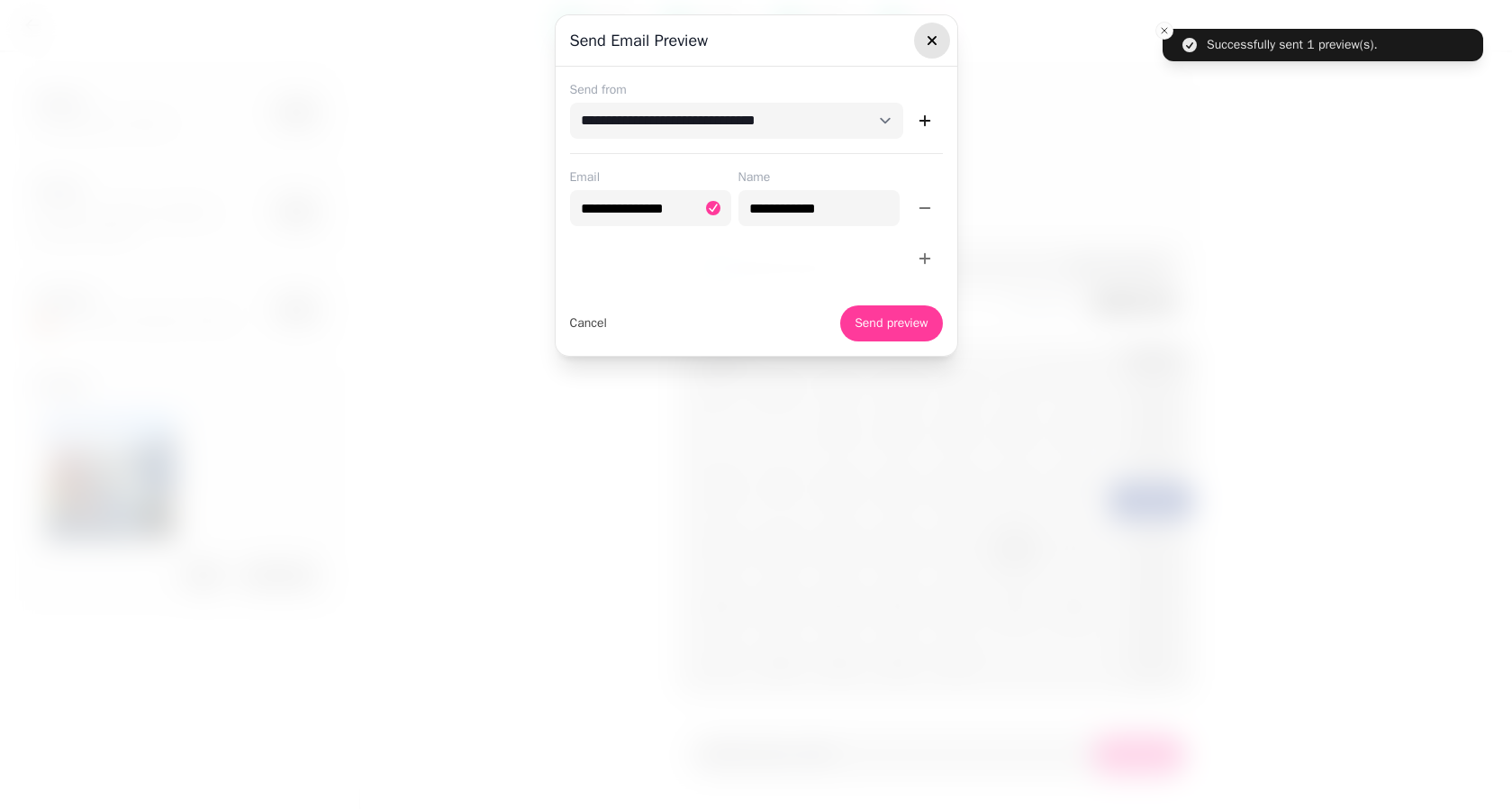 click 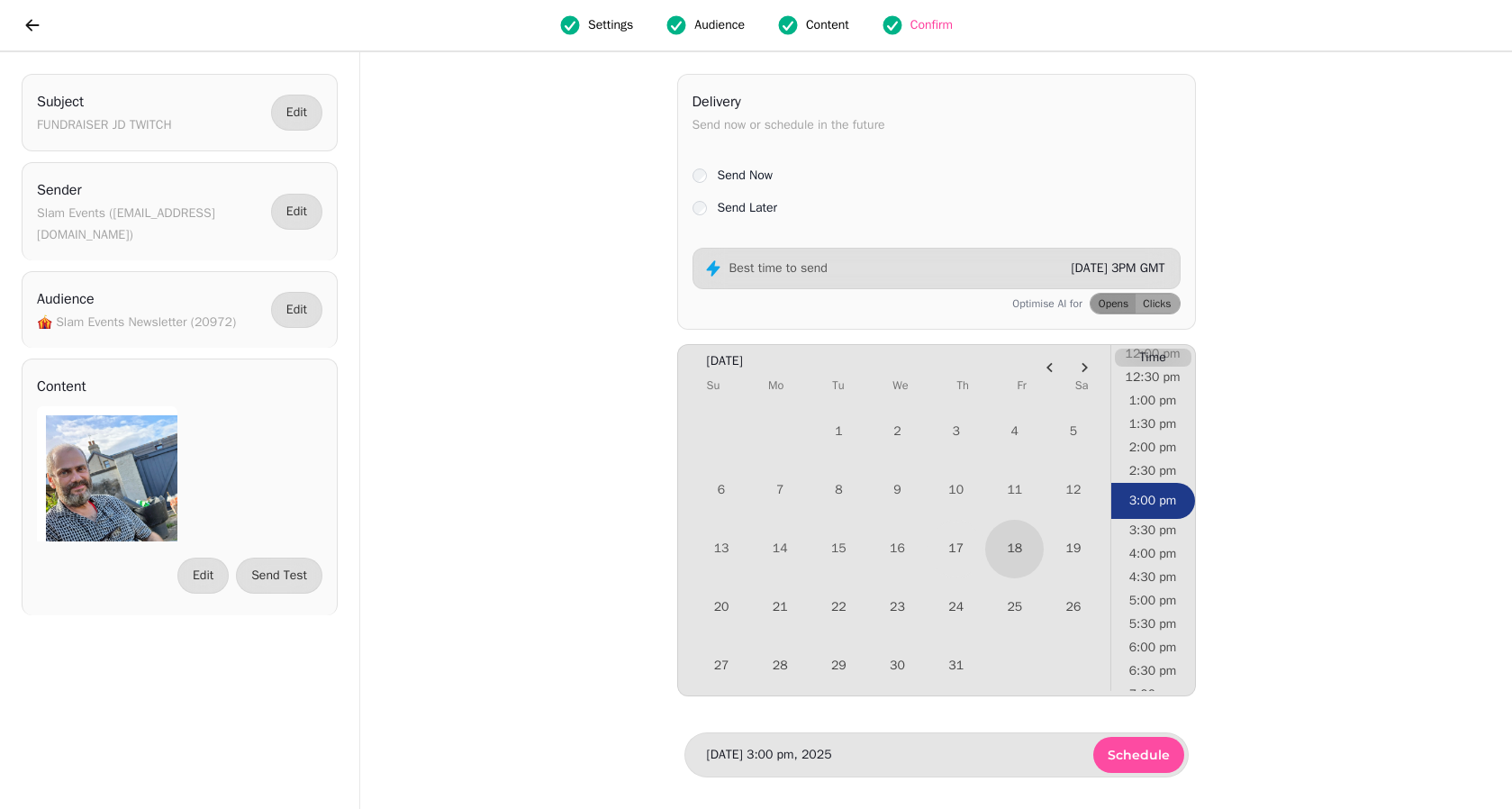 click on "Schedule" at bounding box center [1138, 755] 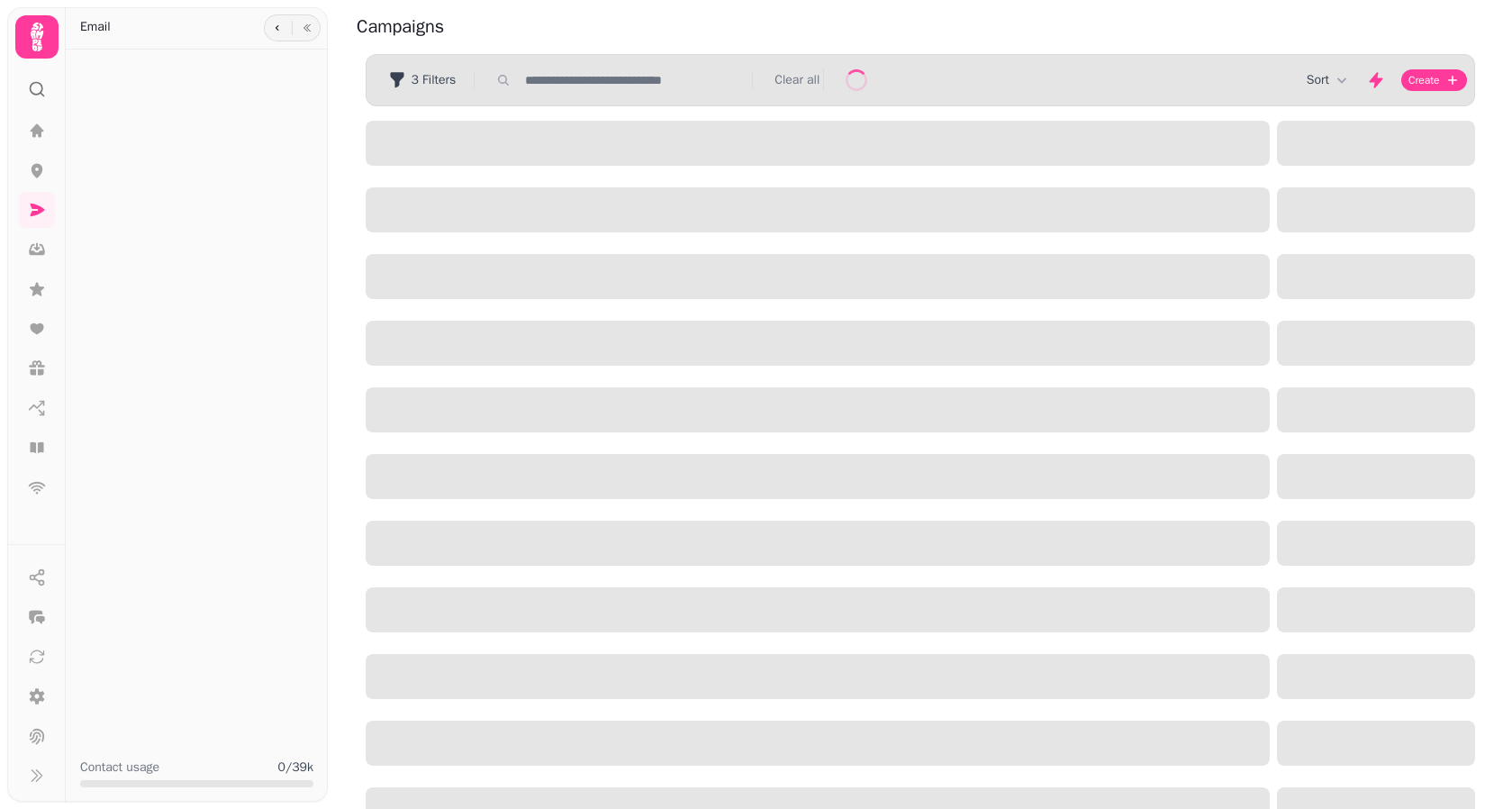 scroll, scrollTop: 0, scrollLeft: 0, axis: both 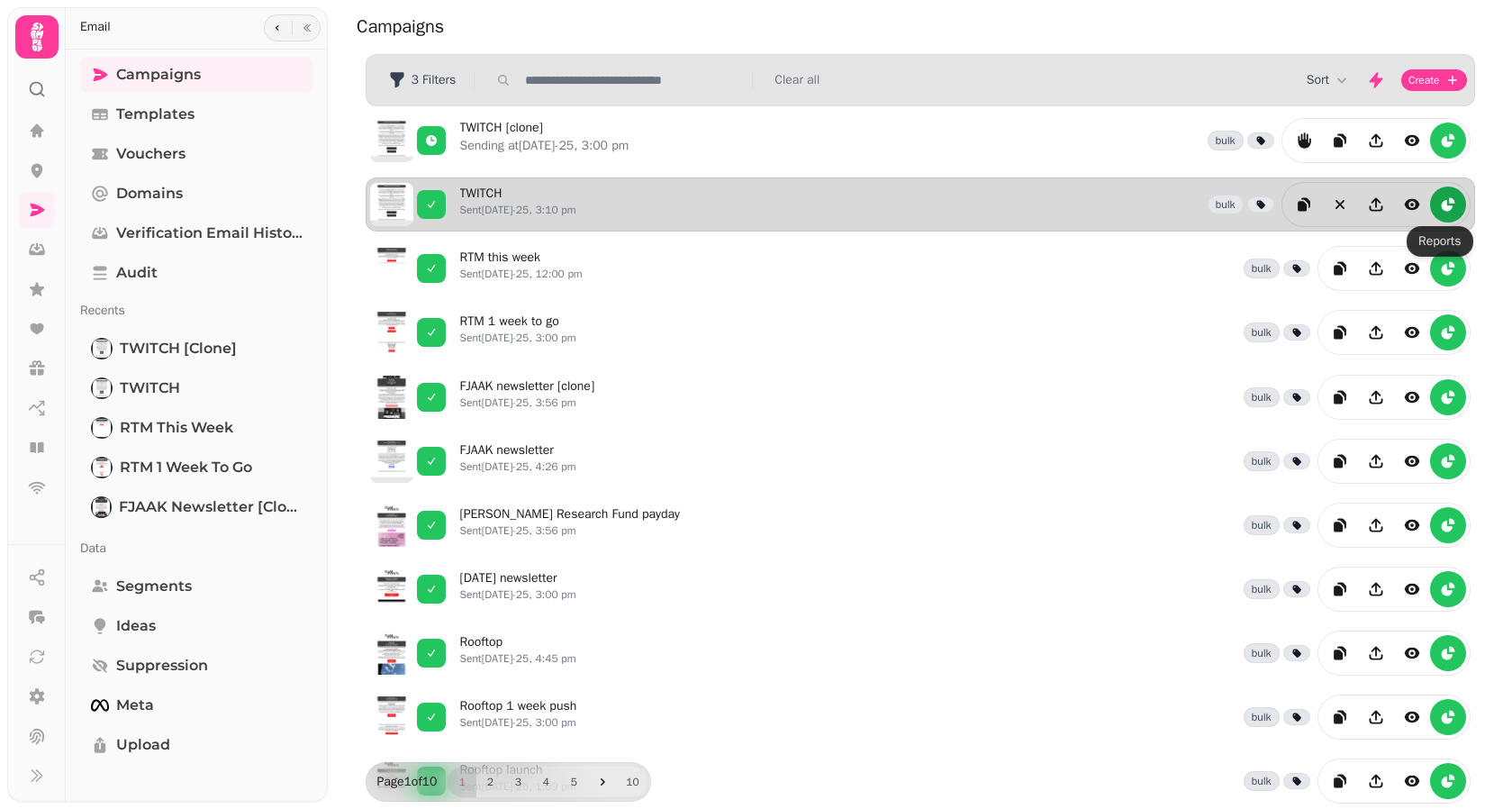 click 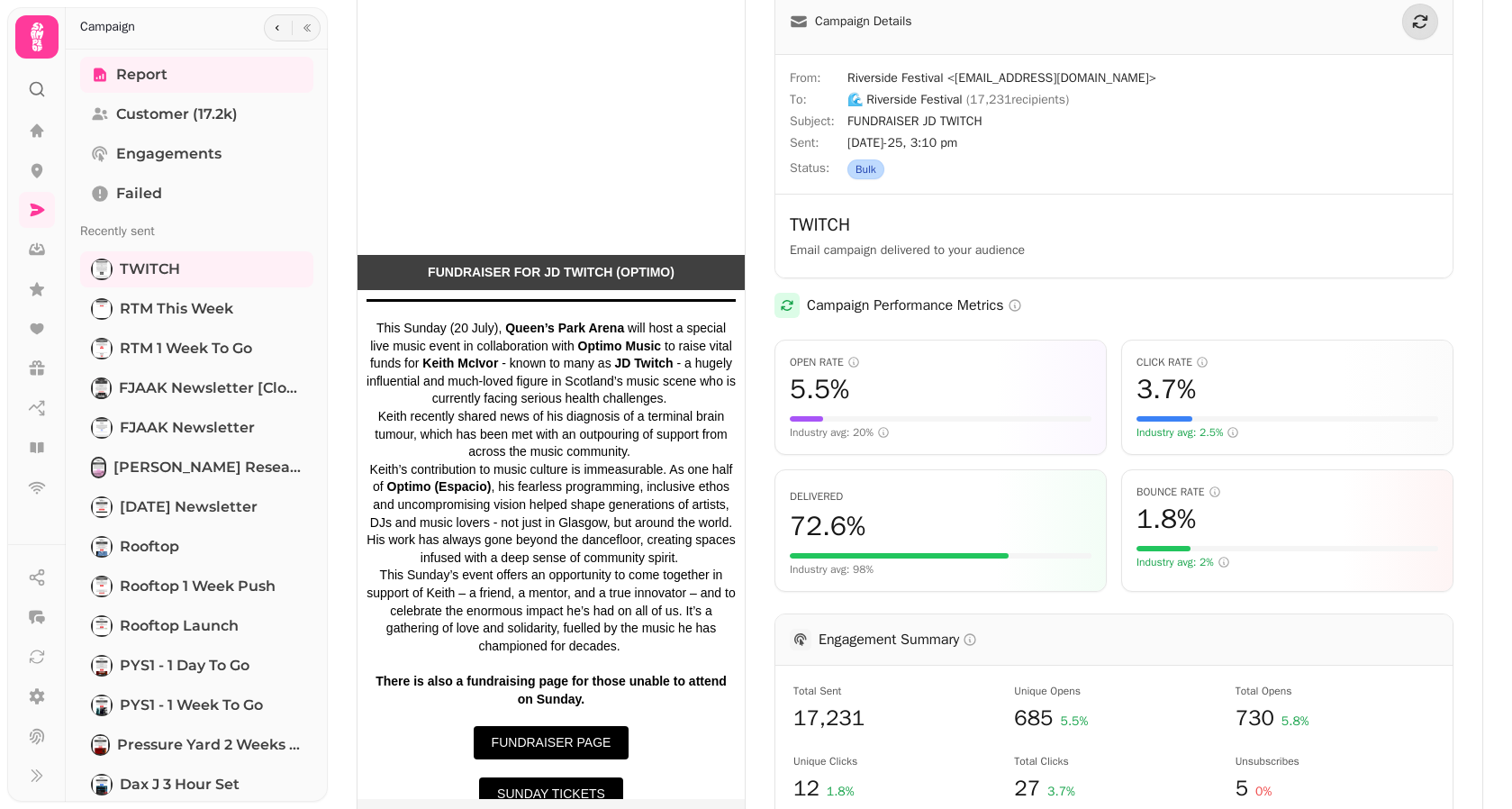 scroll, scrollTop: 52, scrollLeft: 0, axis: vertical 